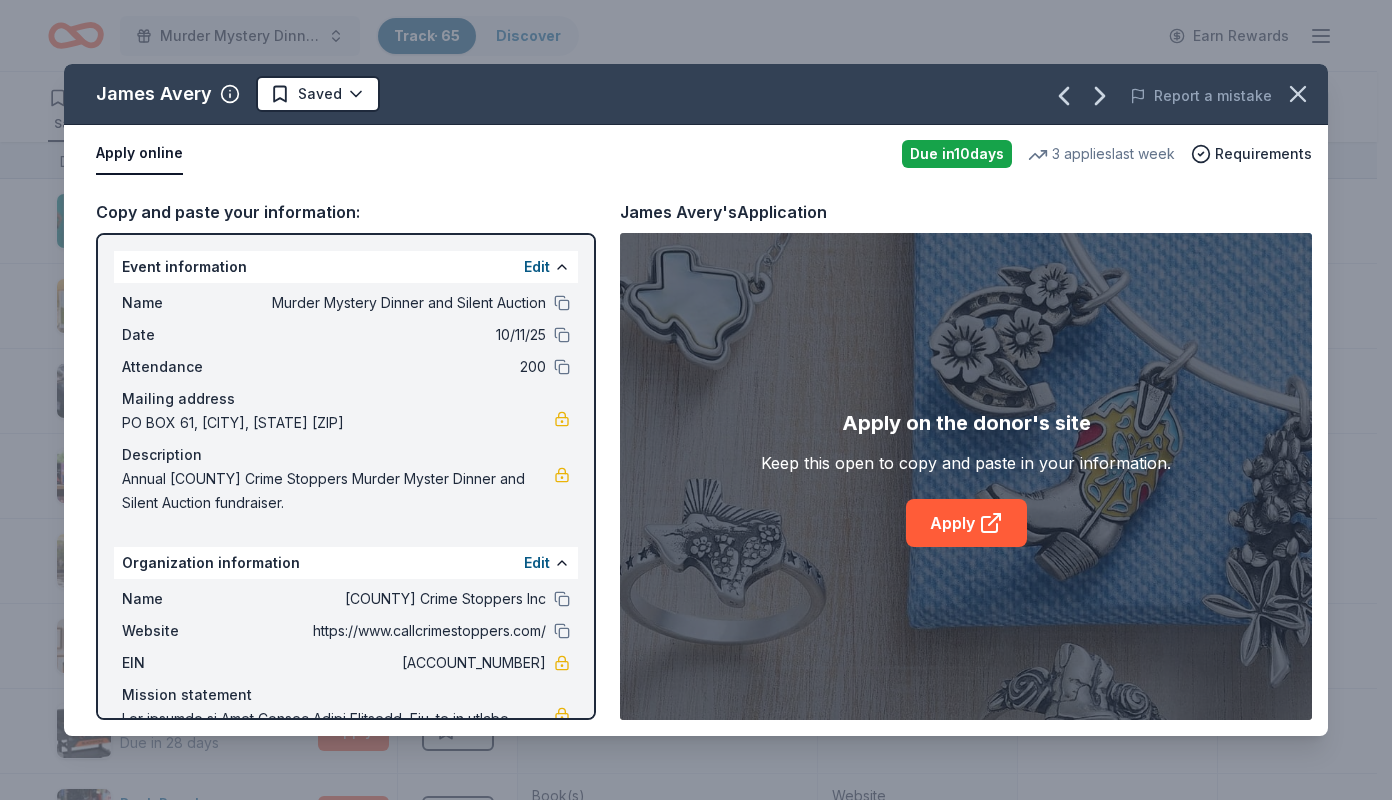 scroll, scrollTop: 1, scrollLeft: 0, axis: vertical 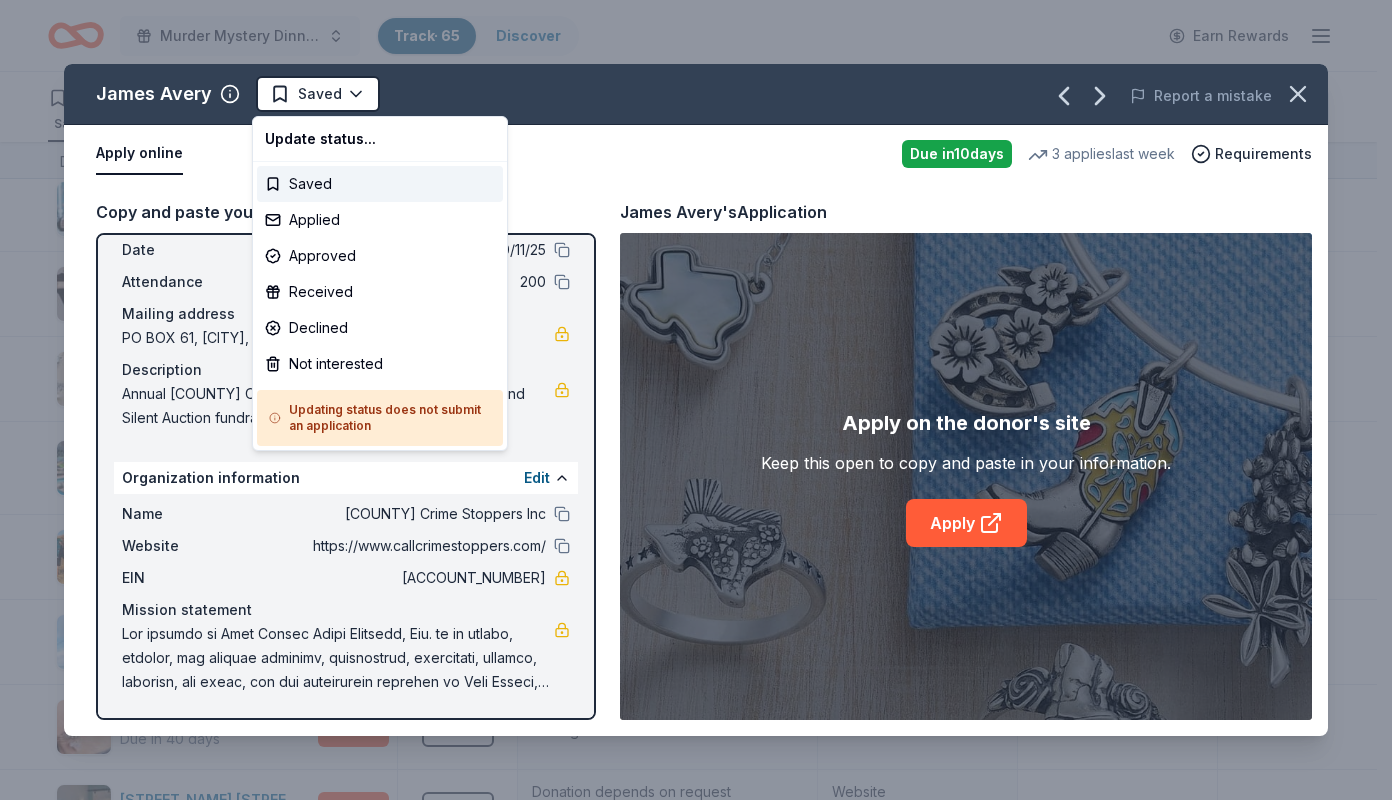 click on "Murder Mystery Dinner and Silent Auction Track  · 65 Discover Earn Rewards 55 Saved 2 Applied 1 Approved Received Declined Not interested  Approved assets Add donor Export CSV Donor Status Donation Apply method Assignee Notes Alexis Drake Due in 40 days Apply Saved Handbags, jewelry, and accessory product(s), gift certificate(s) Website All Good Due in 40 days Apply Saved Skin care product(s) Website Austin Spurs Due in 40 days Apply Saved Ticket(s), autographed items, merchandise Website Barnes & Noble Due in 40 days Apply Saved Book(s), gift card(s) Phone In person Bass Pro Shops Due in  10  days Apply Saved Brand merchandise and products, monetary donations Website Be A Heart Due in 40 days Apply Saved Christian lifestyle product(s) Email Blackstone Products Due in 28 days Apply Saved Portable griddles Email Book People Due in 56 days Apply Saved Book(s) Website Burris Optics Due in 40 days Apply Saved Optics, discount code Website Cabela's Due in  10  days Apply Saved Website Callaway Golf Due in 40 days" at bounding box center [696, 400] 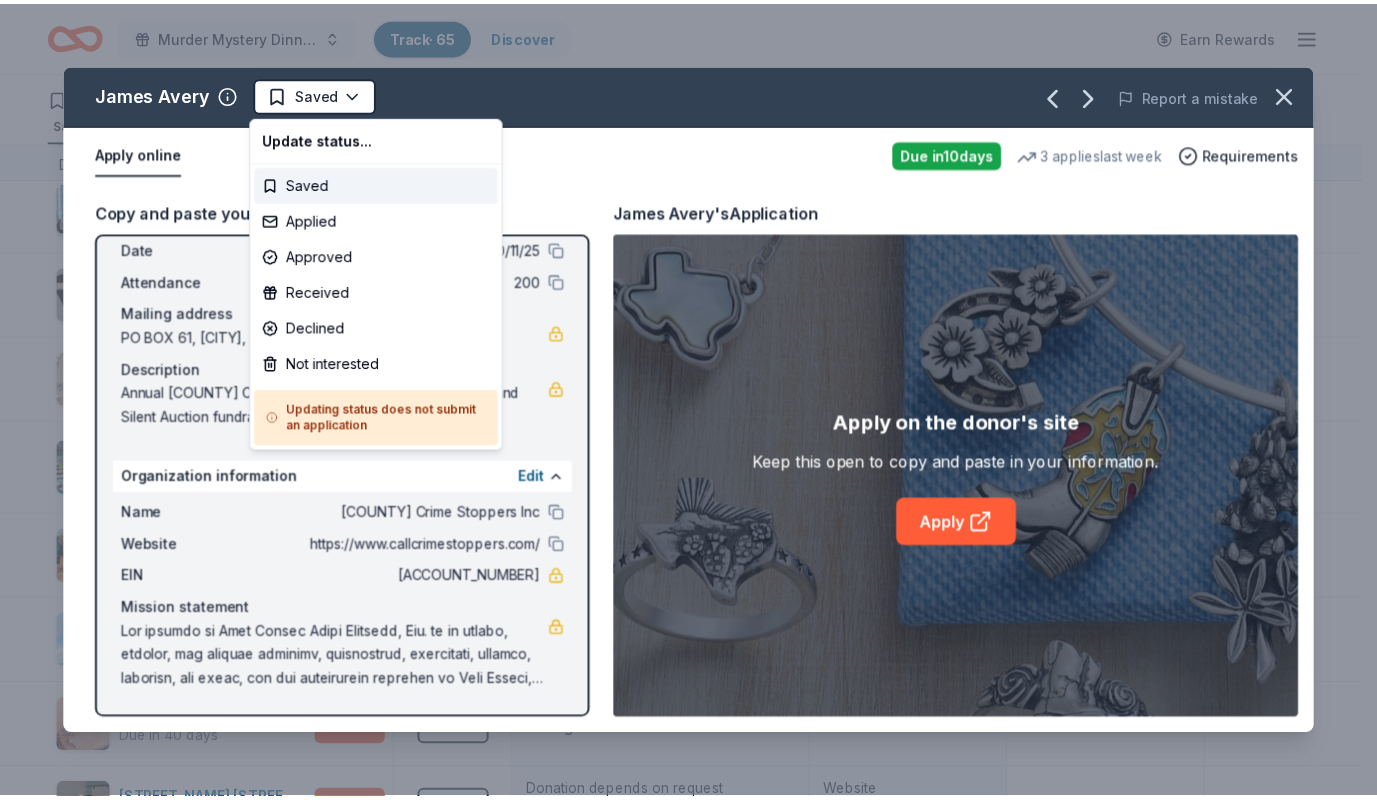 scroll, scrollTop: 0, scrollLeft: 0, axis: both 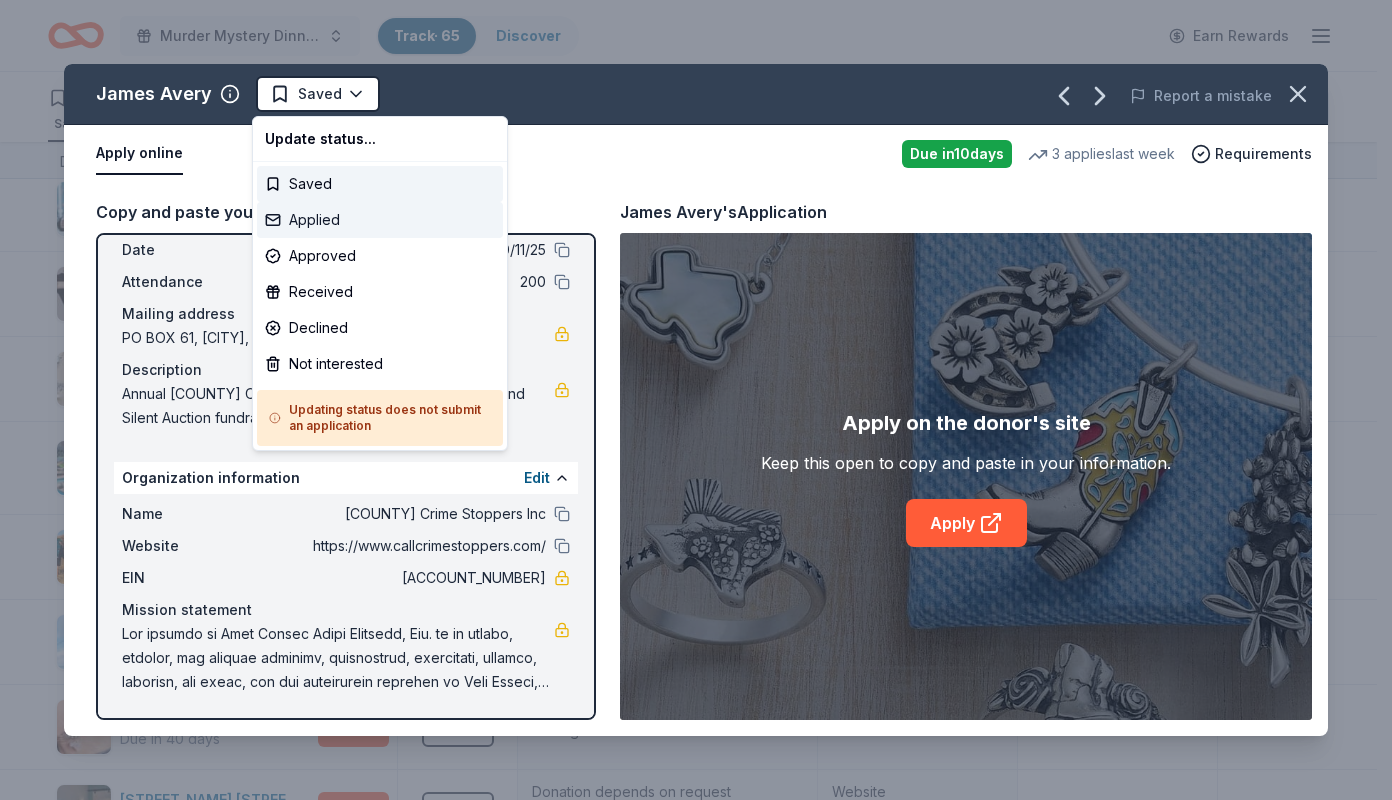 click on "Applied" at bounding box center [380, 220] 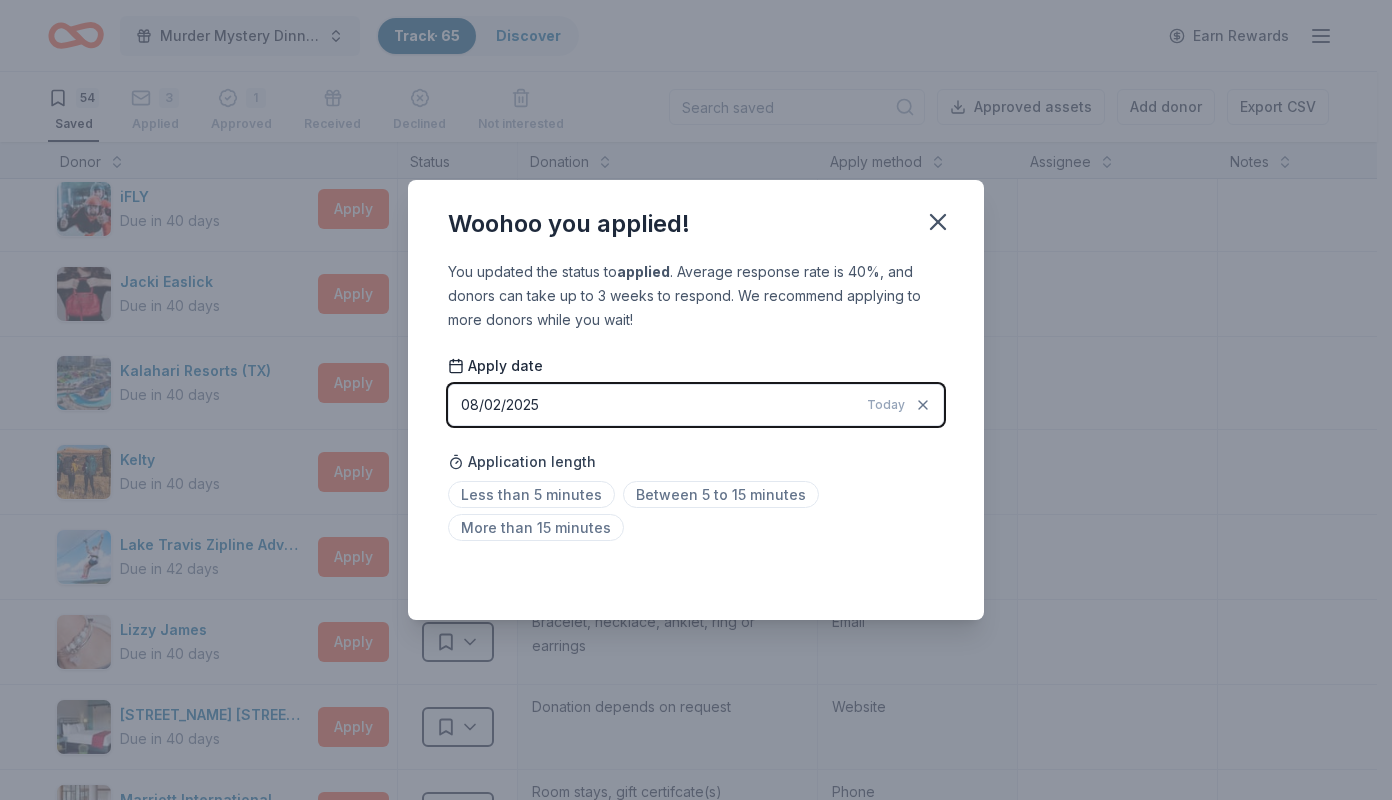 click on "Between 5 to 15 minutes" at bounding box center (721, 494) 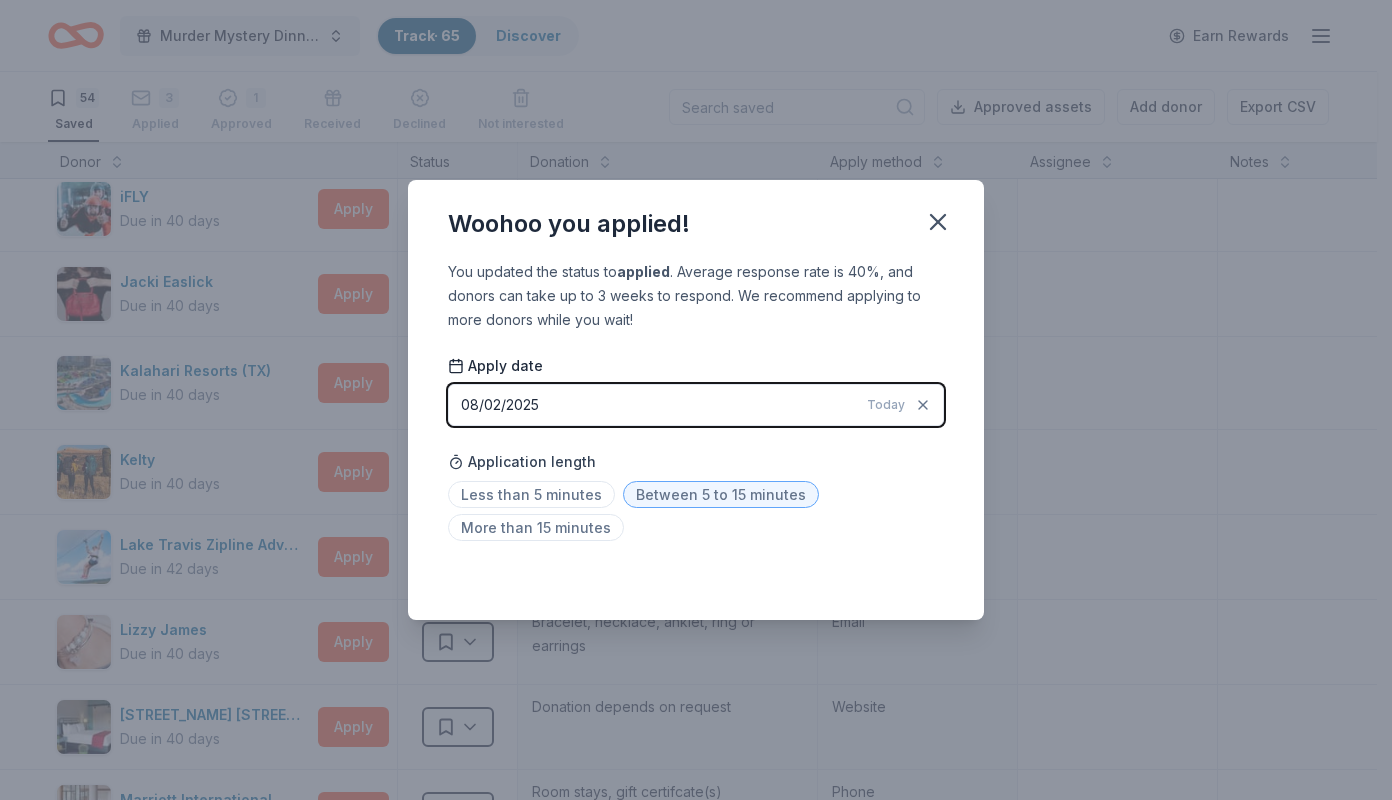 click 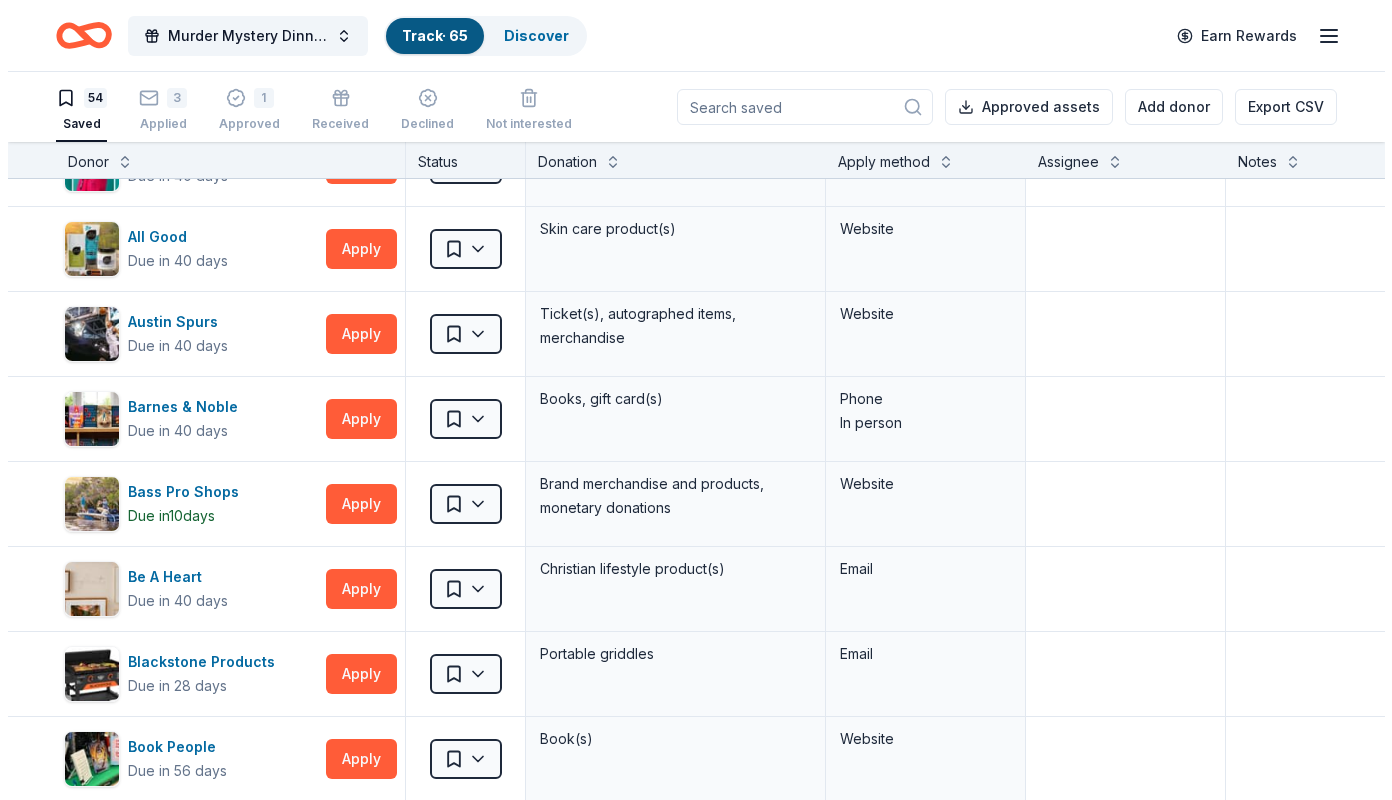 scroll, scrollTop: 0, scrollLeft: 0, axis: both 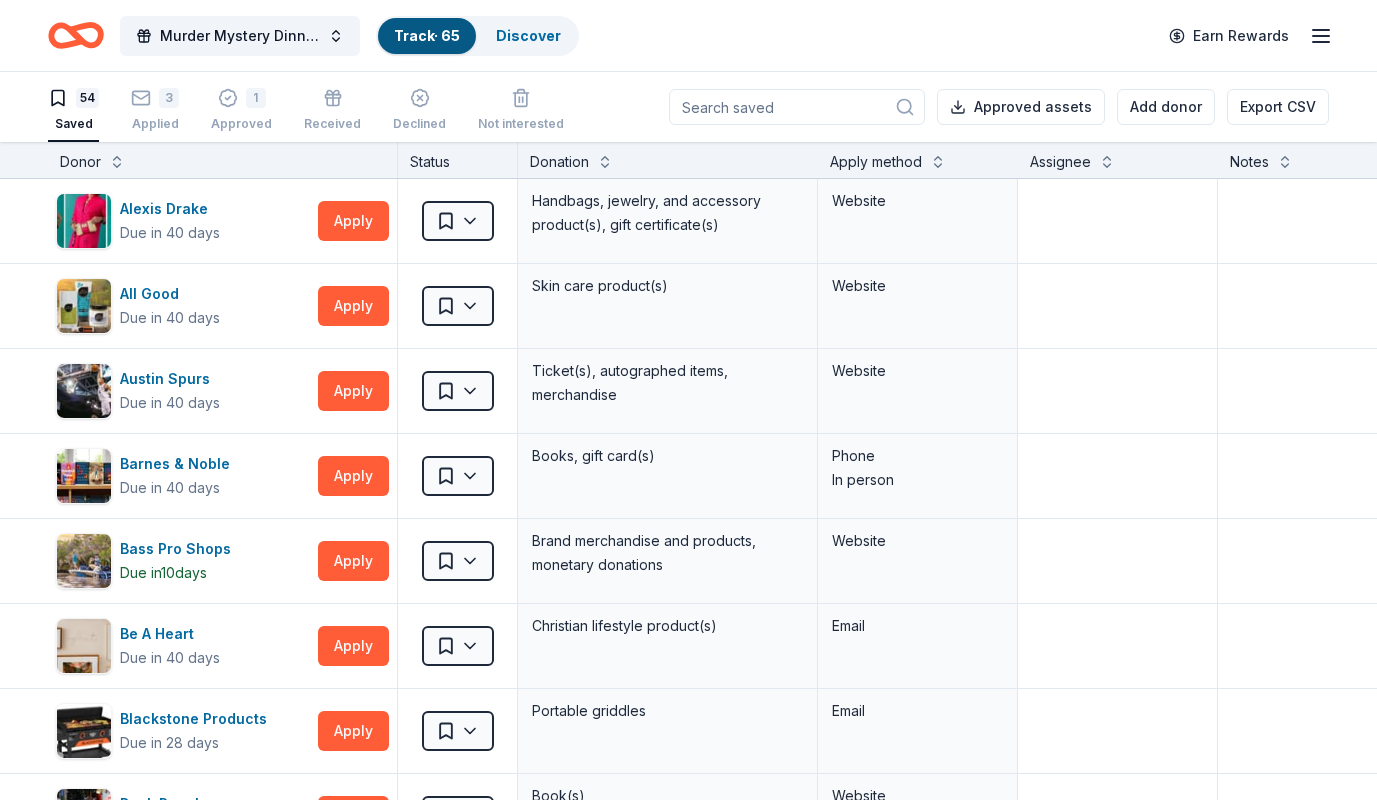 click on "Applied" at bounding box center [155, 124] 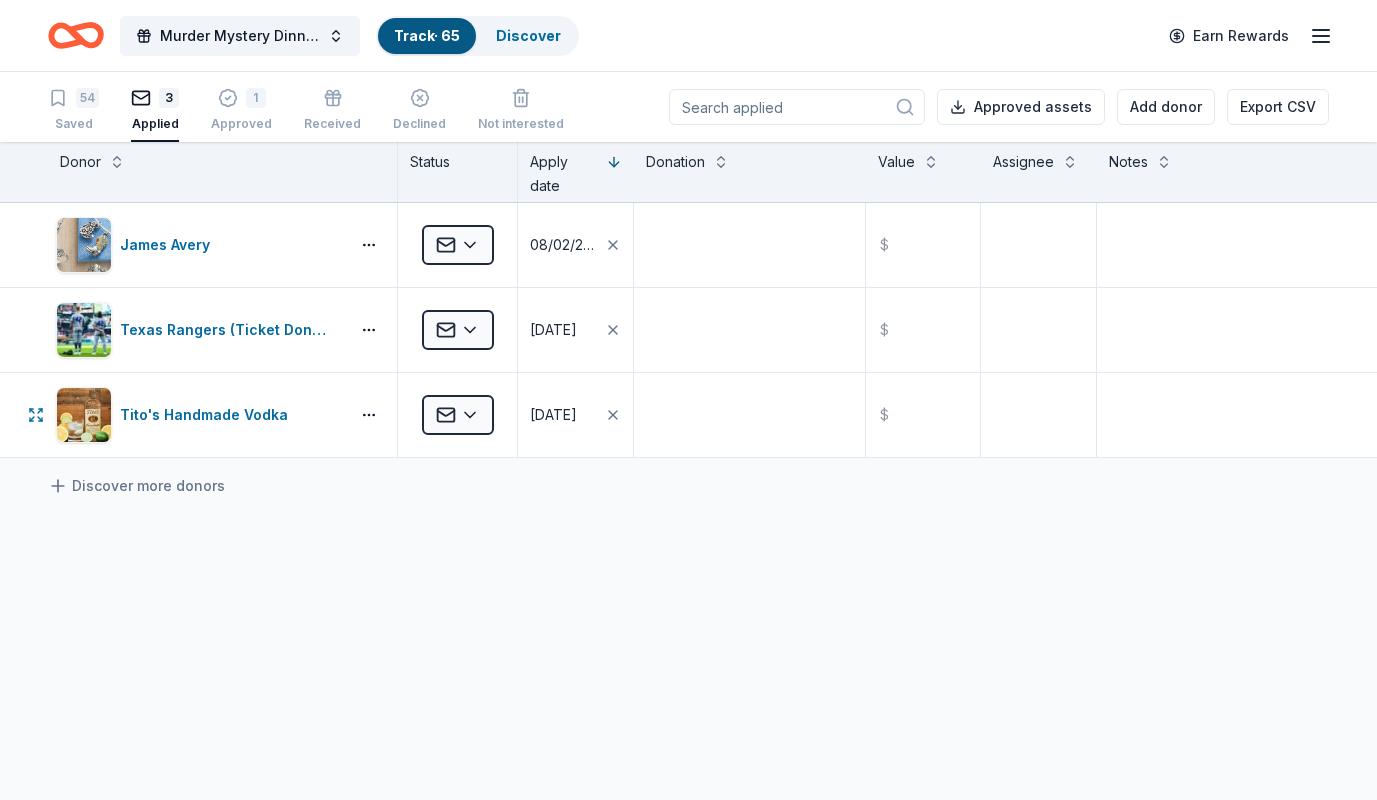 click on "Murder Mystery Dinner and Silent Auction Track  · 65 Discover Earn Rewards 54 Saved 3 Applied 1 Approved Received Declined Not interested  Approved assets Add donor Export CSV Donor Status Apply date Donation Value Assignee Notes James Avery Applied 08/02/2025 $ Texas Rangers (Ticket Donation) Applied 06/11/2025 $ Tito's Handmade Vodka Applied 06/11/2025 $   Discover more donors Saved" at bounding box center [688, 400] 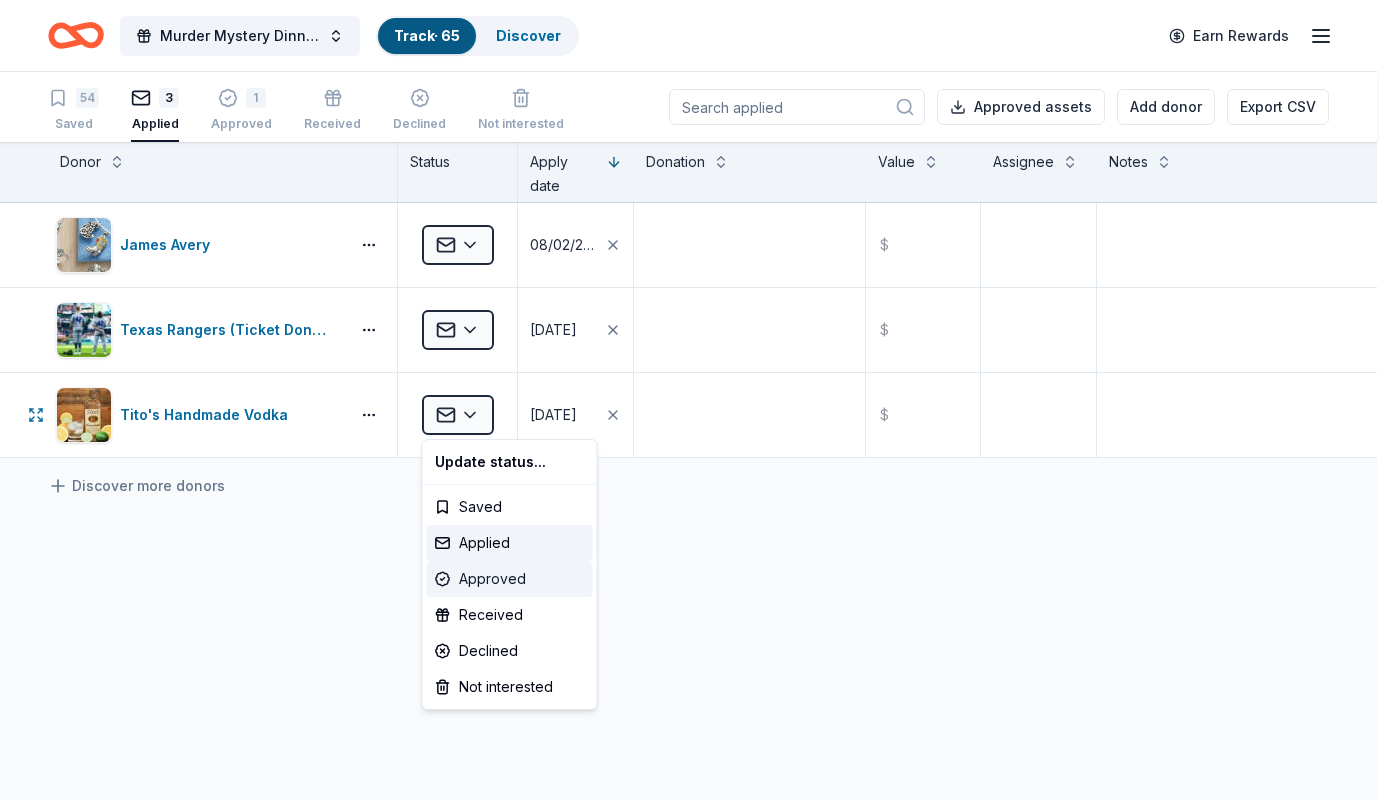 click on "Approved" at bounding box center [510, 579] 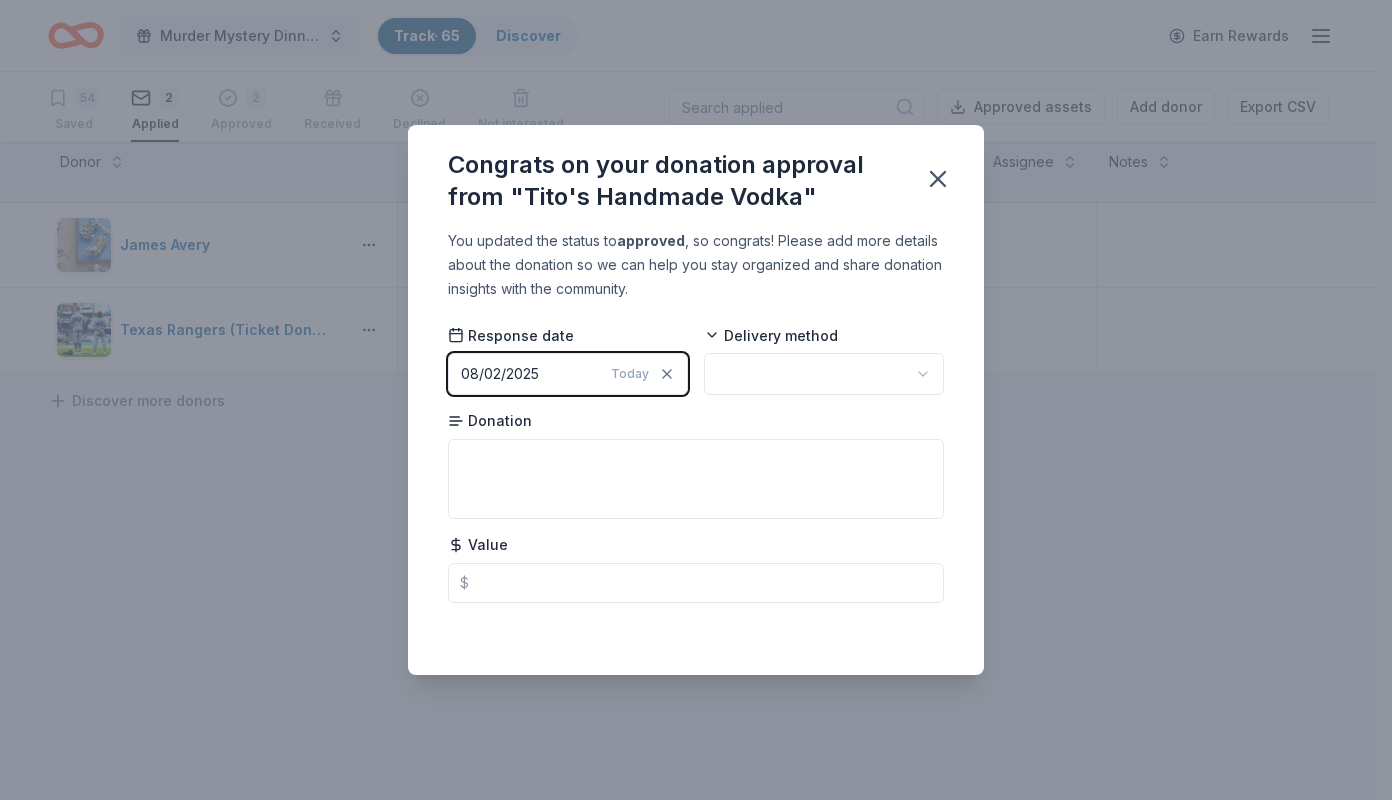 click on "Today" at bounding box center (643, 374) 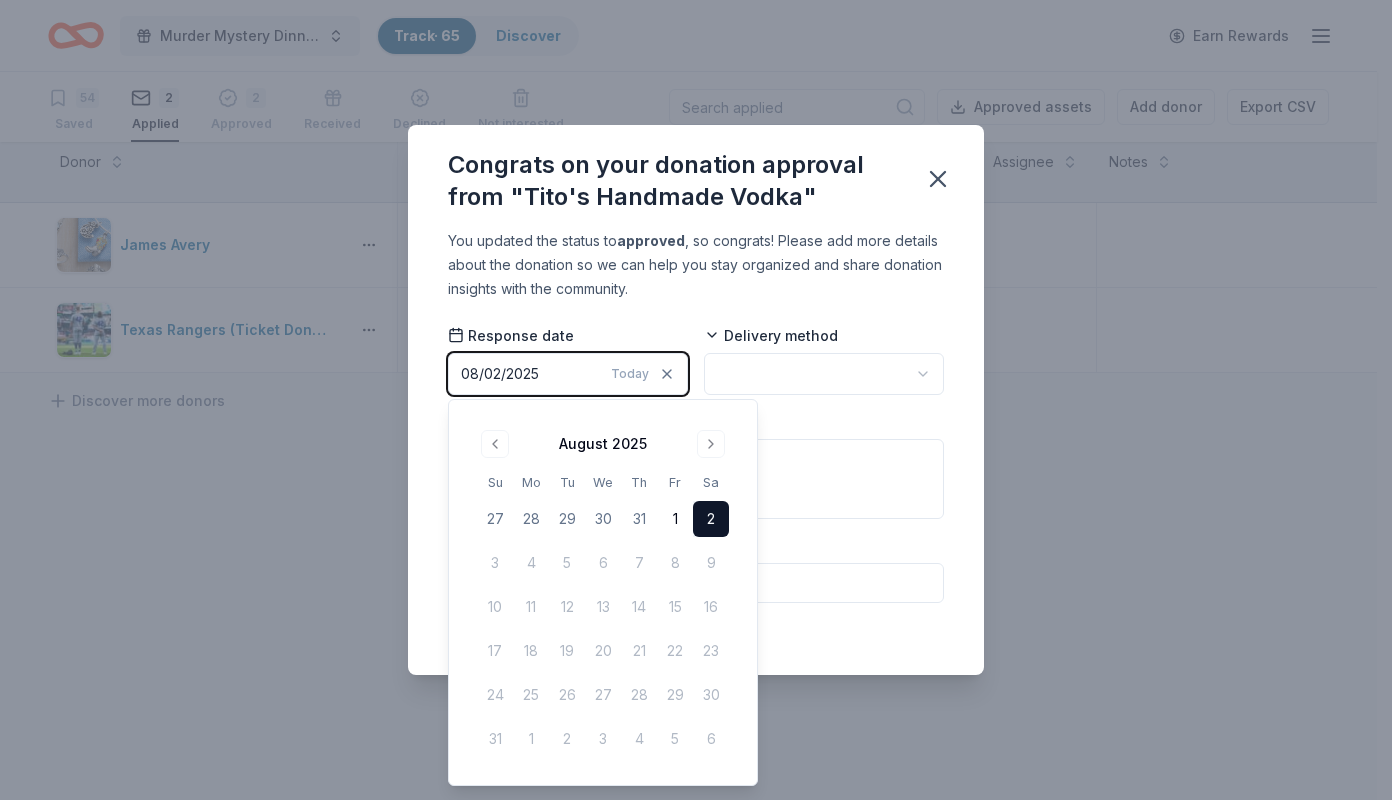 click at bounding box center (495, 444) 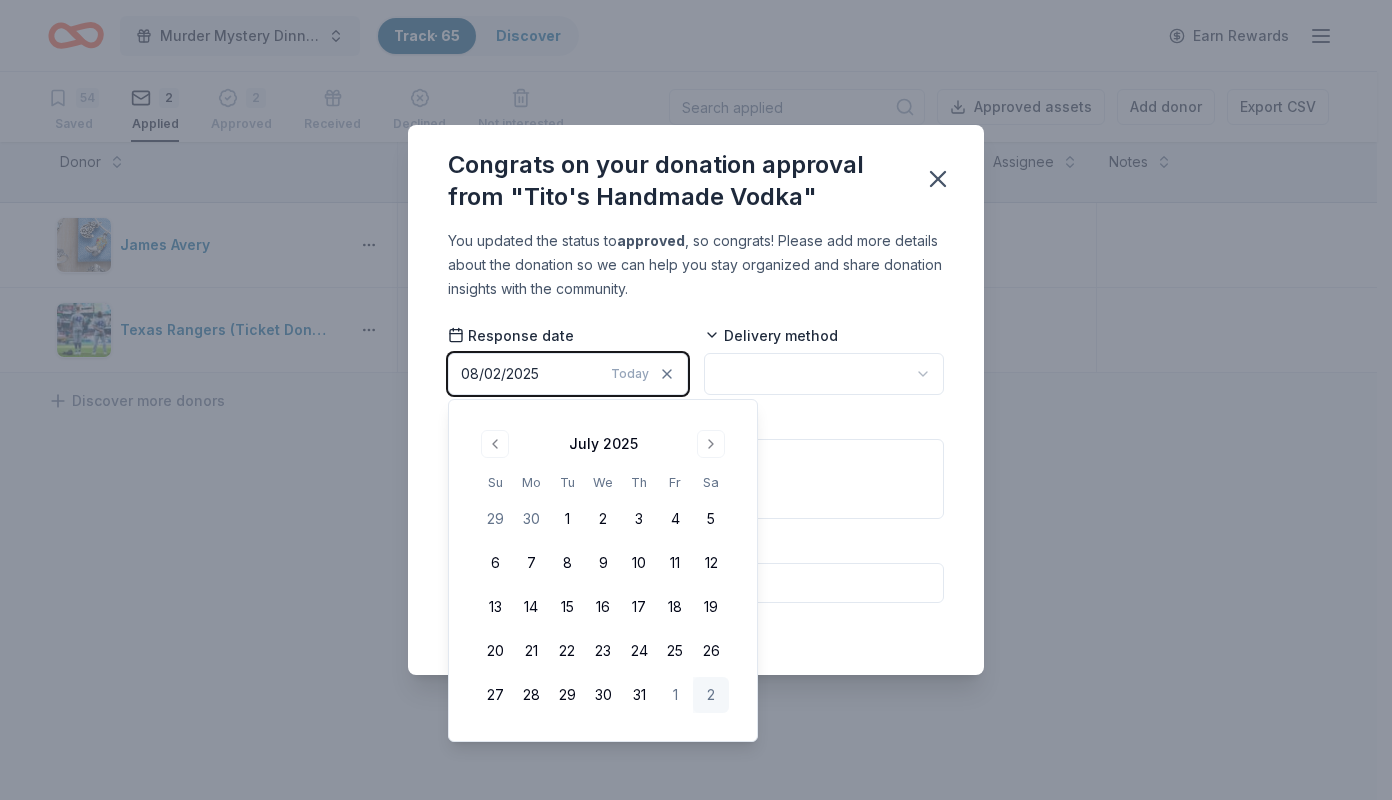 click on "14" at bounding box center [531, 607] 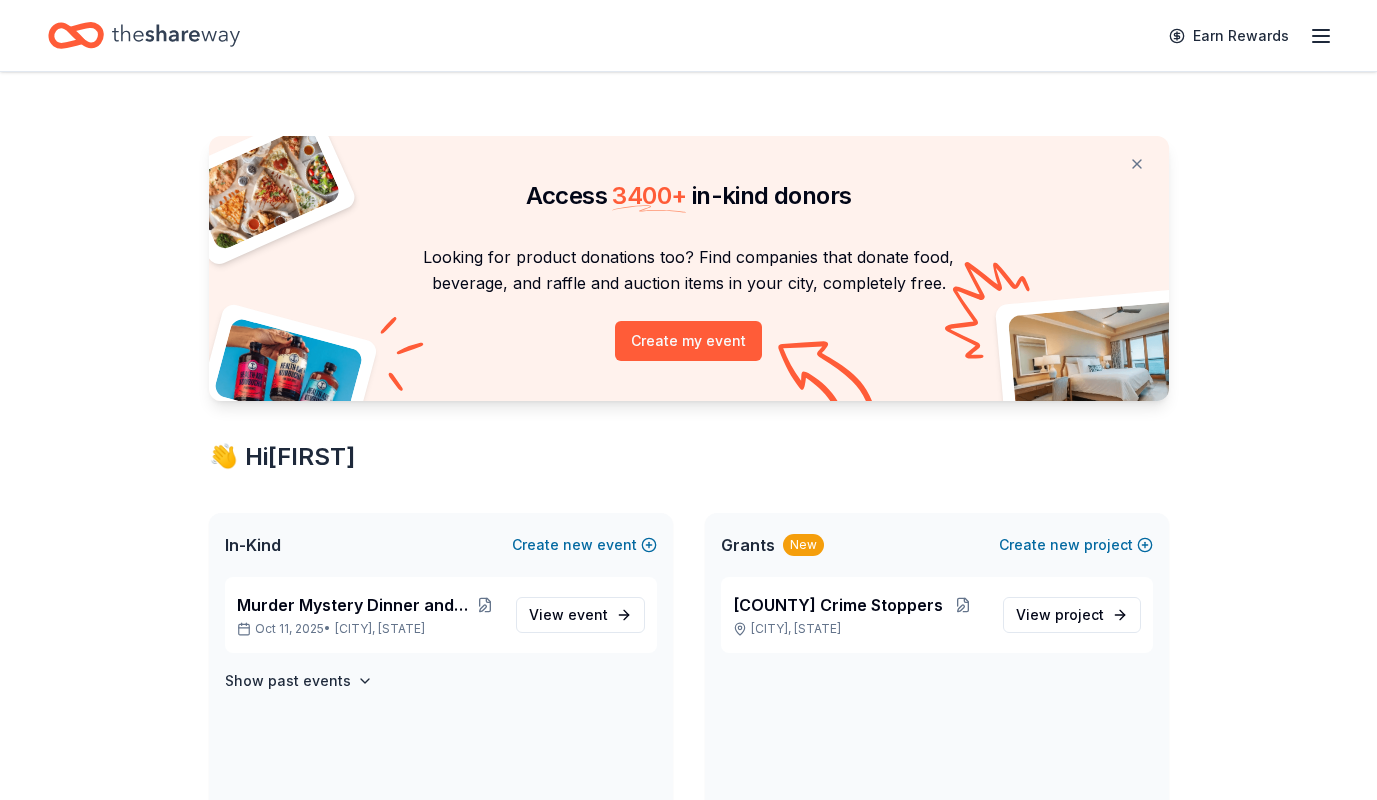 scroll, scrollTop: 0, scrollLeft: 0, axis: both 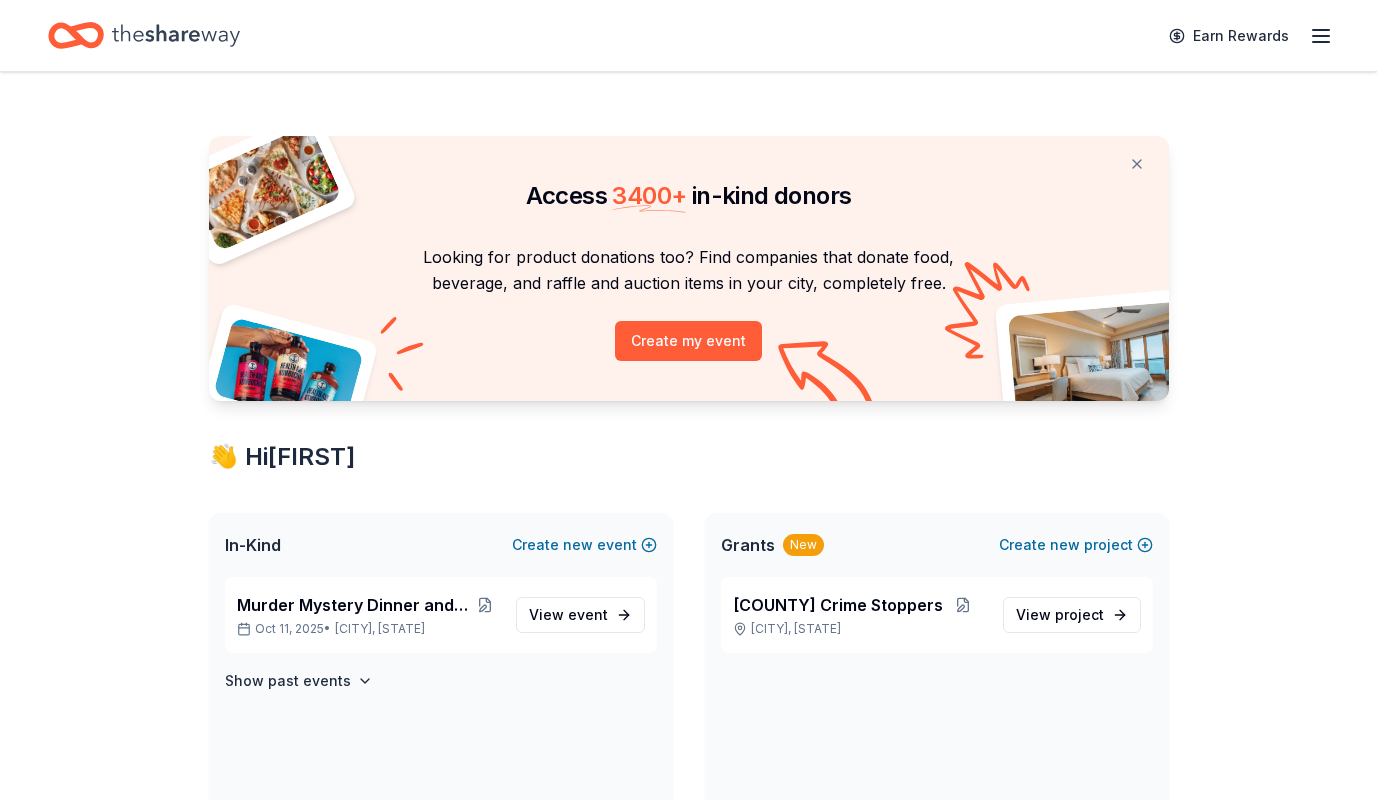 click 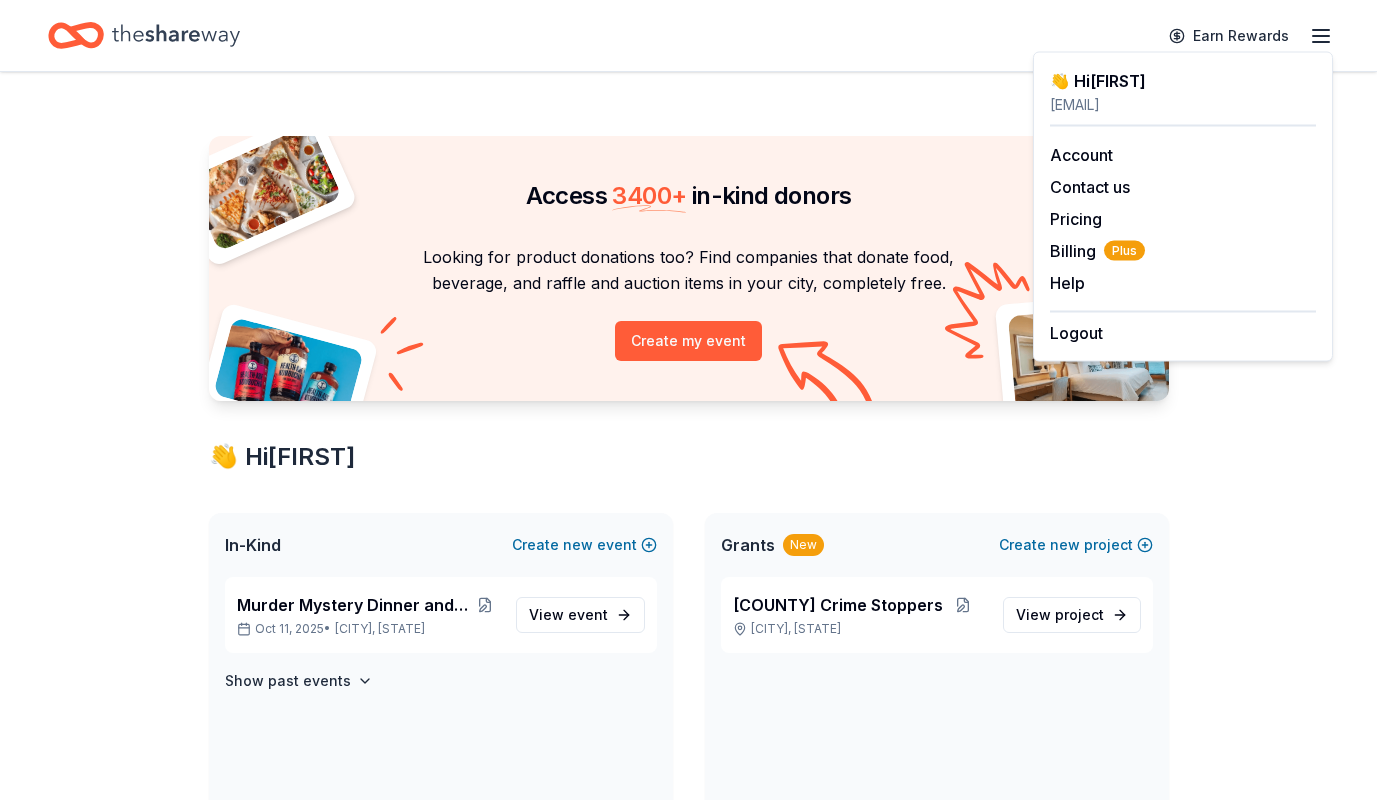click on "Murder Mystery Dinner and Silent Auction" at bounding box center (354, 605) 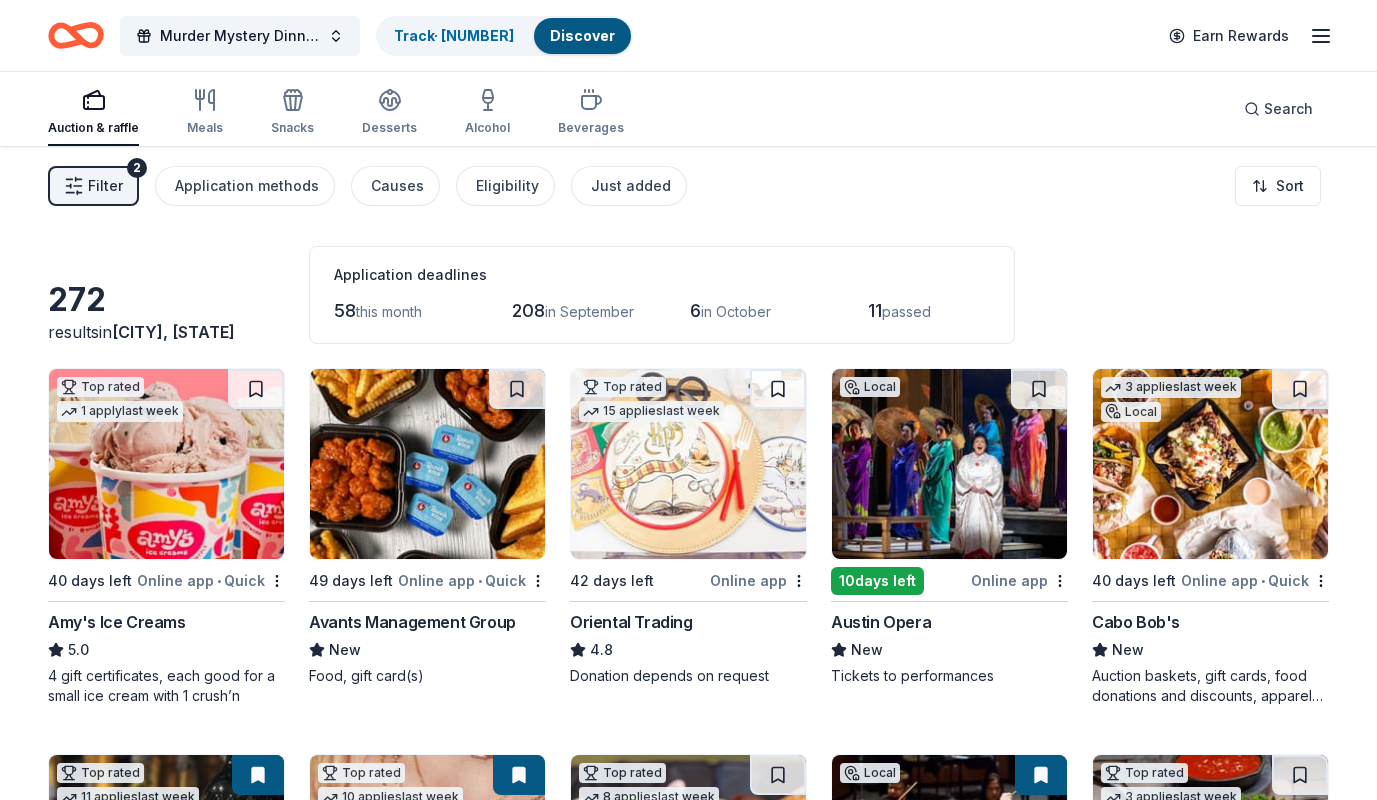 click on "Track  · 65" at bounding box center (454, 36) 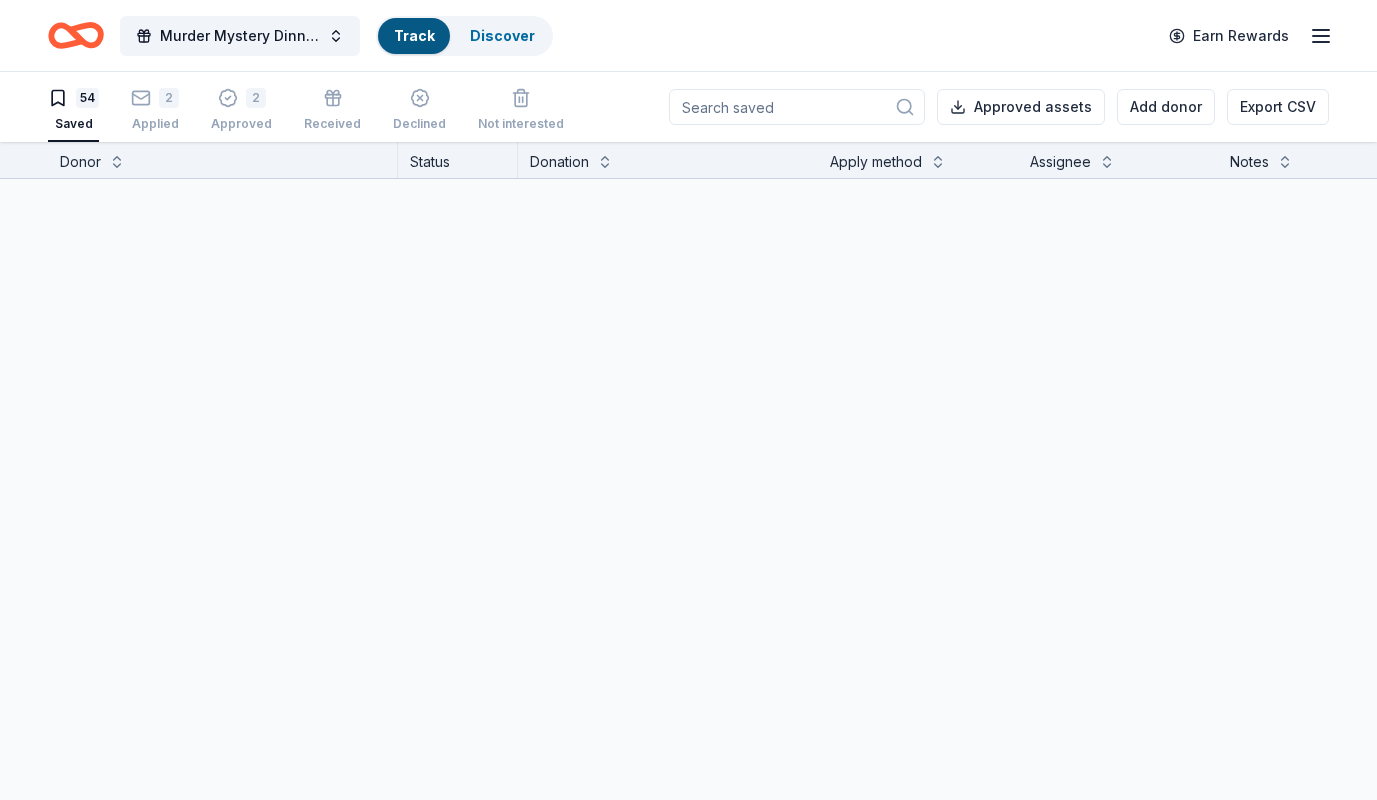 scroll, scrollTop: 1, scrollLeft: 0, axis: vertical 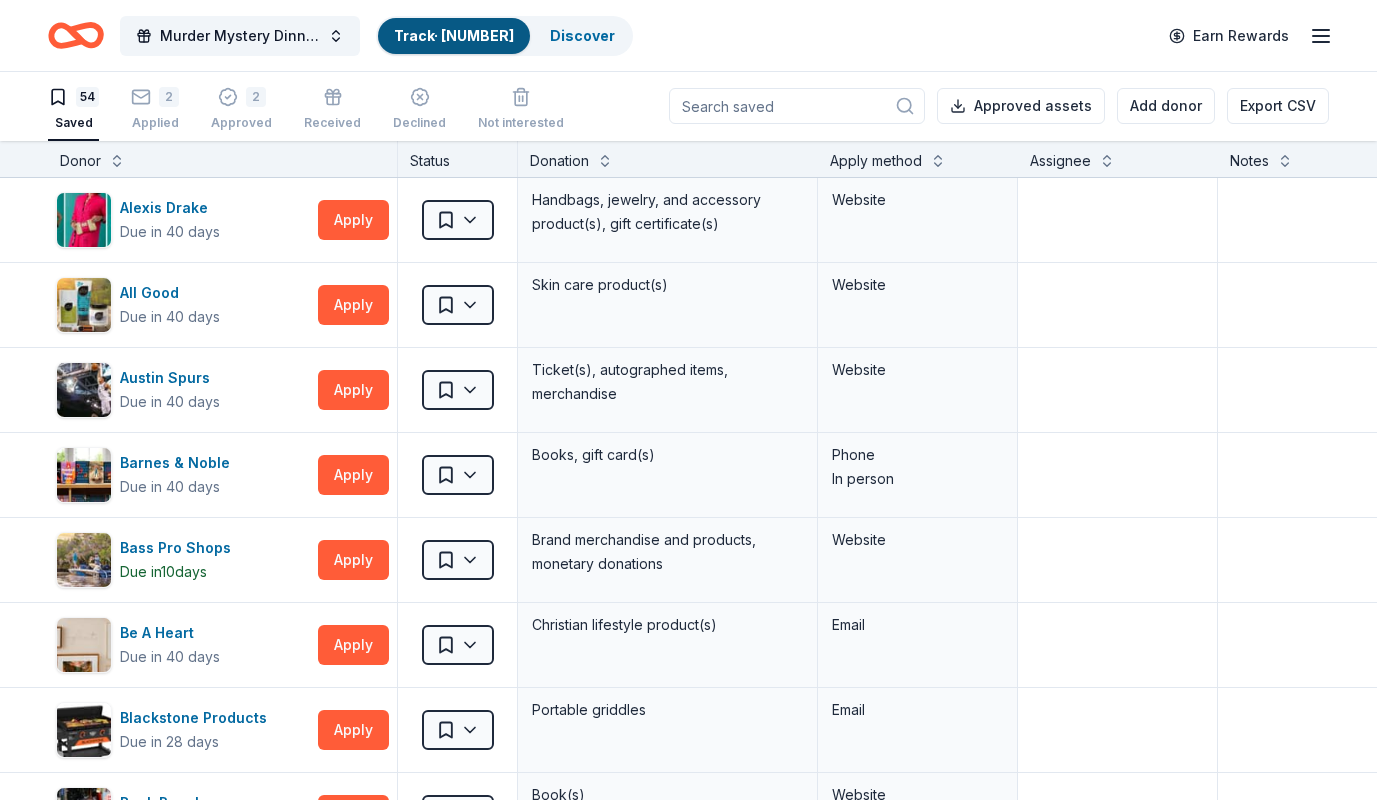 click on "2 Approved" at bounding box center [241, 109] 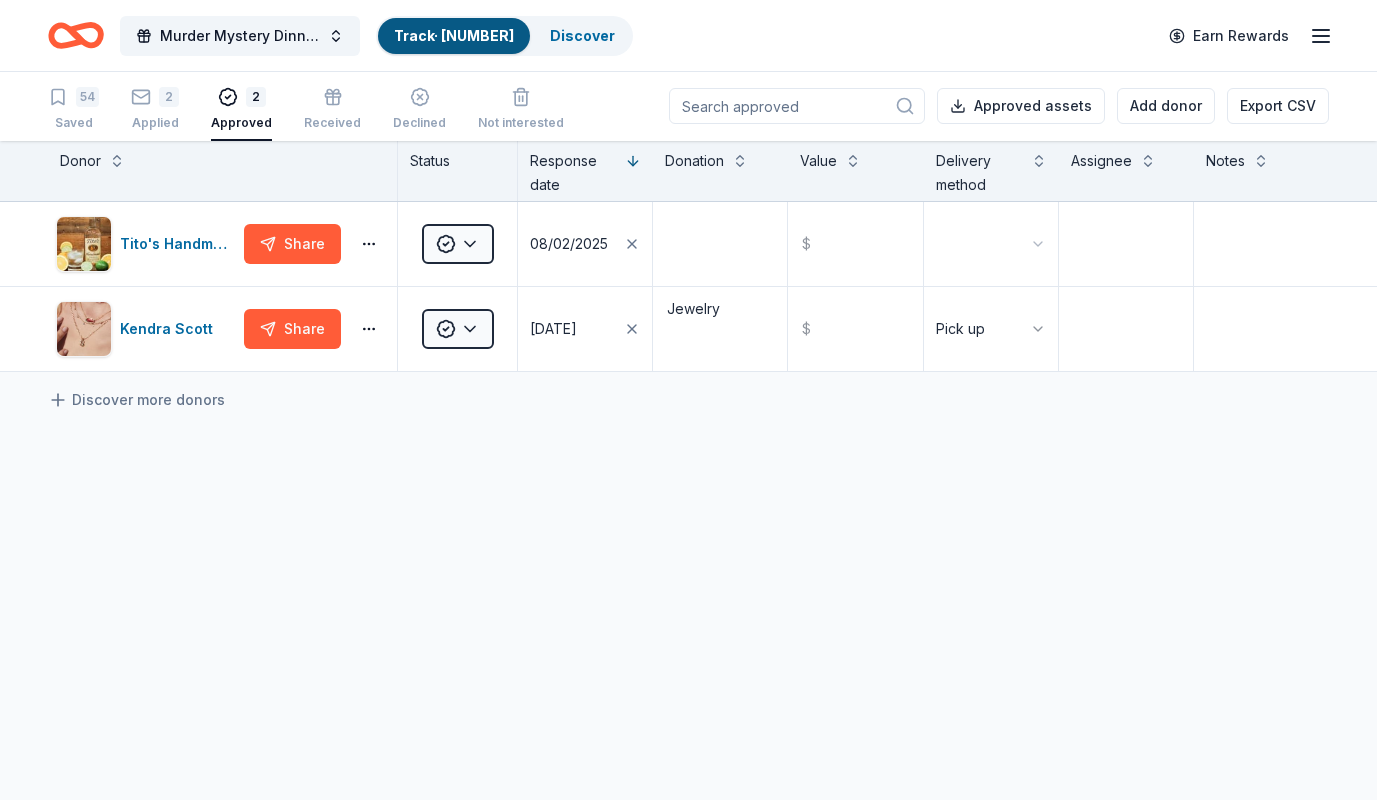 scroll, scrollTop: 0, scrollLeft: 0, axis: both 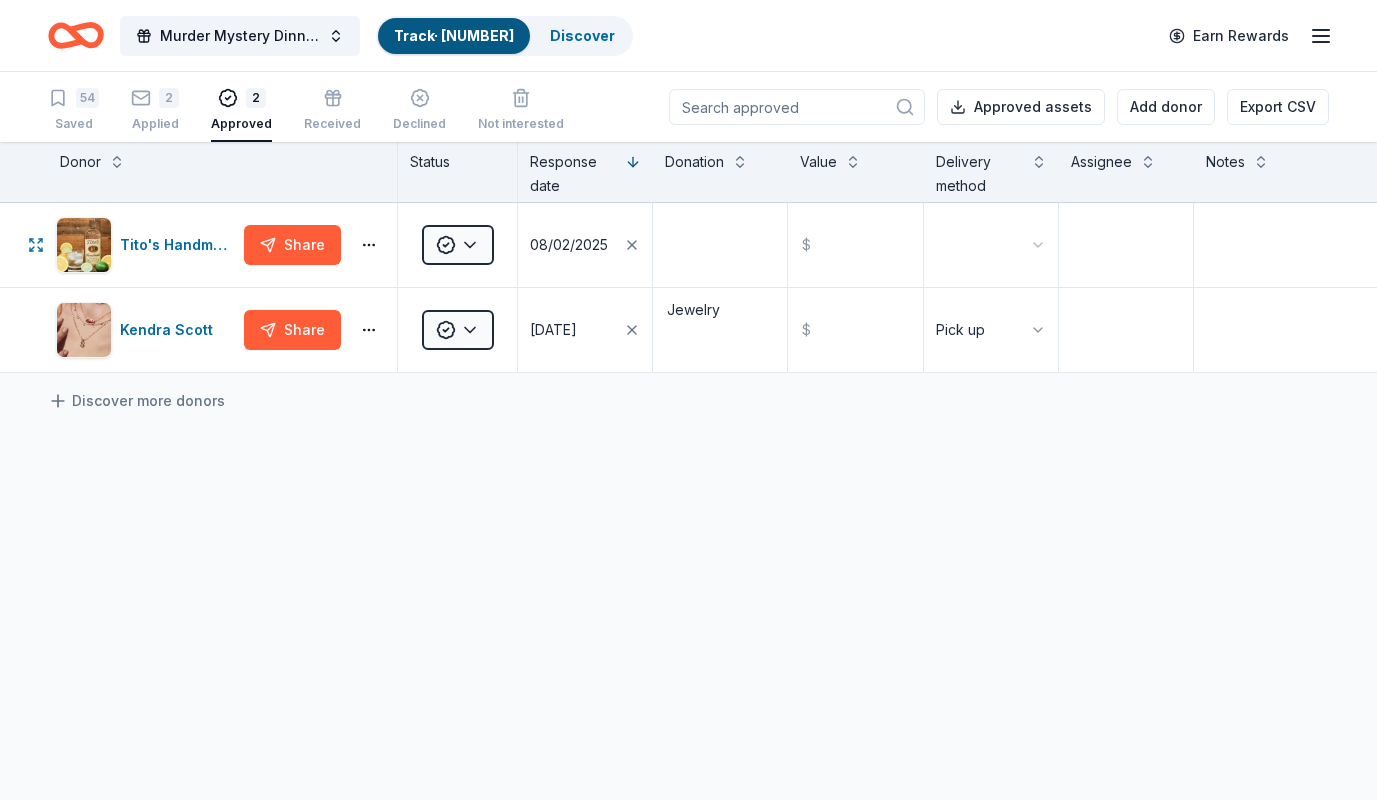 click on "Tito's Handmade Vodka" at bounding box center [146, 245] 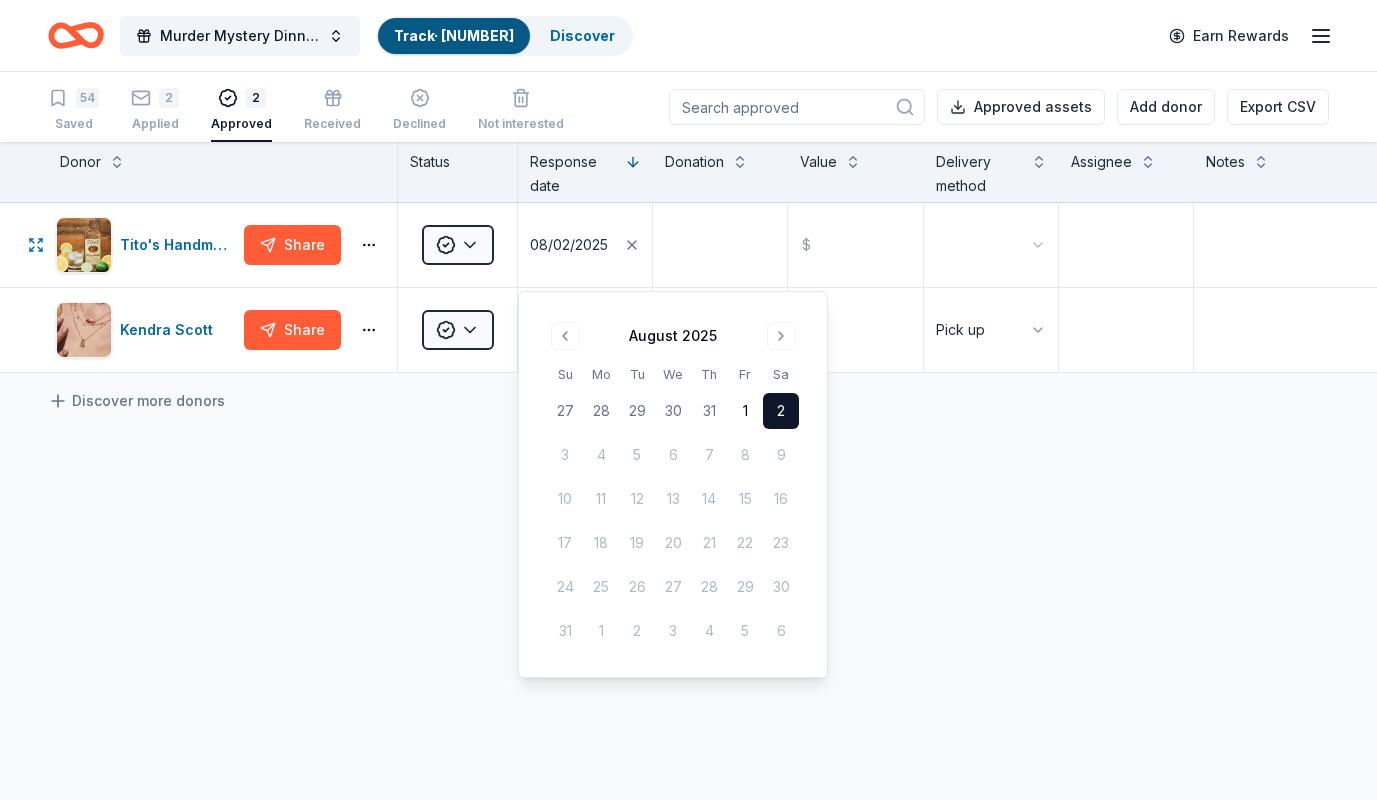 click at bounding box center (565, 336) 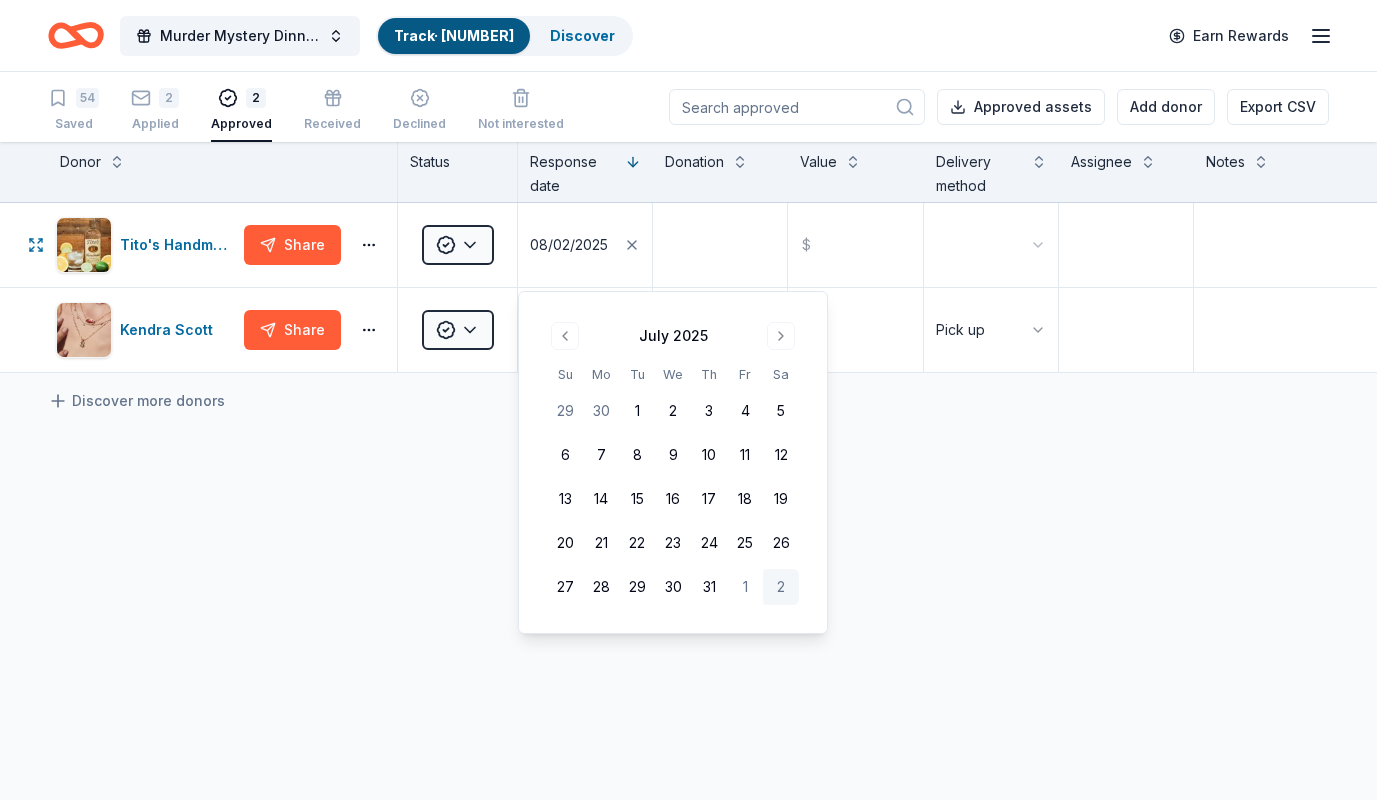 click on "14" at bounding box center [601, 499] 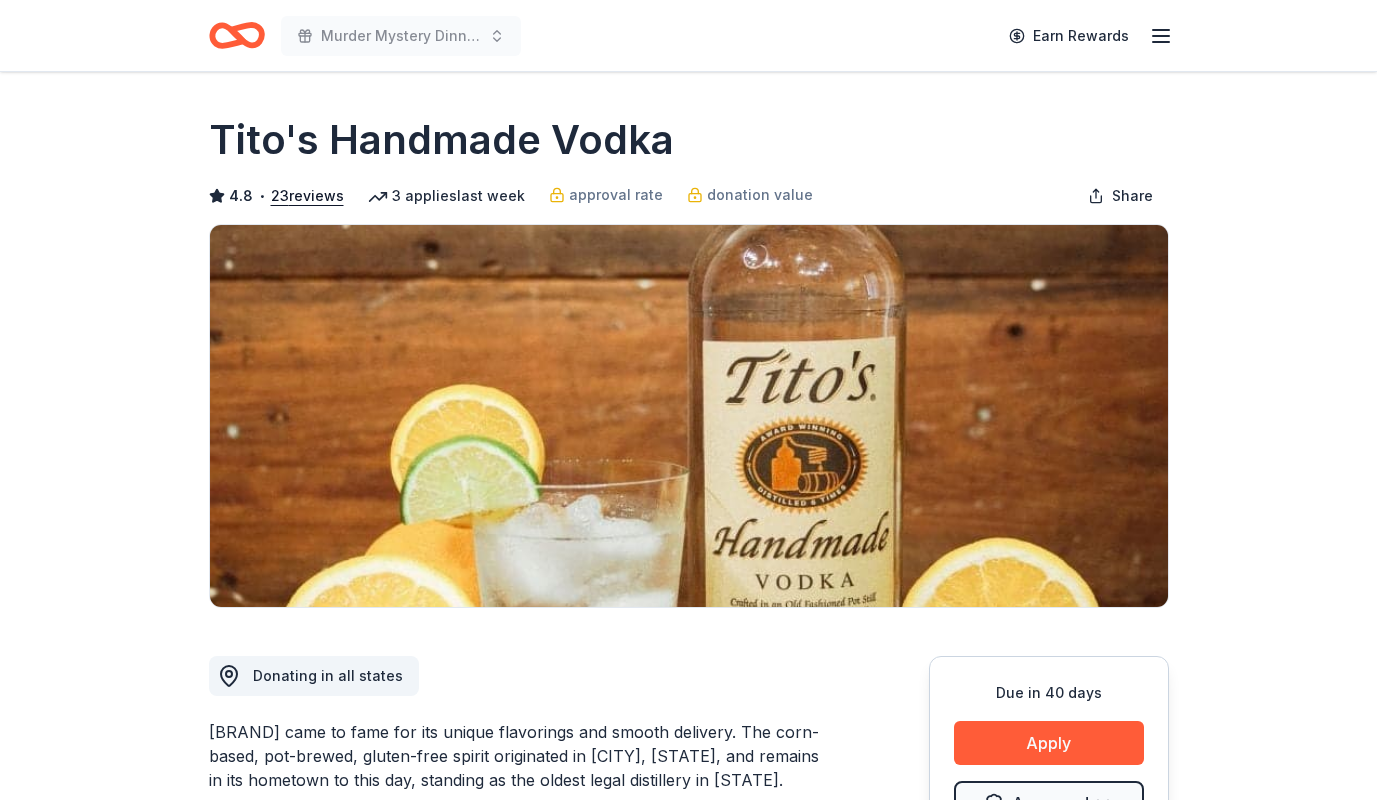 scroll, scrollTop: 0, scrollLeft: 0, axis: both 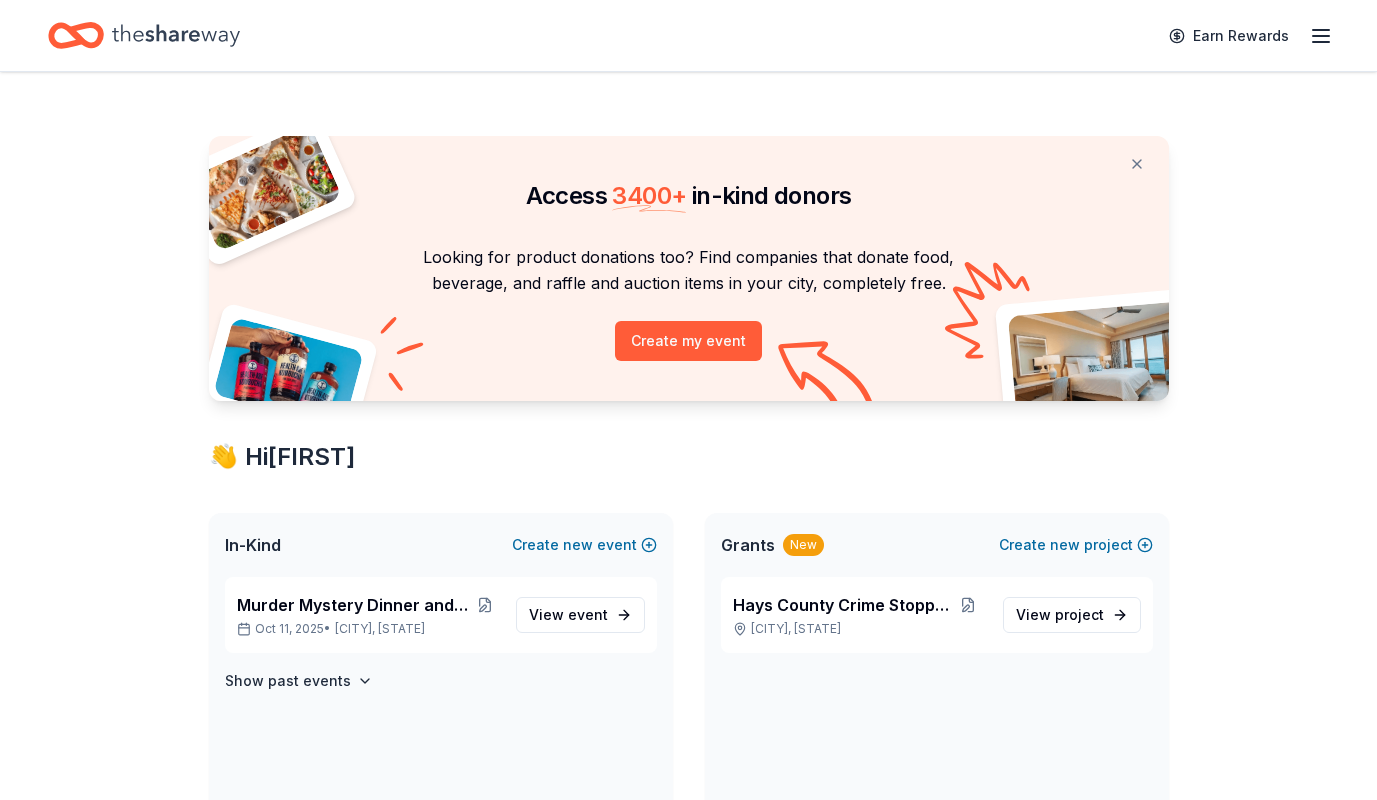 click on "Murder Mystery Dinner and Silent Auction" at bounding box center (354, 605) 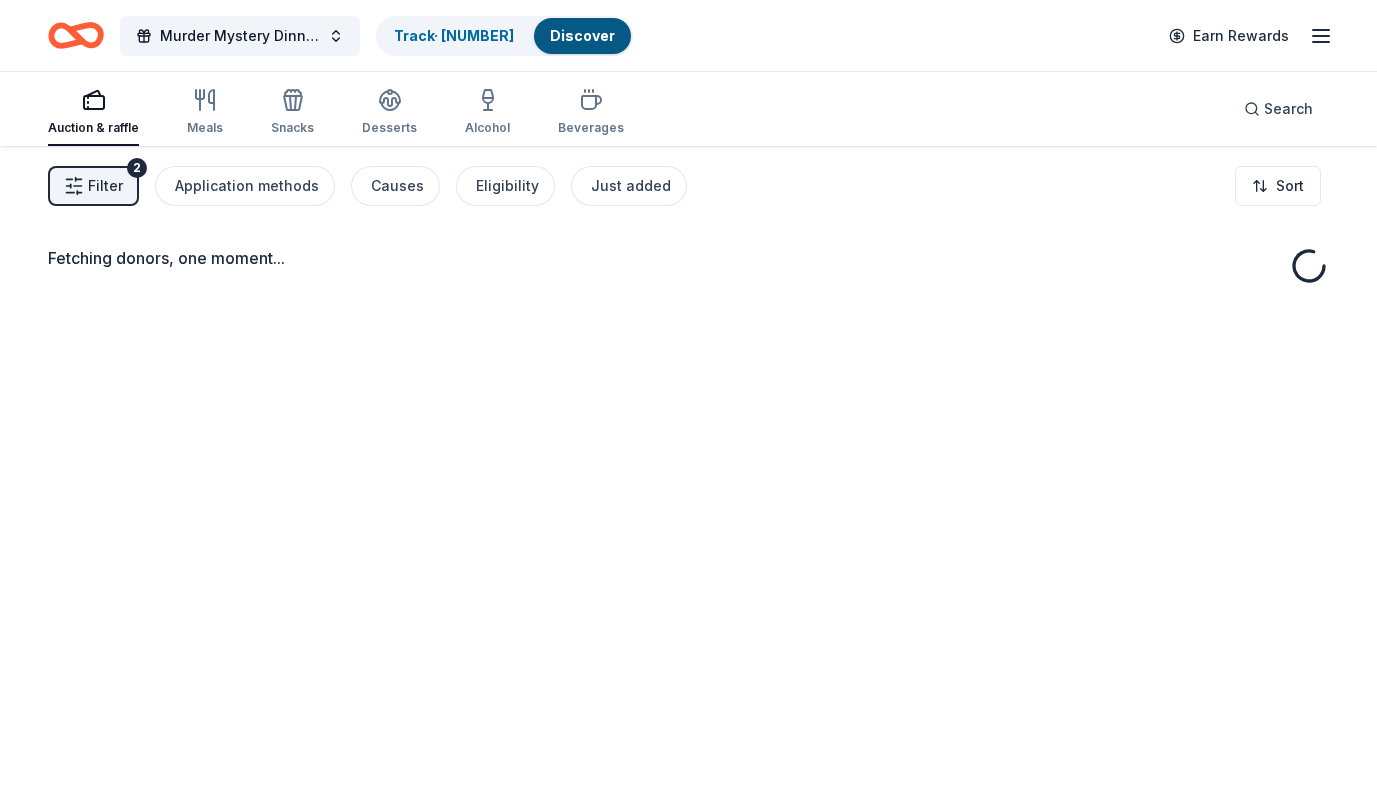 click on "Track  · 65" at bounding box center [454, 36] 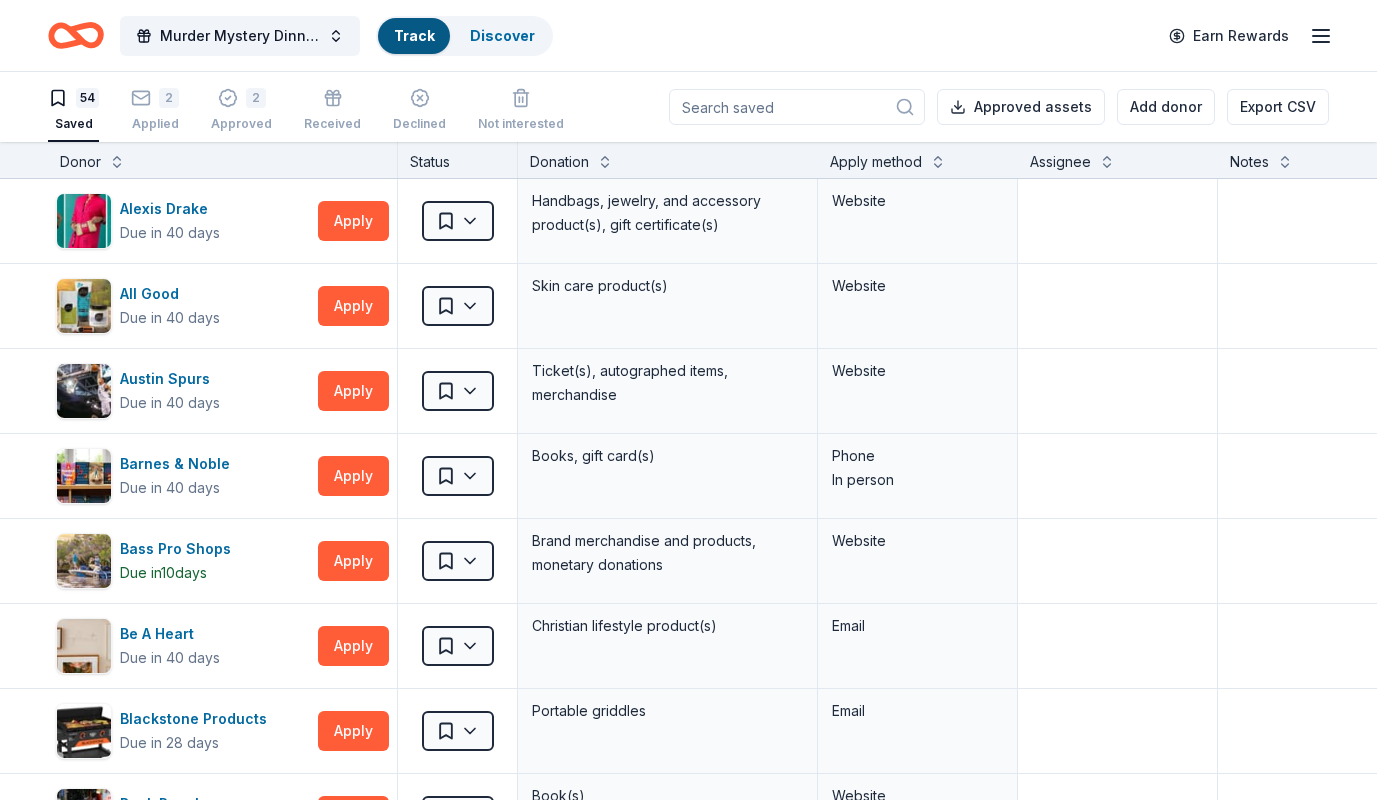 scroll, scrollTop: 1, scrollLeft: 0, axis: vertical 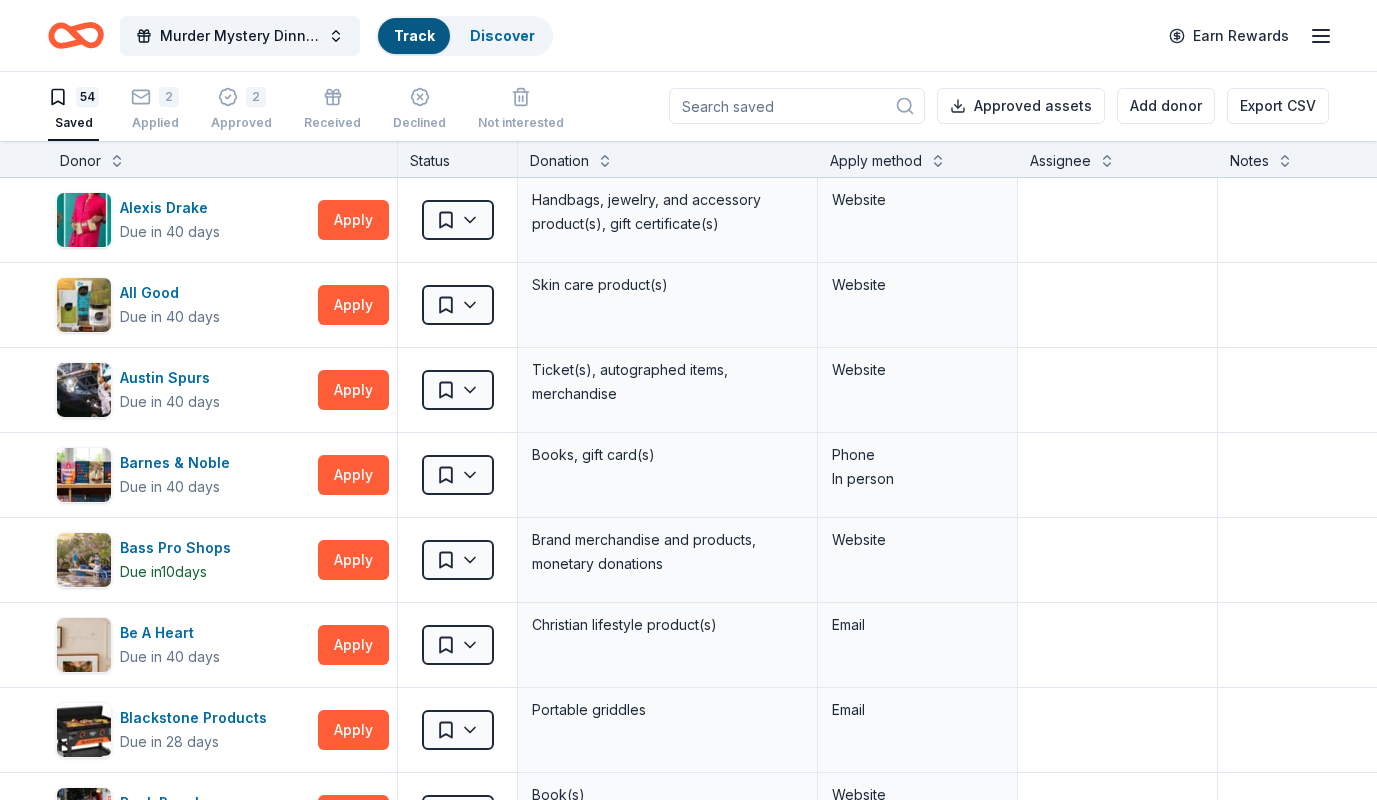click 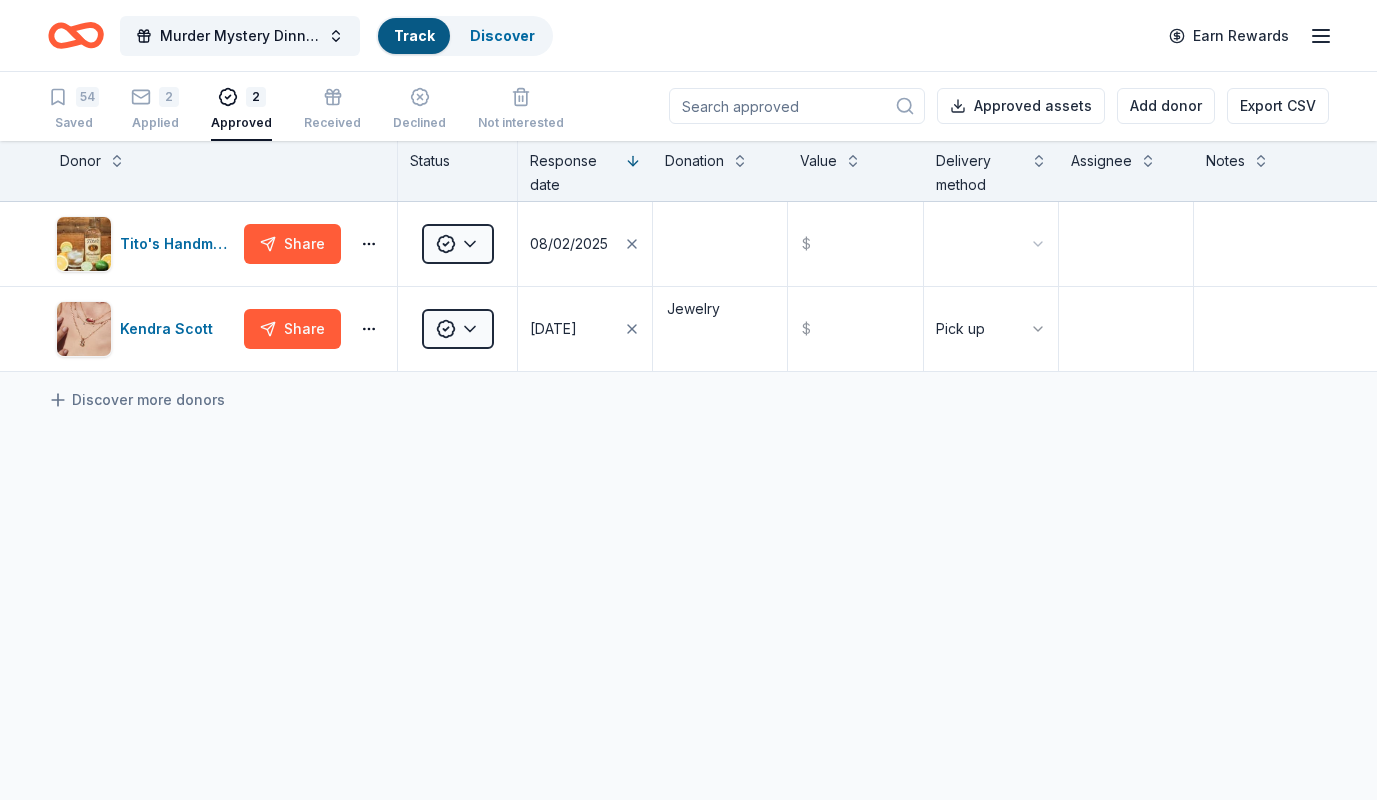 scroll, scrollTop: 0, scrollLeft: 0, axis: both 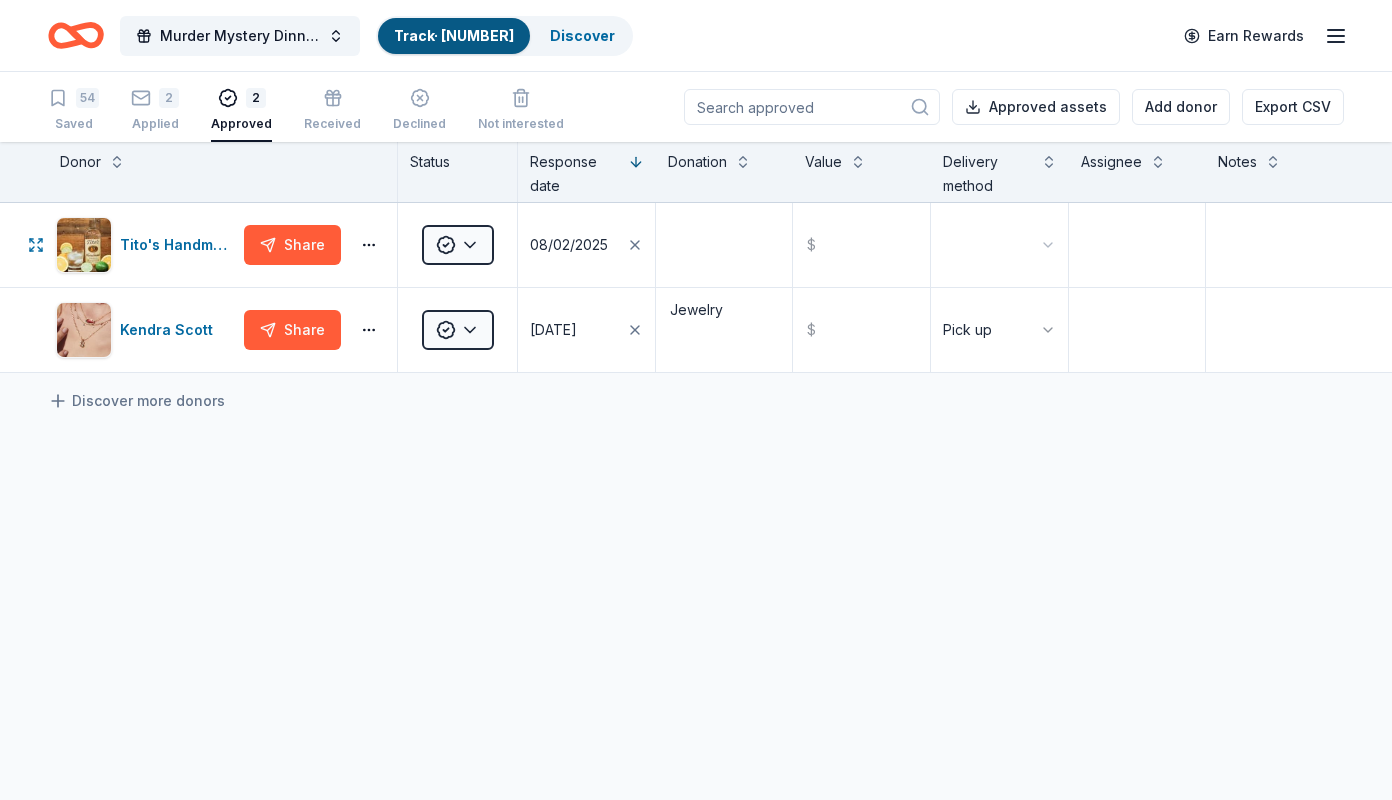 click on "Murder Mystery Dinner and Silent Auction Track  · 65 Discover Earn Rewards 54 Saved 2 Applied 2 Approved Received Declined Not interested  Approved assets Add donor Export CSV Donor Status Response date Donation Value Delivery method Assignee Notes Tito's Handmade Vodka  Share Approved 08/02/2025 $ Kendra Scott  Share Approved 06/04/2025 Jewelry $ Pick up   Discover more donors Saved" at bounding box center [696, 400] 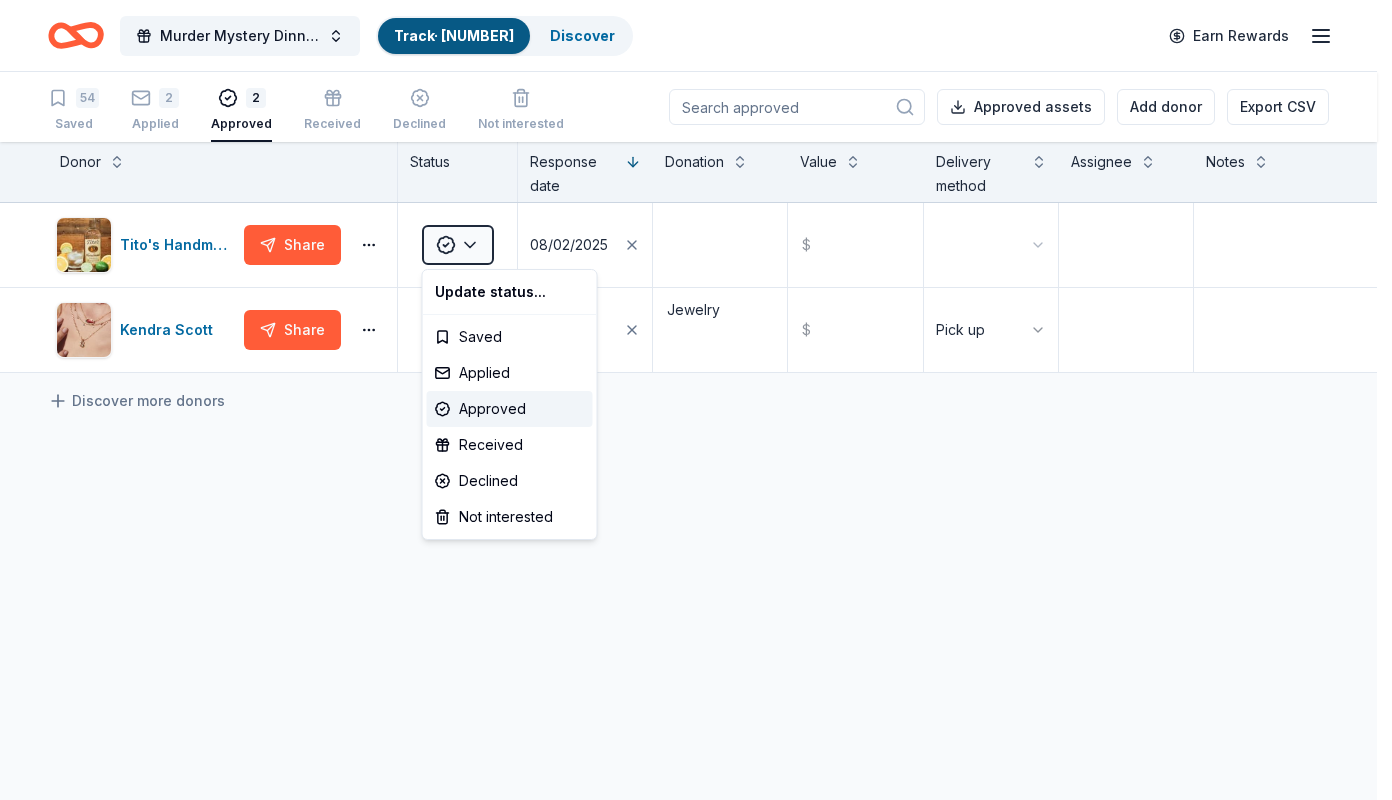click on "Murder Mystery Dinner and Silent Auction Track  · 65 Discover Earn Rewards 54 Saved 2 Applied 2 Approved Received Declined Not interested  Approved assets Add donor Export CSV Donor Status Response date Donation Value Delivery method Assignee Notes Tito's Handmade Vodka  Share Approved 08/02/2025 $ Kendra Scott  Share Approved 06/04/2025 Jewelry $ Pick up   Discover more donors Saved Update status... Saved Applied Approved Received Declined Not interested" at bounding box center [696, 400] 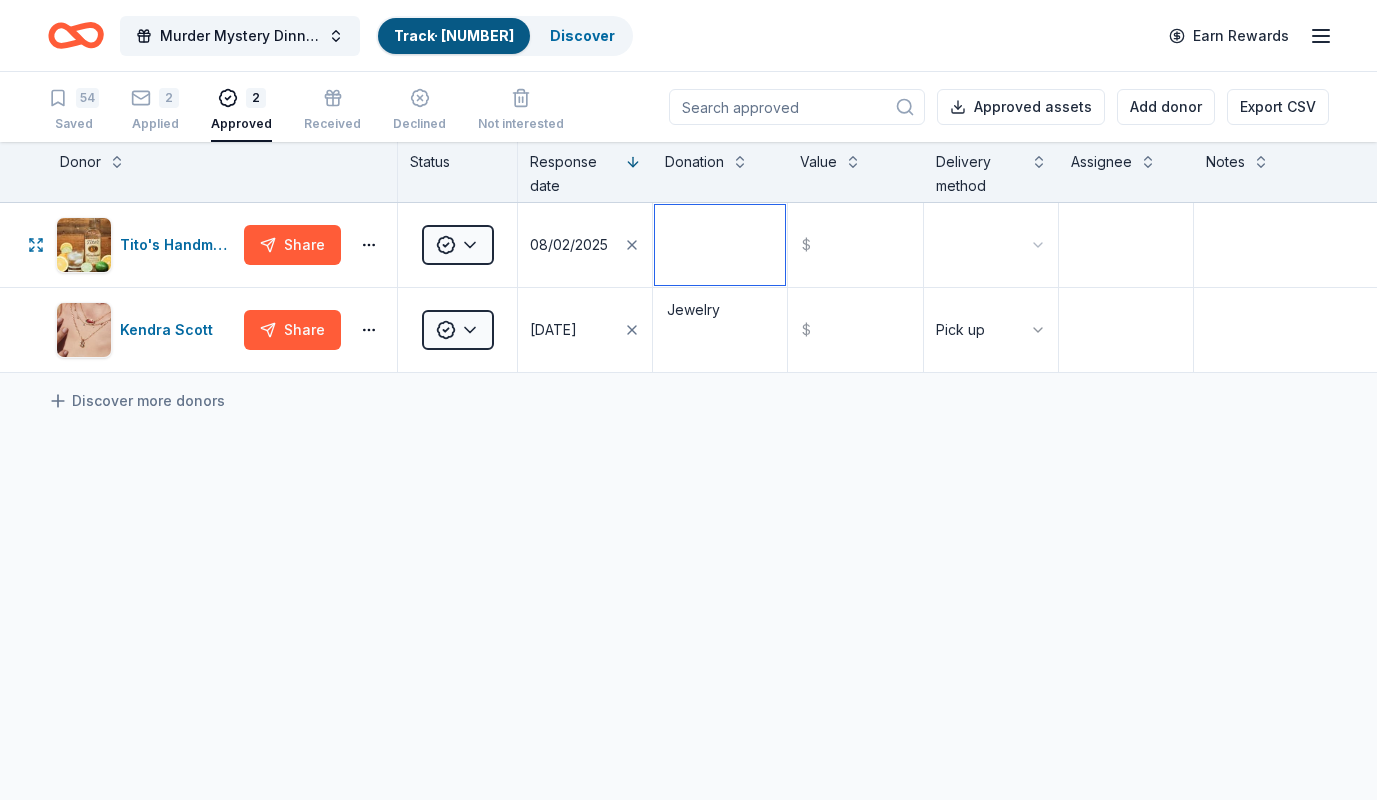 click at bounding box center (720, 245) 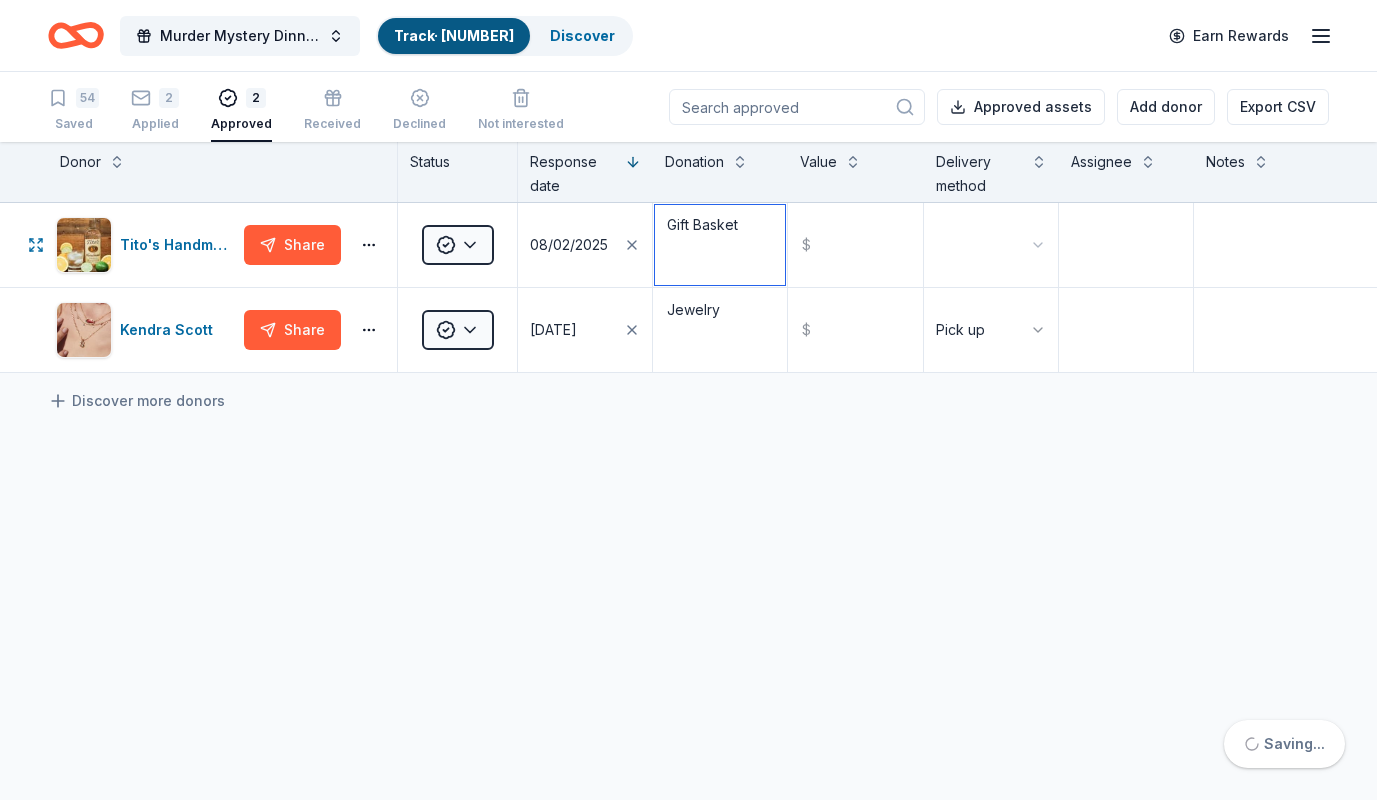 type on "Gift Basket" 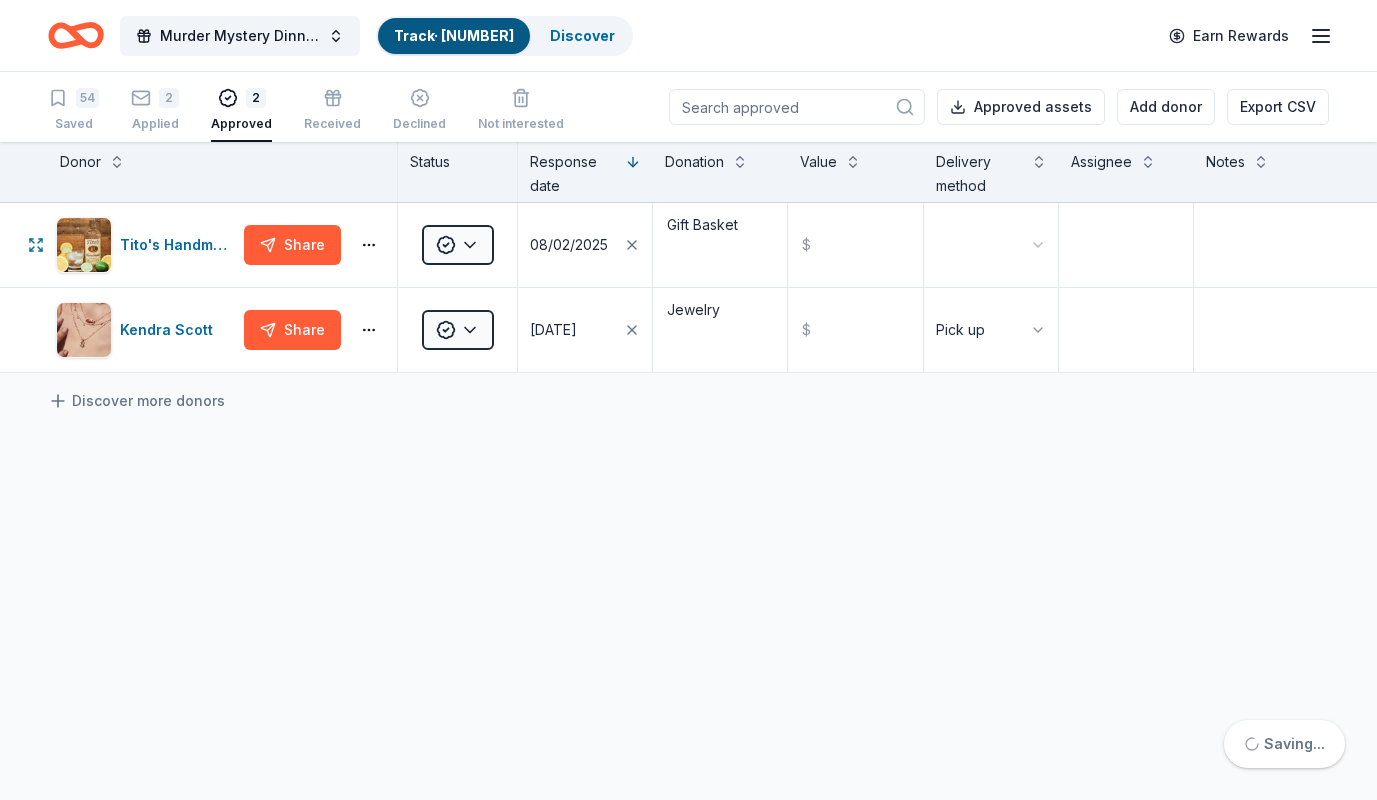 click on "08/02/2025" at bounding box center [585, 245] 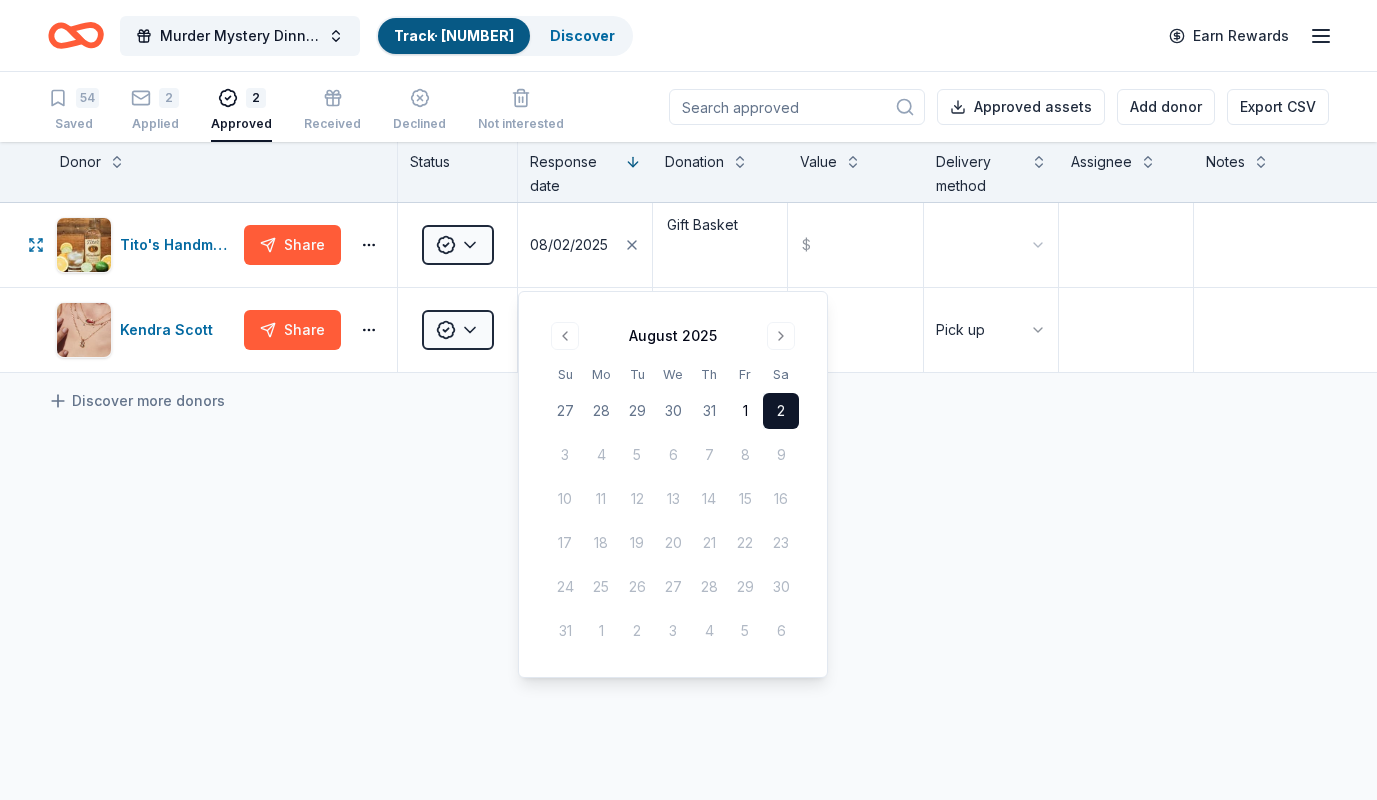click on "08/02/2025" at bounding box center [569, 245] 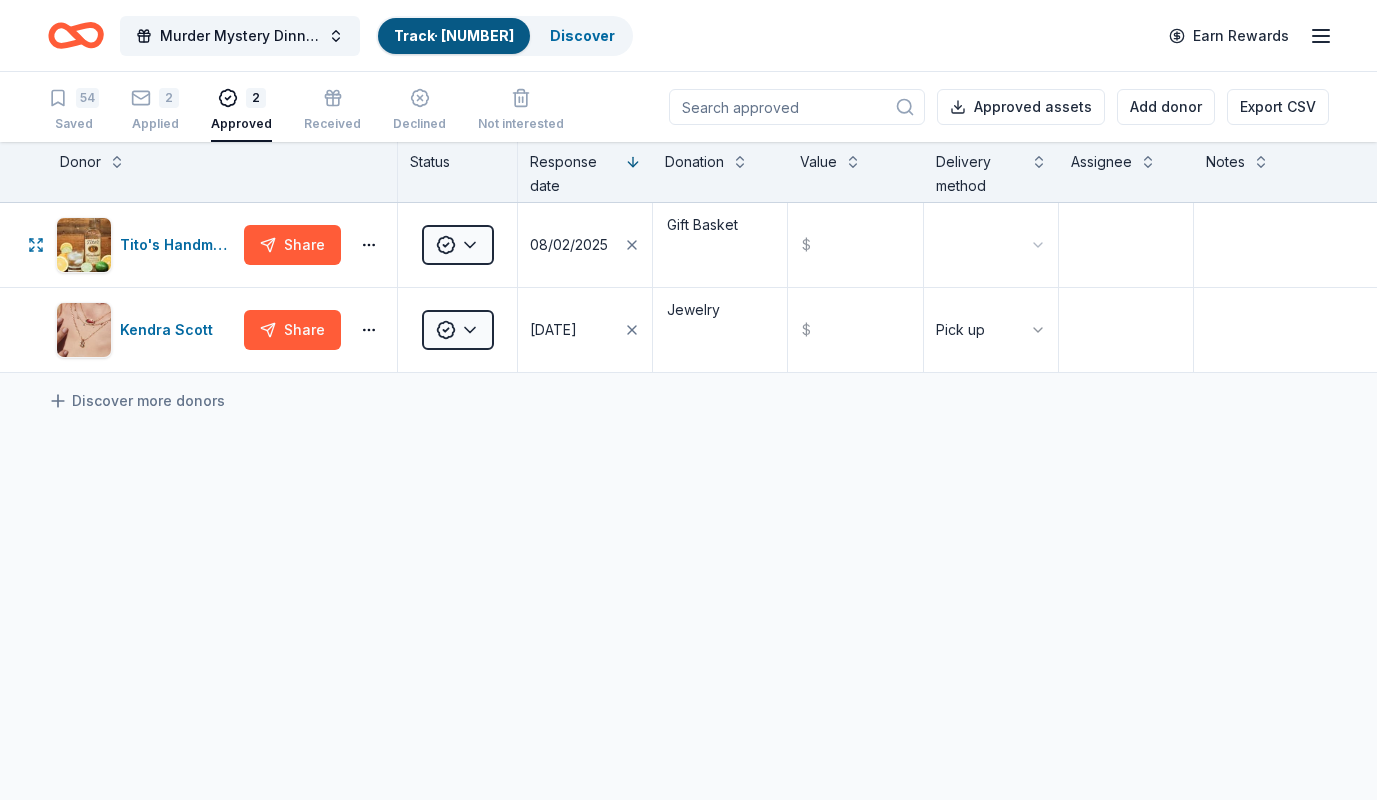 click on "08/02/2025" at bounding box center [569, 245] 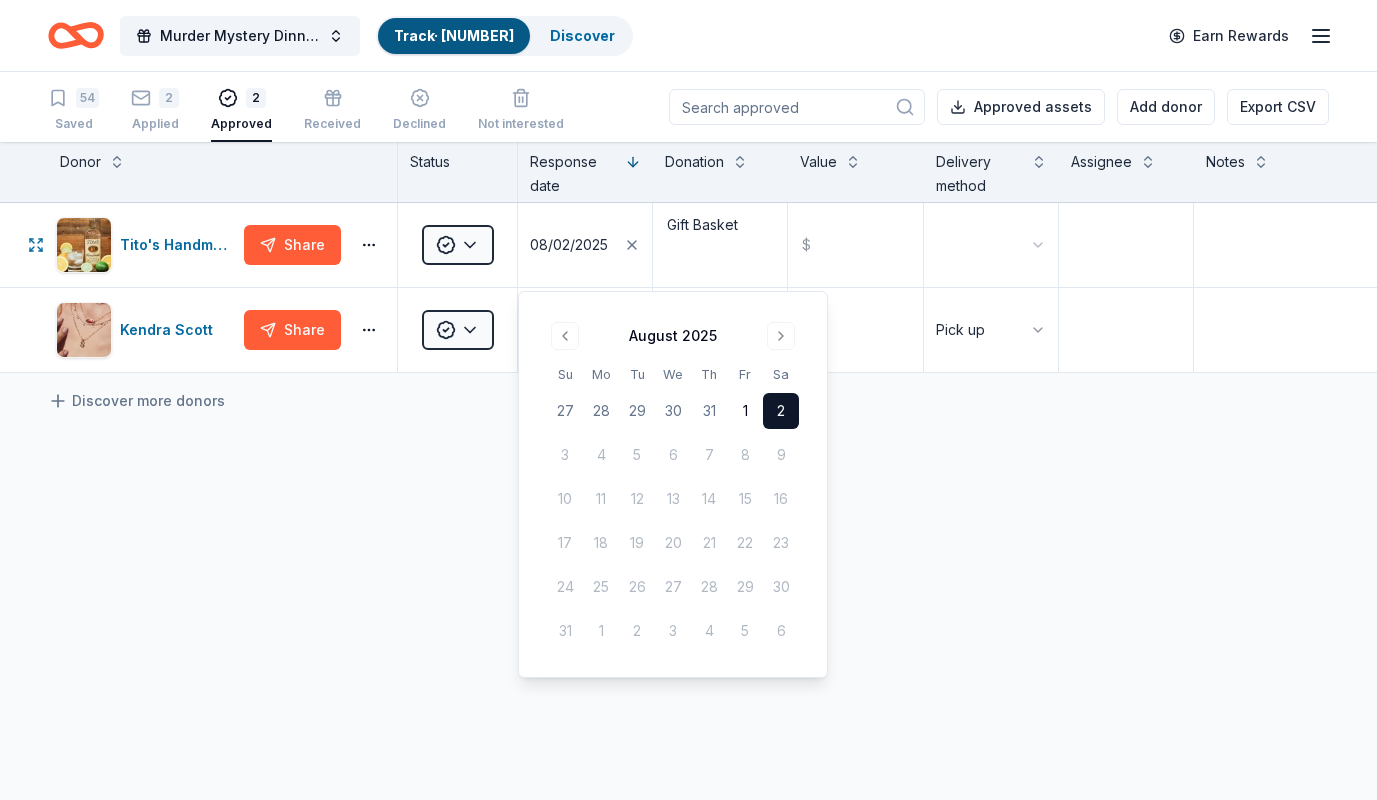 click on "08/02/2025" at bounding box center [569, 245] 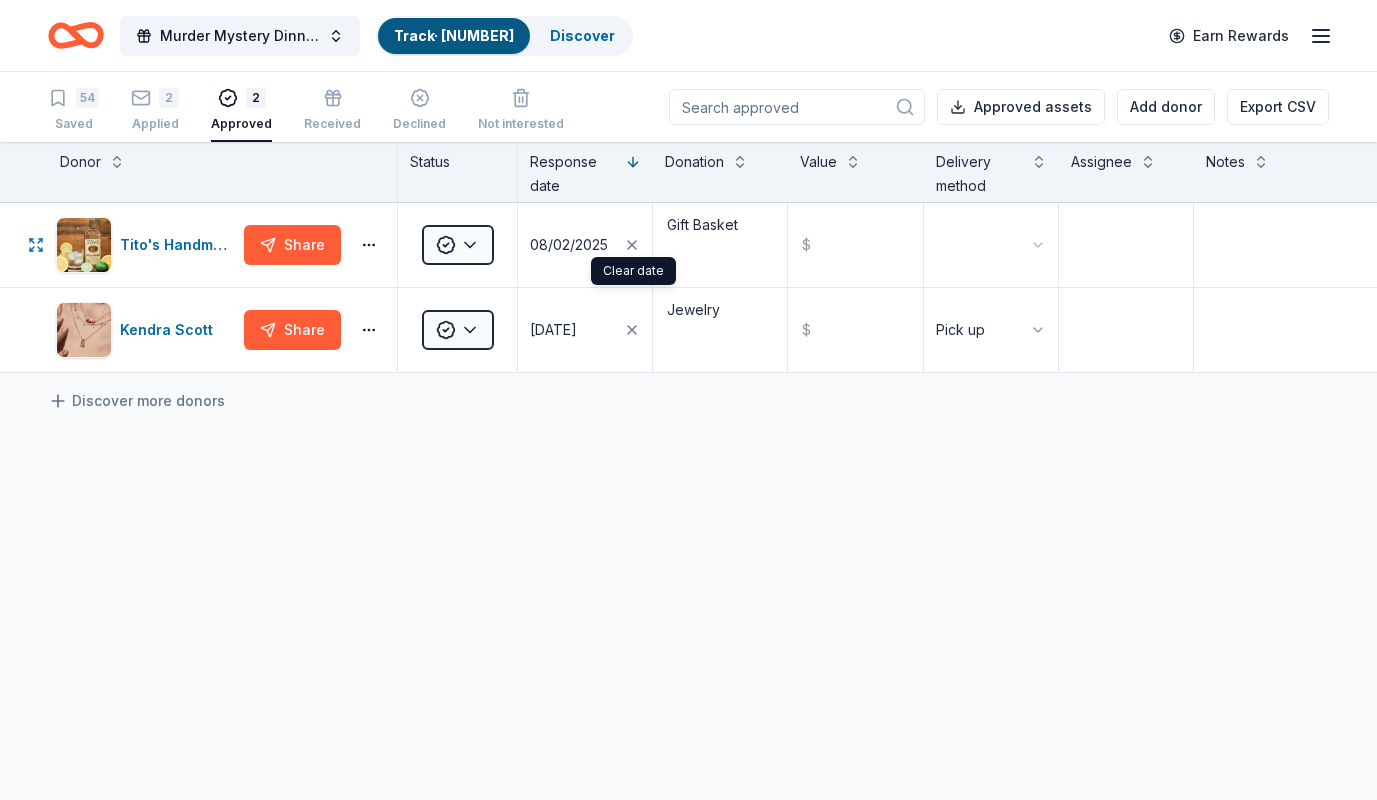 click 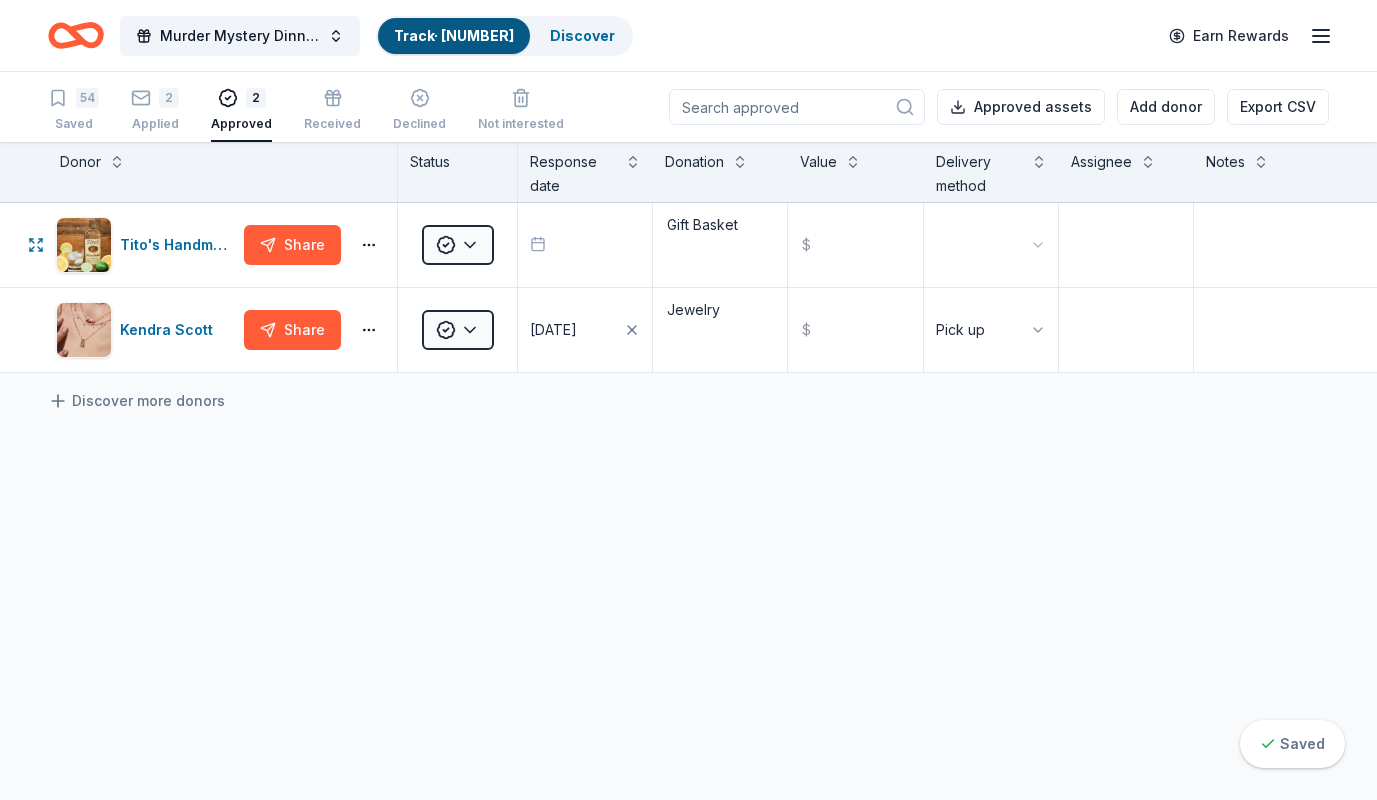click 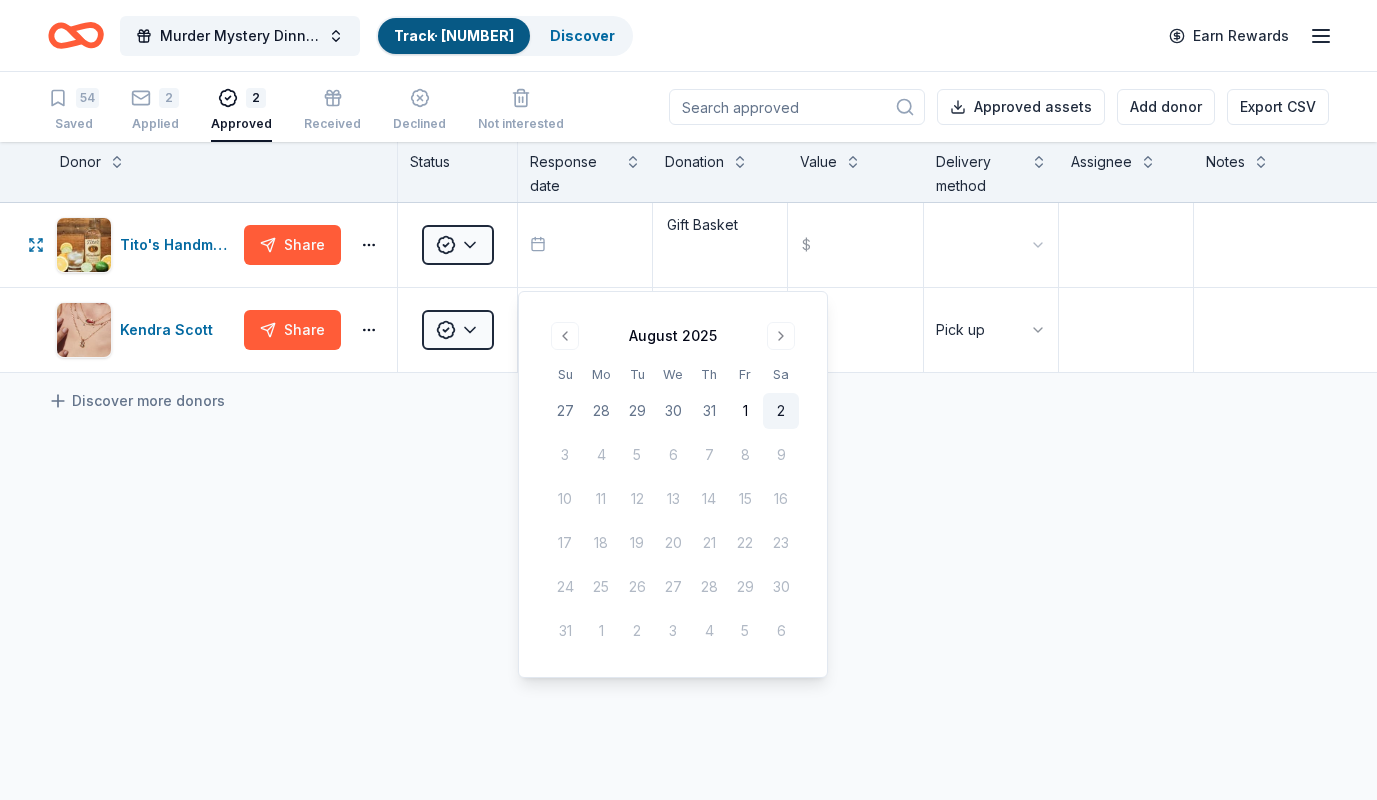 click at bounding box center [565, 336] 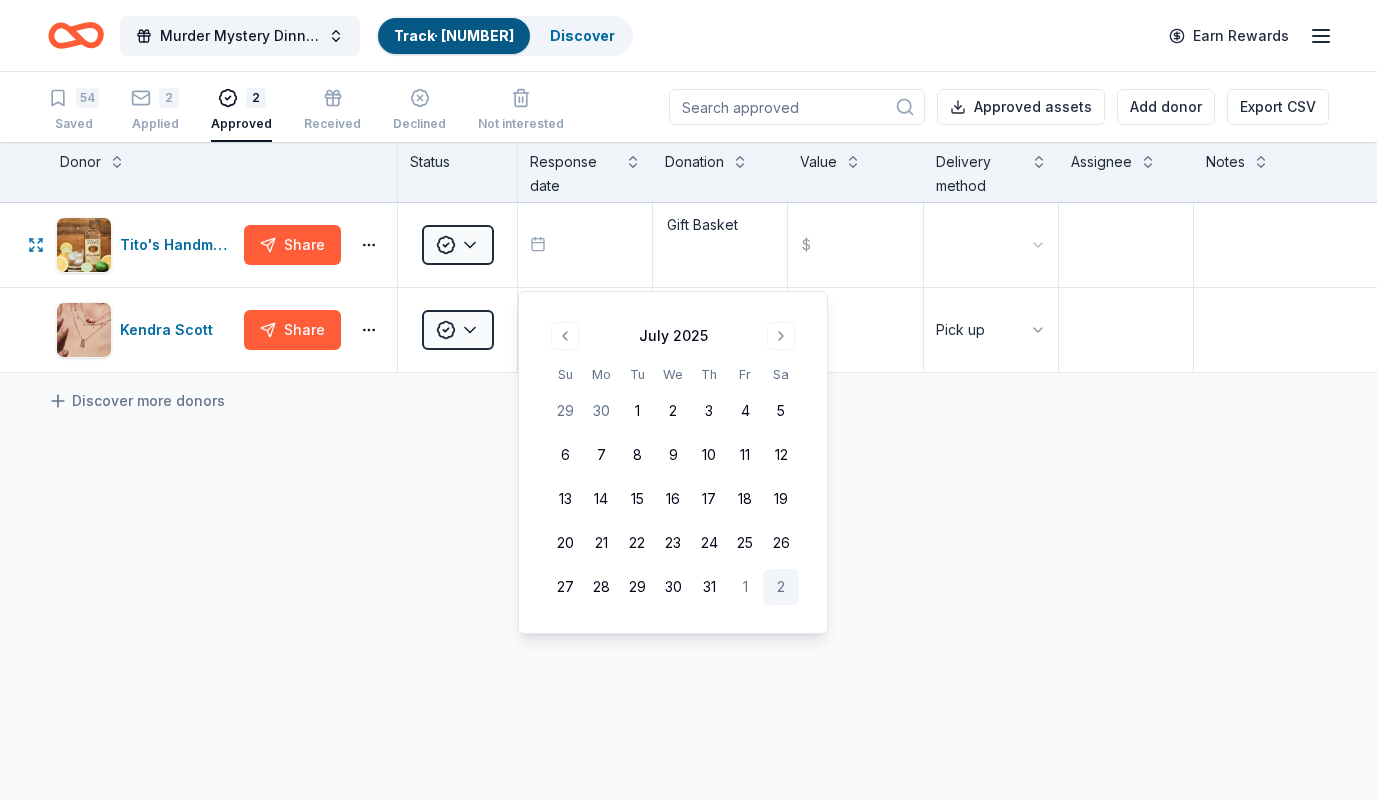 click on "14" at bounding box center (601, 499) 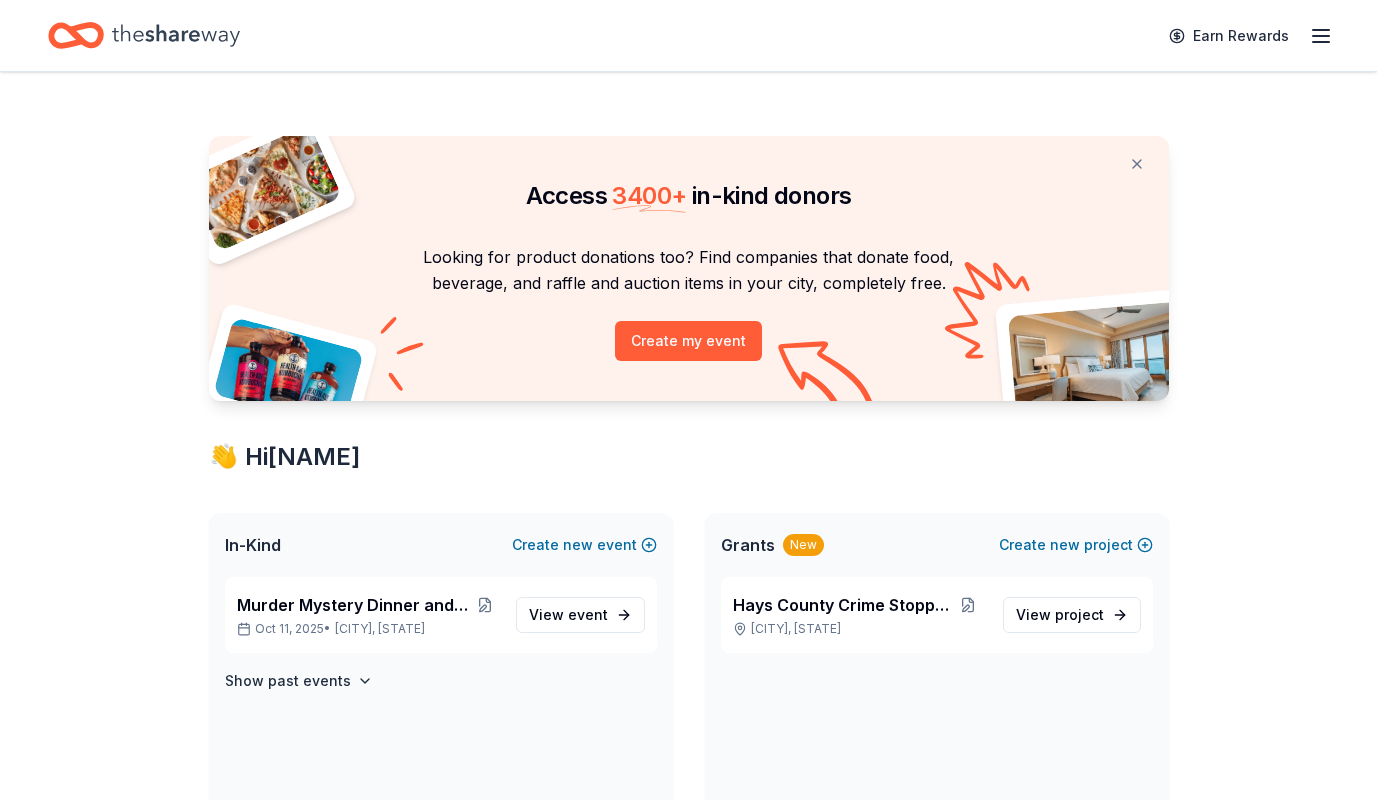 scroll, scrollTop: 0, scrollLeft: 0, axis: both 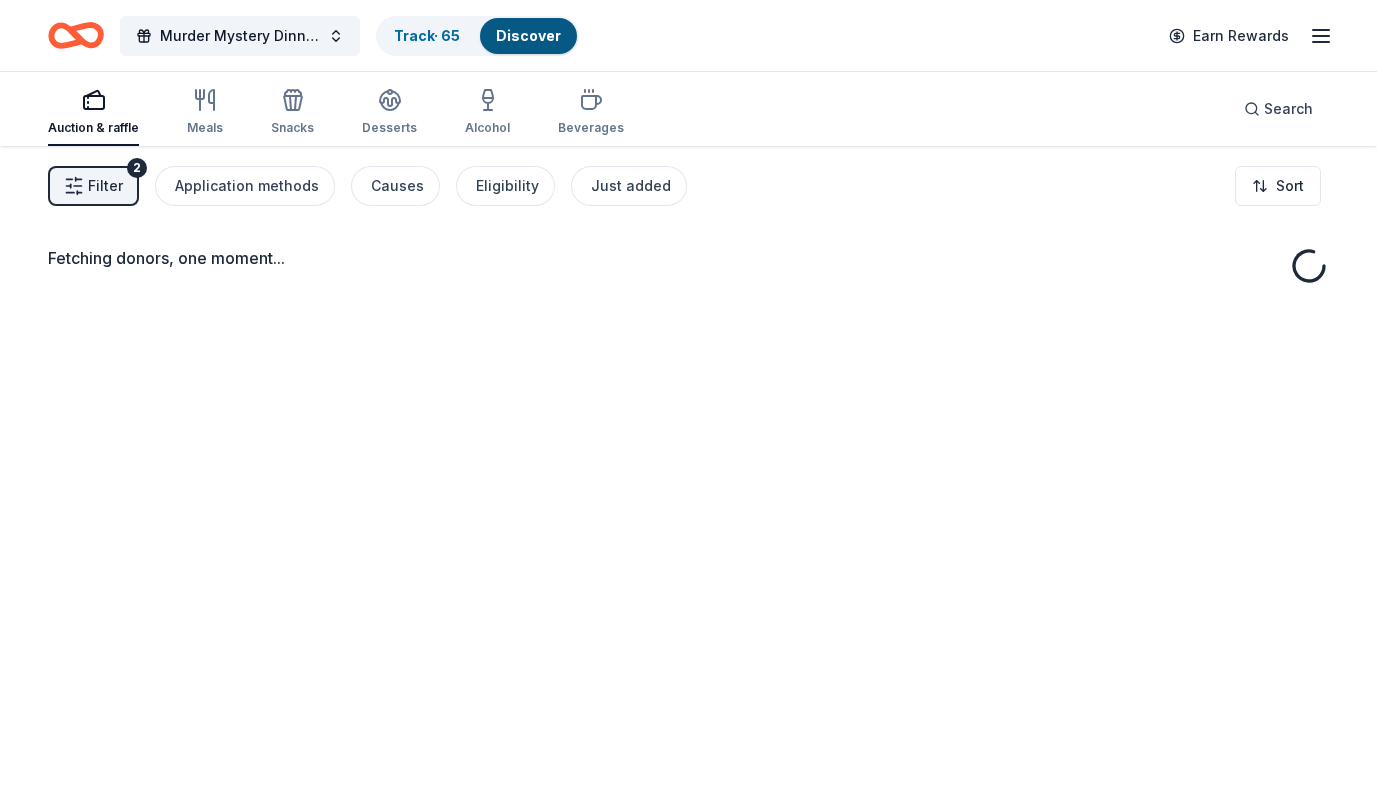 click on "Track  · 65" at bounding box center [427, 35] 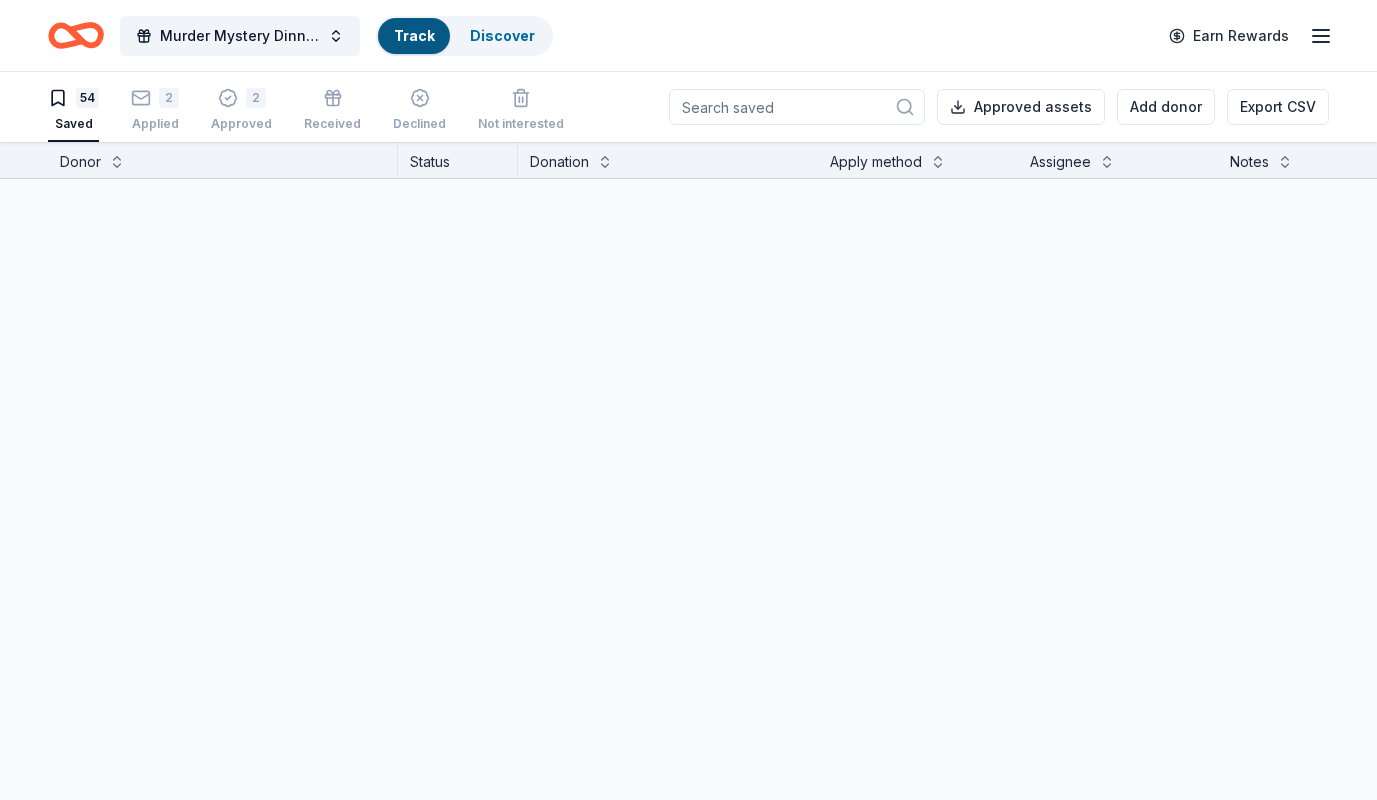 scroll, scrollTop: 1, scrollLeft: 0, axis: vertical 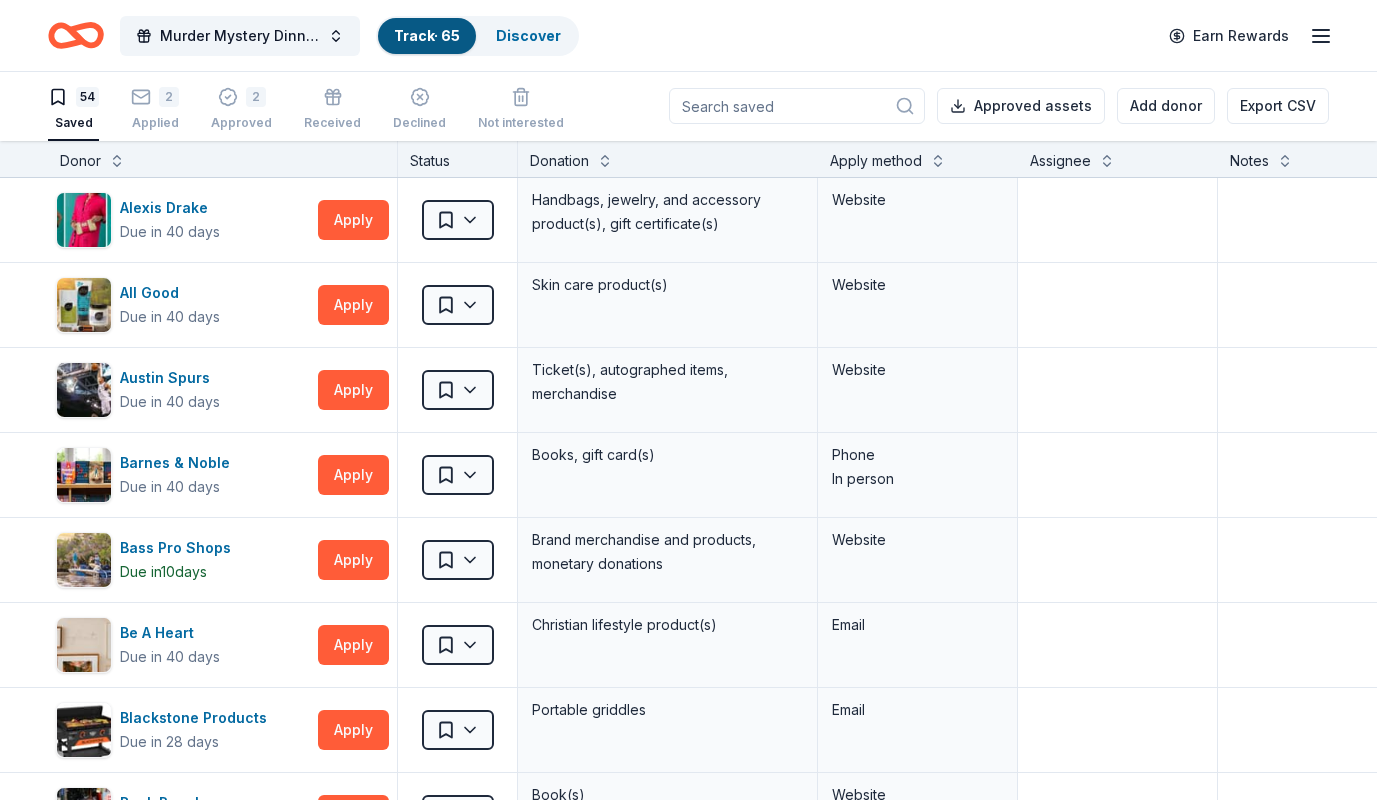 click on "Approved" at bounding box center [241, 123] 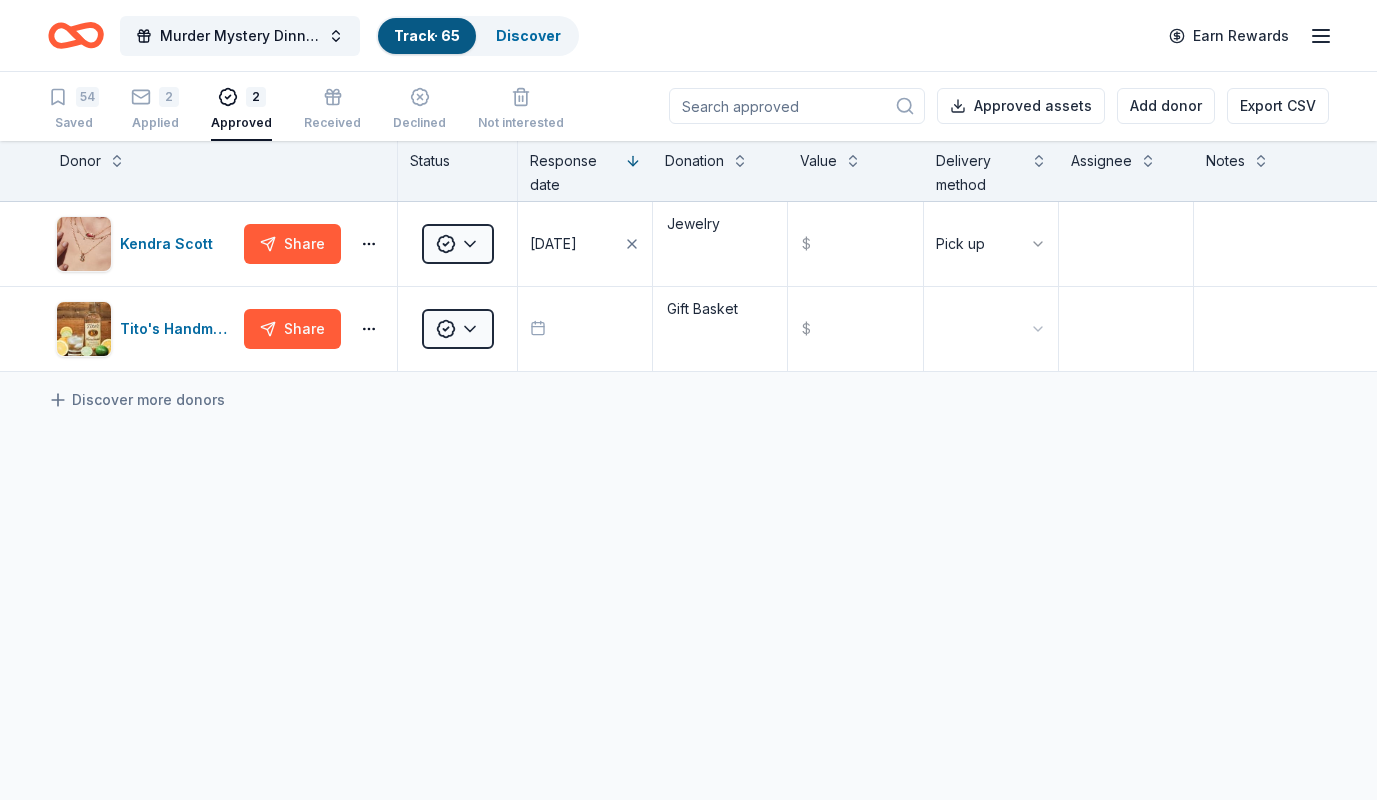 scroll, scrollTop: 0, scrollLeft: 0, axis: both 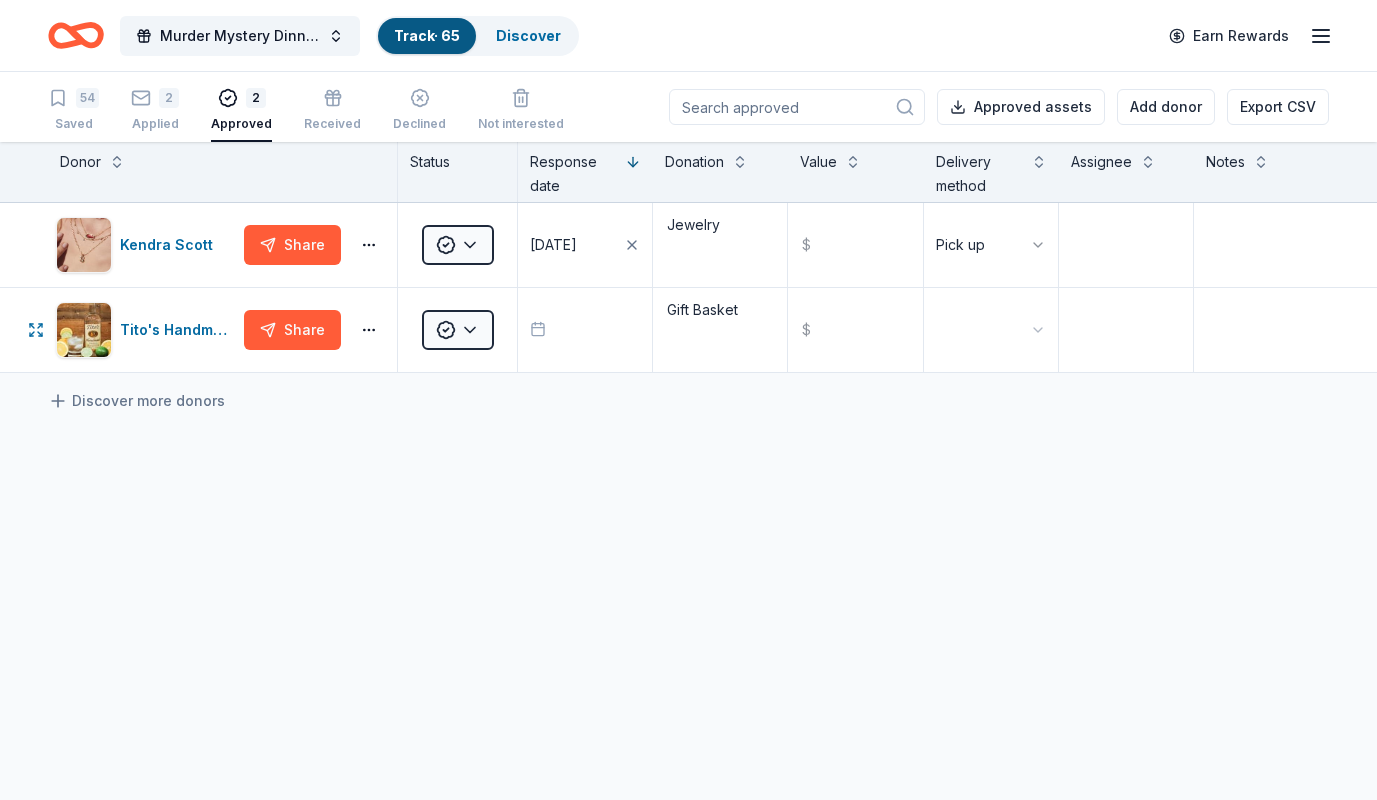 click at bounding box center [585, 330] 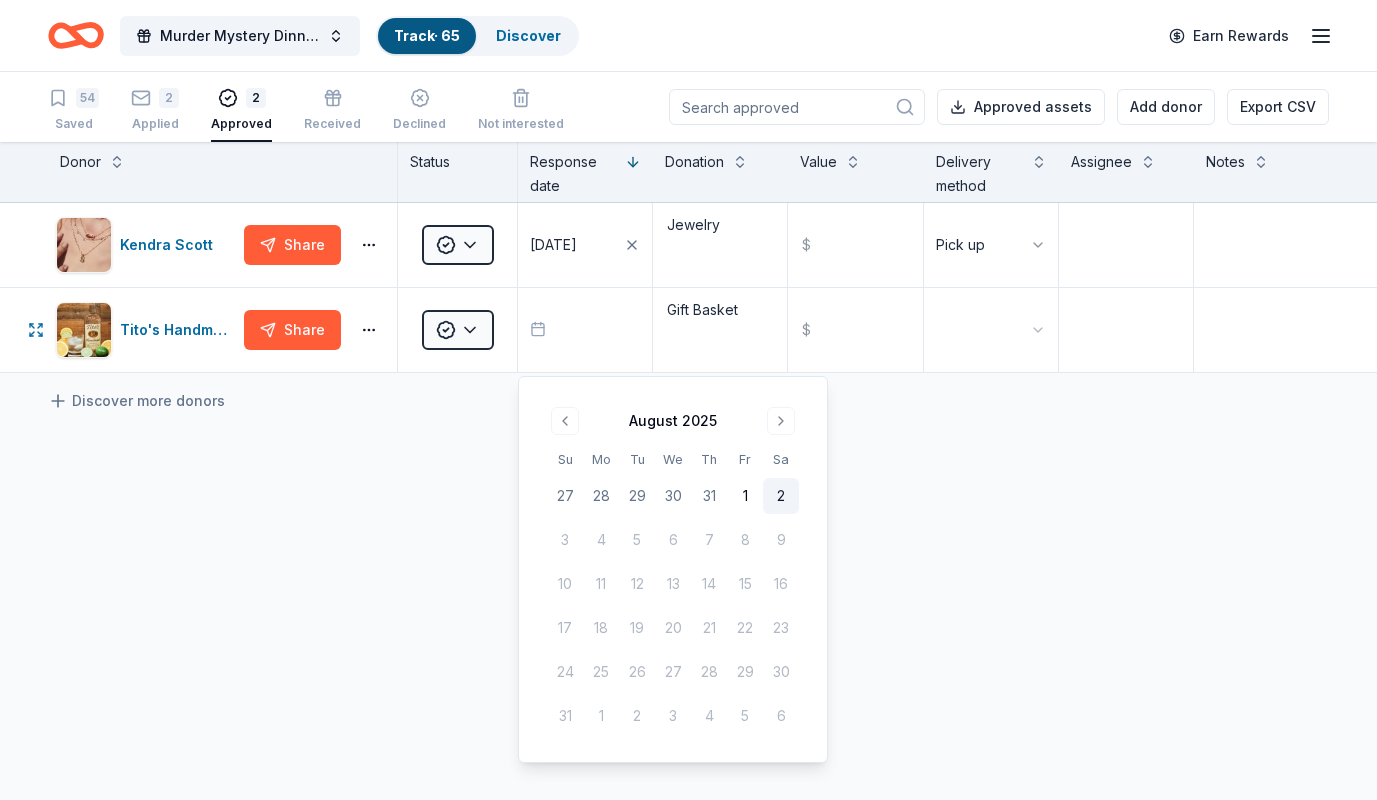 type 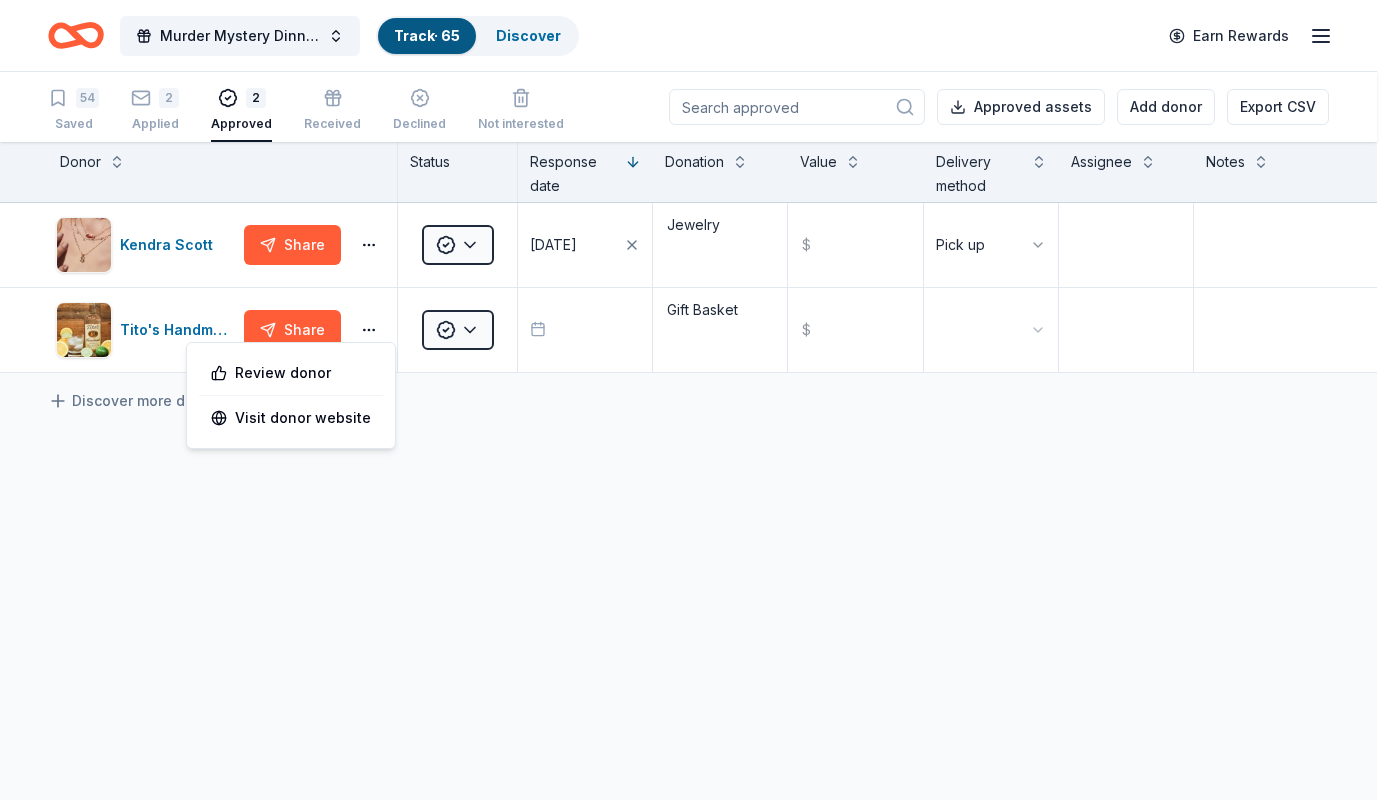 click on "Murder Mystery Dinner and Silent Auction Track  · 65 Discover Earn Rewards 54 Saved 2 Applied 2 Approved Received Declined Not interested  Approved assets Add donor Export CSV Donor Status Response date Donation Value Delivery method Assignee Notes Kendra Scott  Share Approved 06/04/2025 Jewelry $ Pick up Tito's Handmade Vodka  Share Approved   Gift Basket $   Discover more donors Saved  Review donor  Visit donor website" at bounding box center [696, 400] 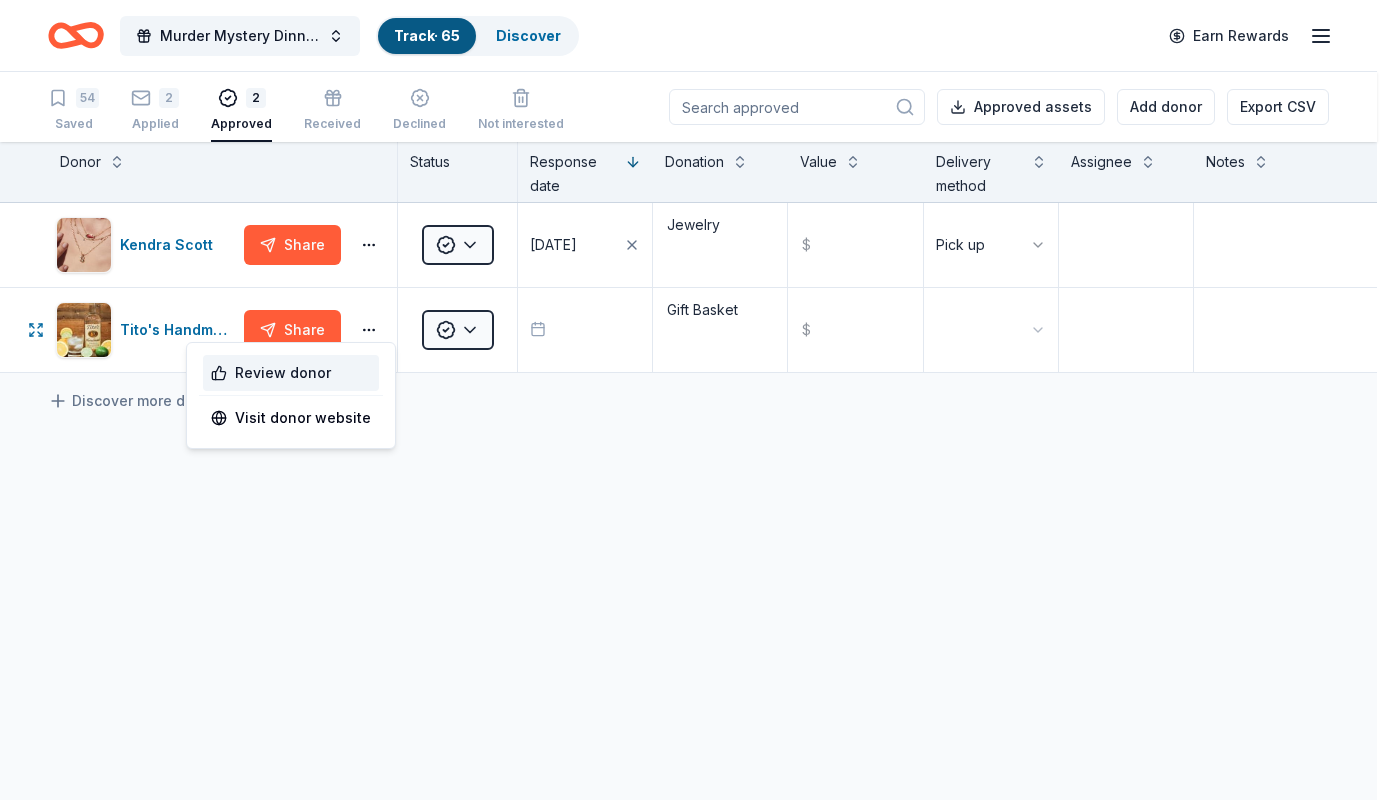 click on "Review donor" at bounding box center [291, 373] 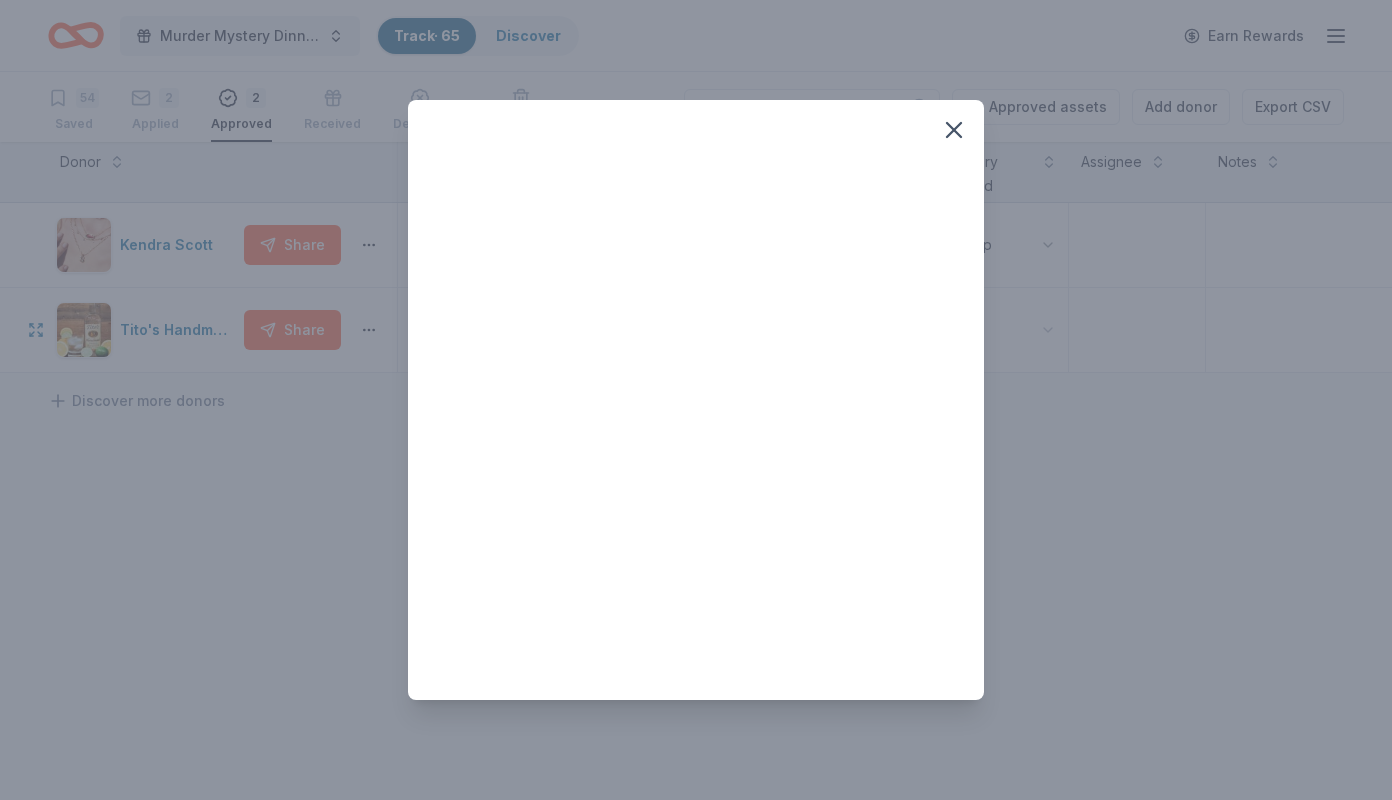 click 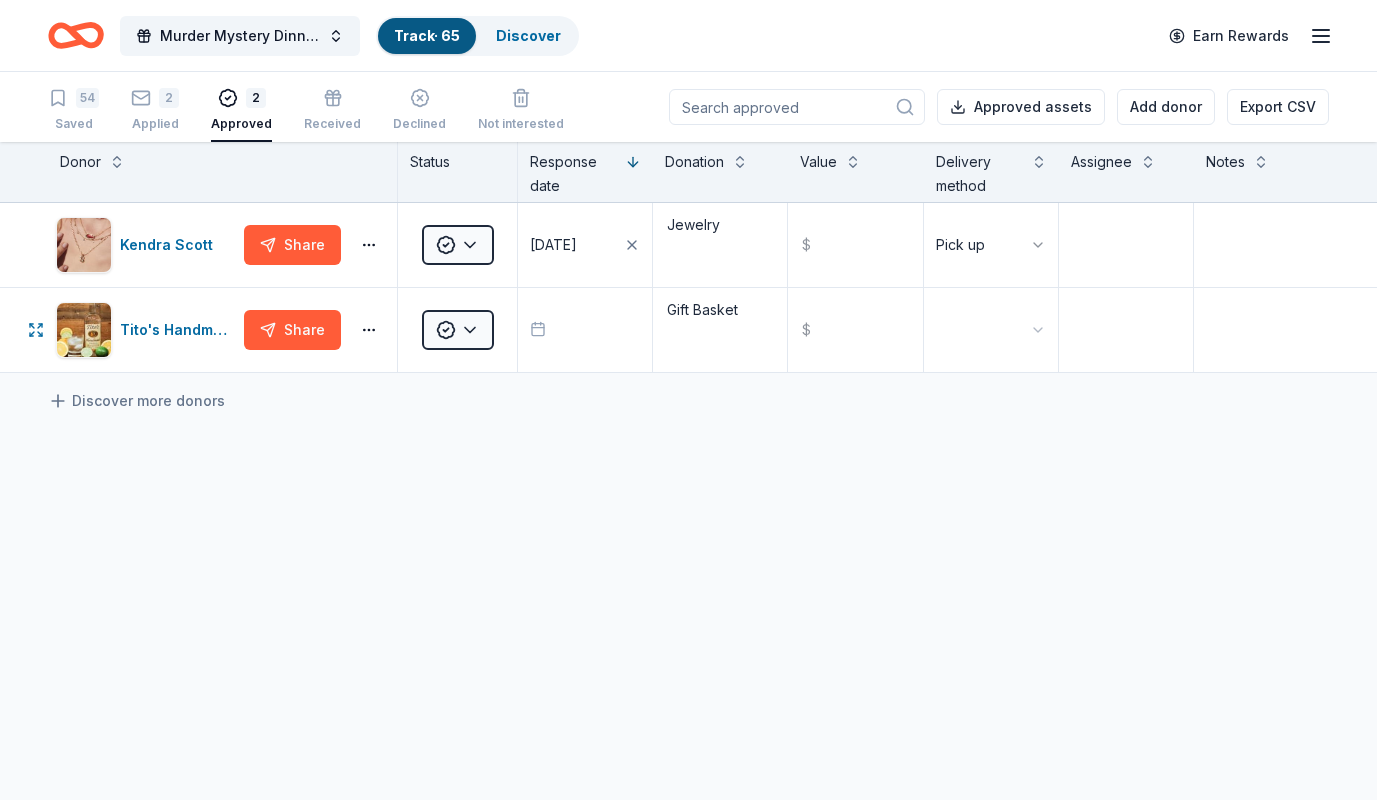click at bounding box center [585, 330] 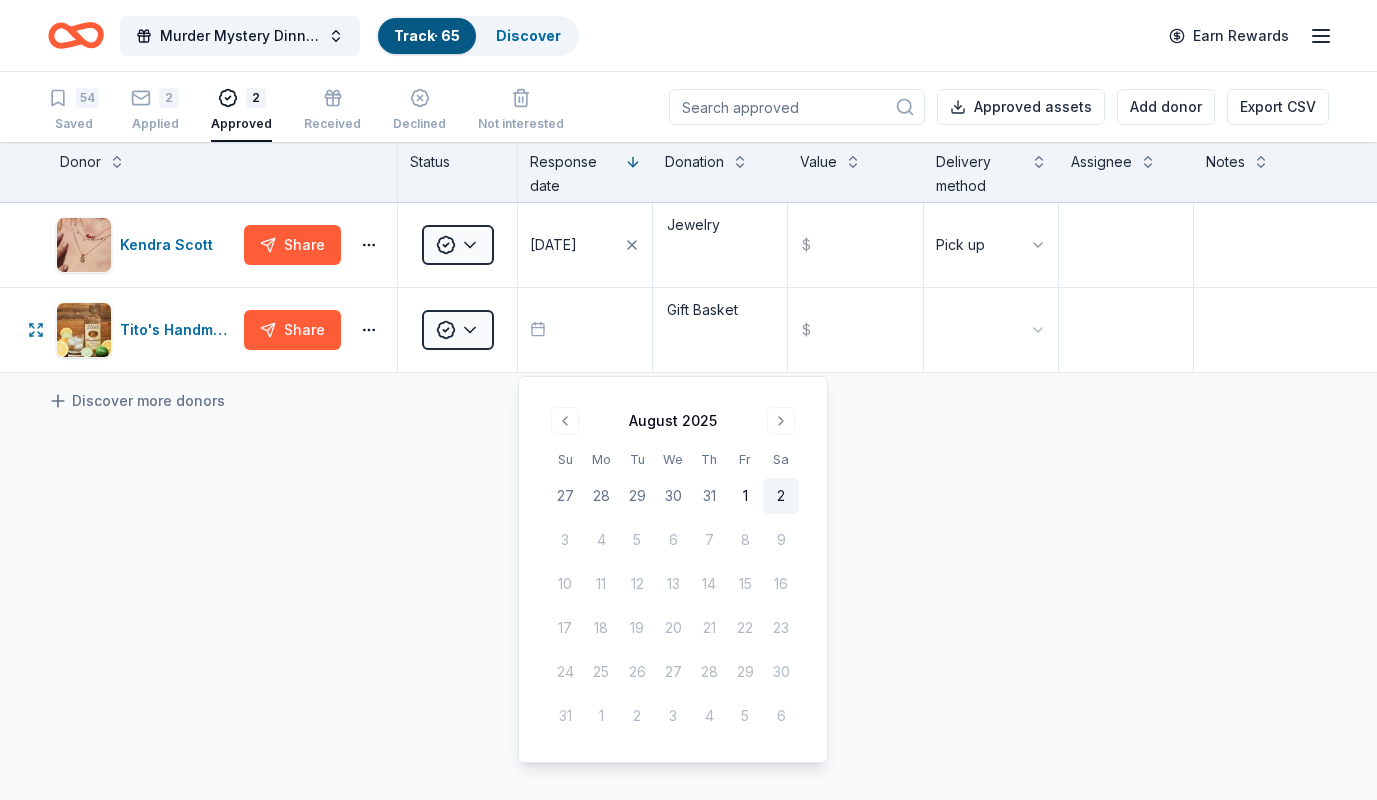 click on "2" at bounding box center [781, 496] 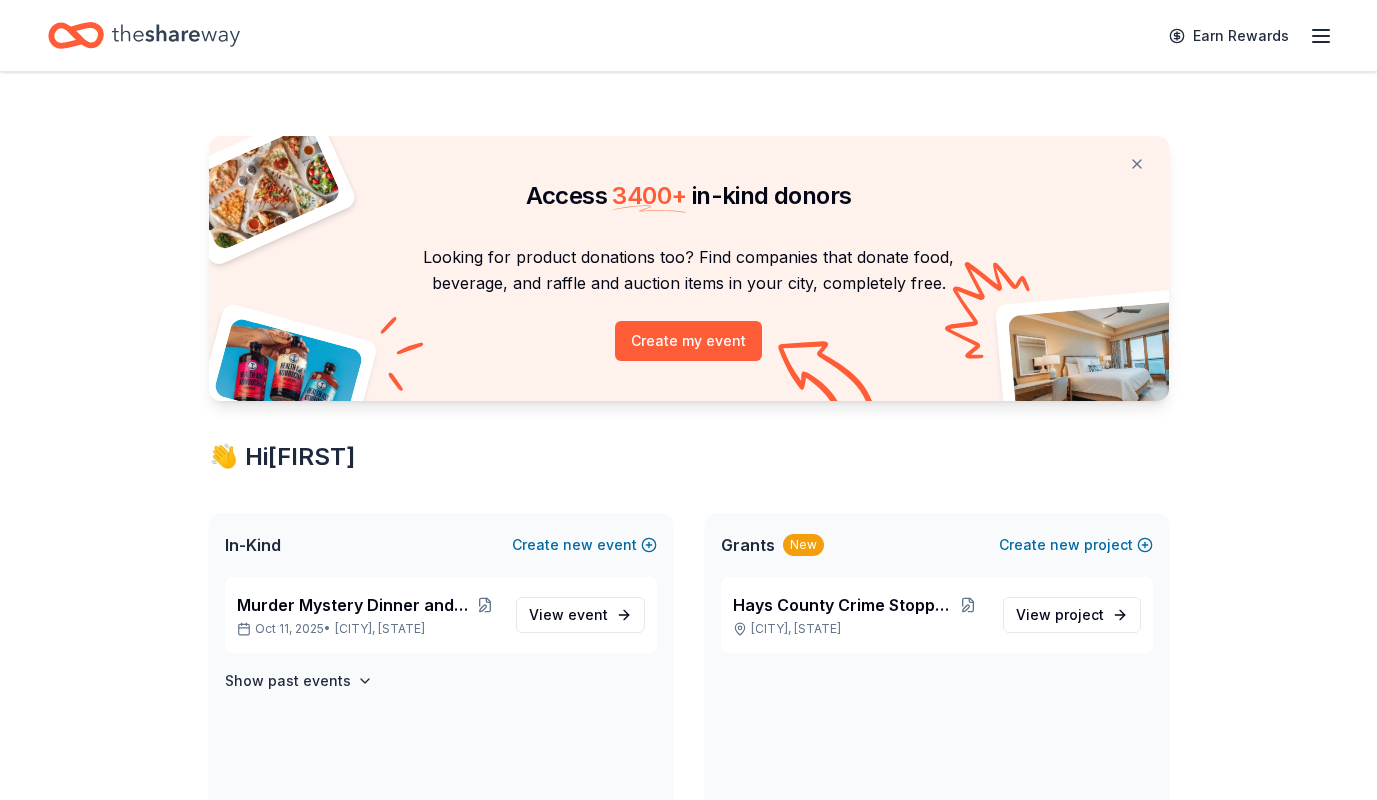 scroll, scrollTop: 0, scrollLeft: 0, axis: both 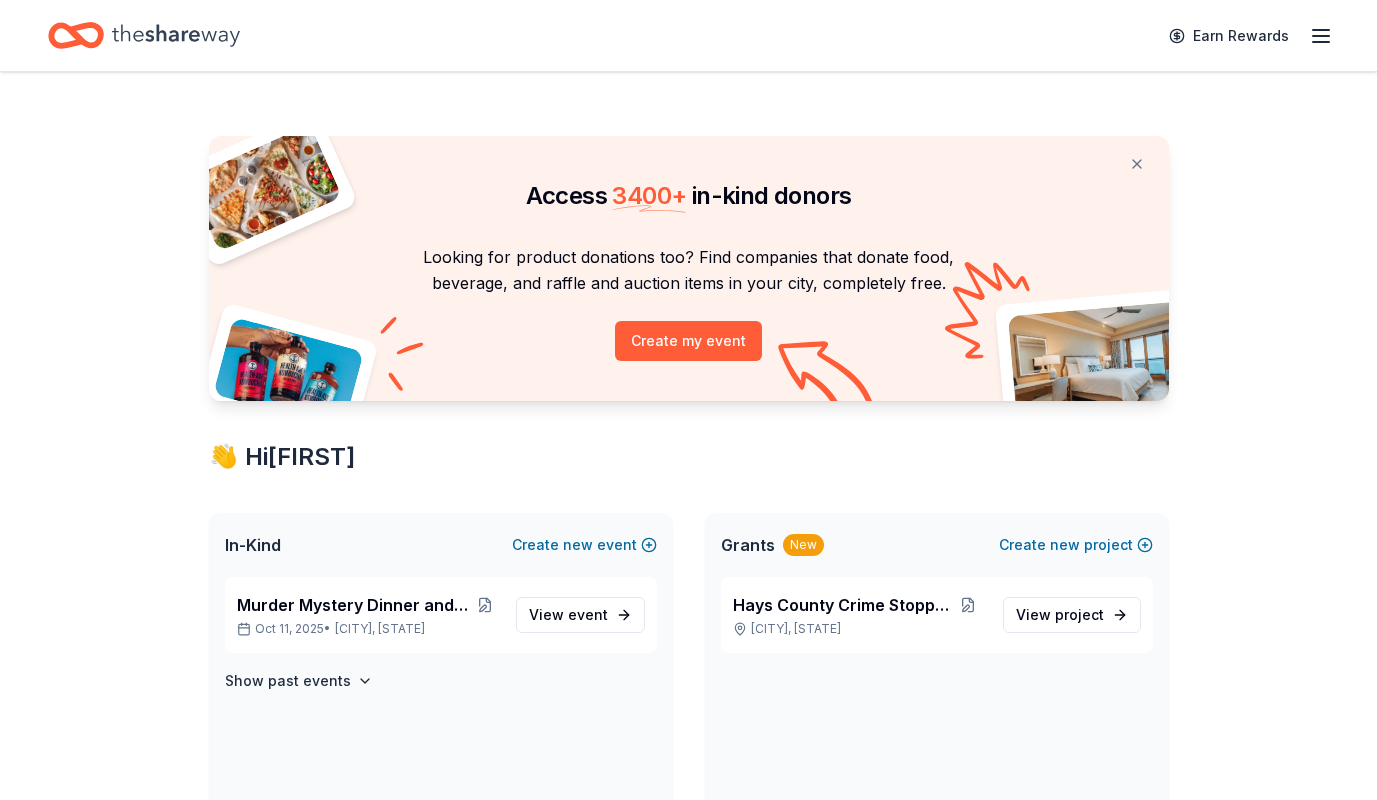 click on "Murder Mystery Dinner and Silent Auction" at bounding box center [354, 605] 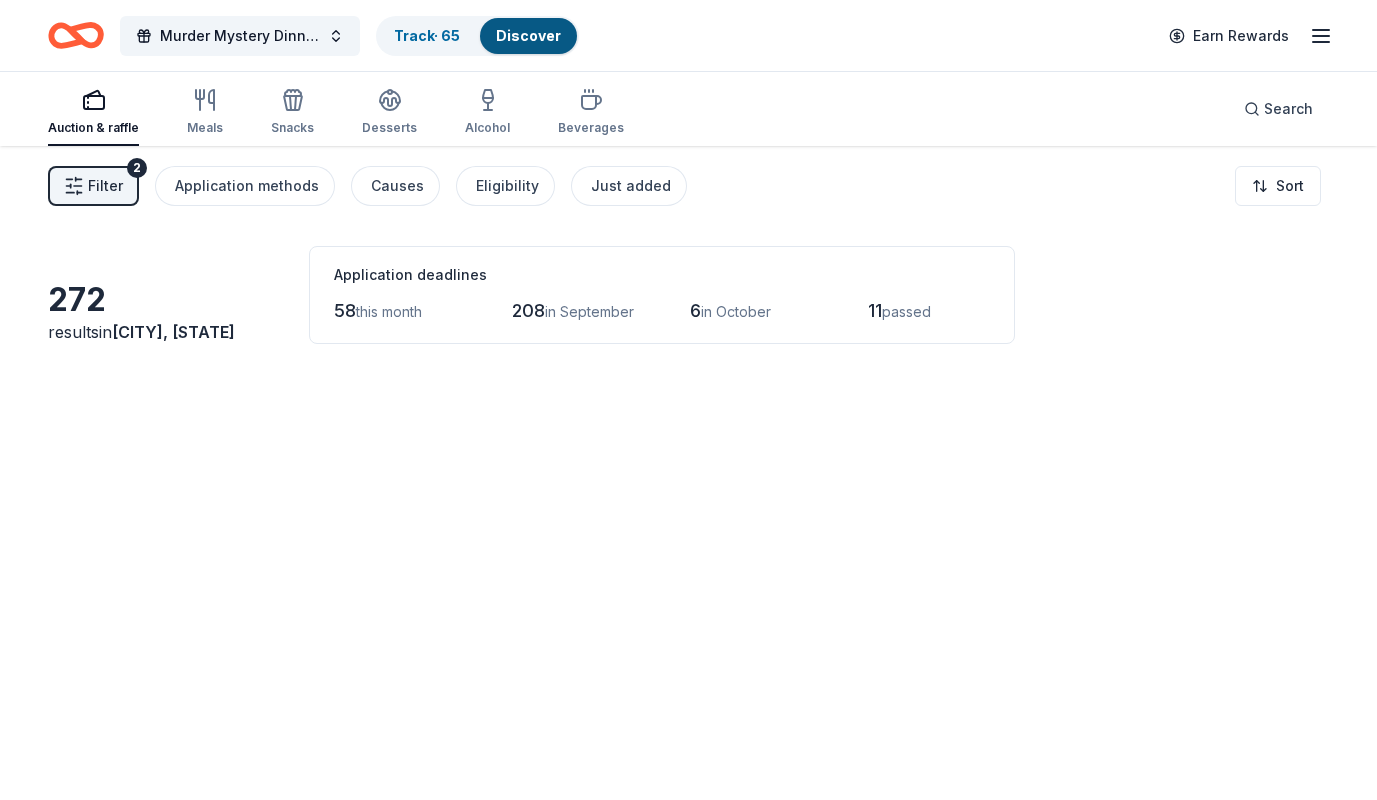 click on "Track  · 65" at bounding box center [427, 35] 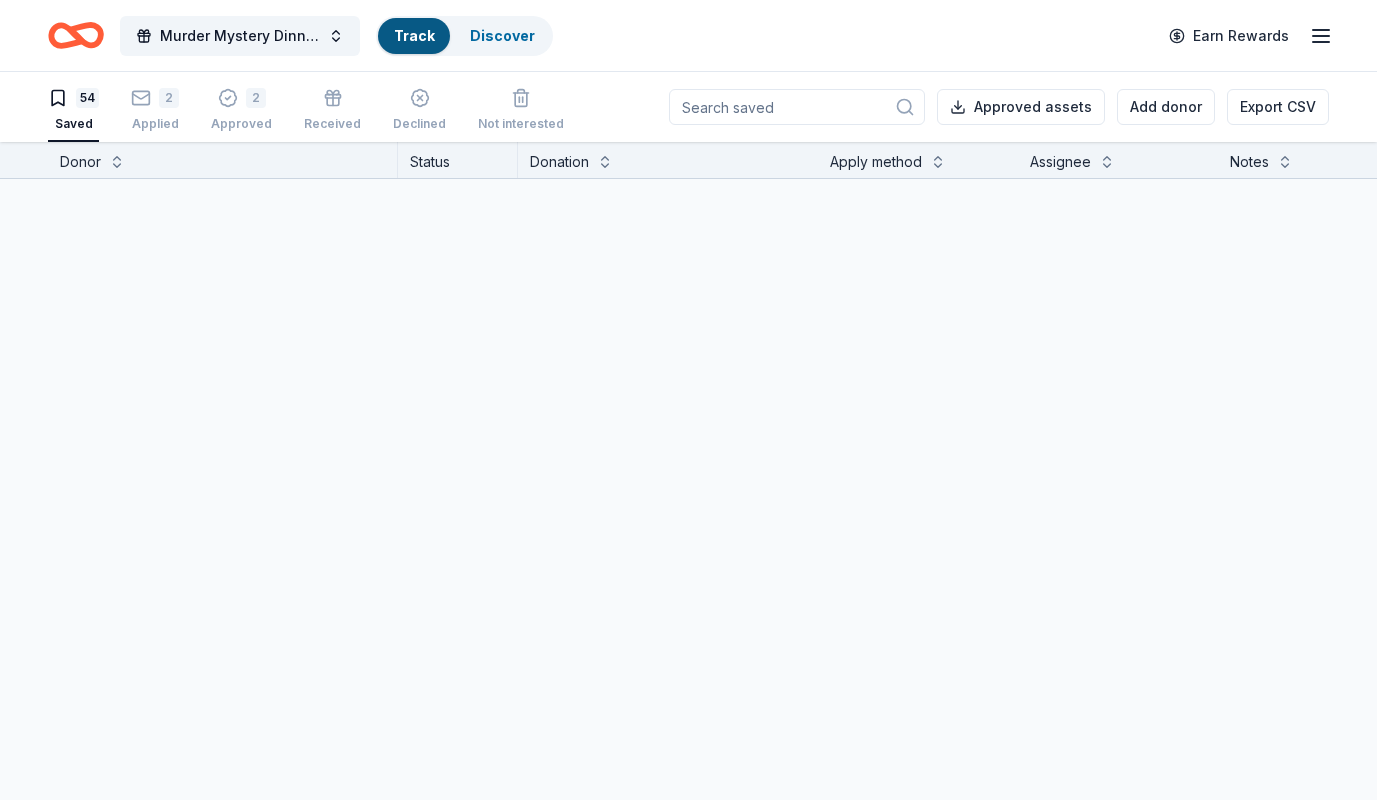 scroll, scrollTop: 1, scrollLeft: 0, axis: vertical 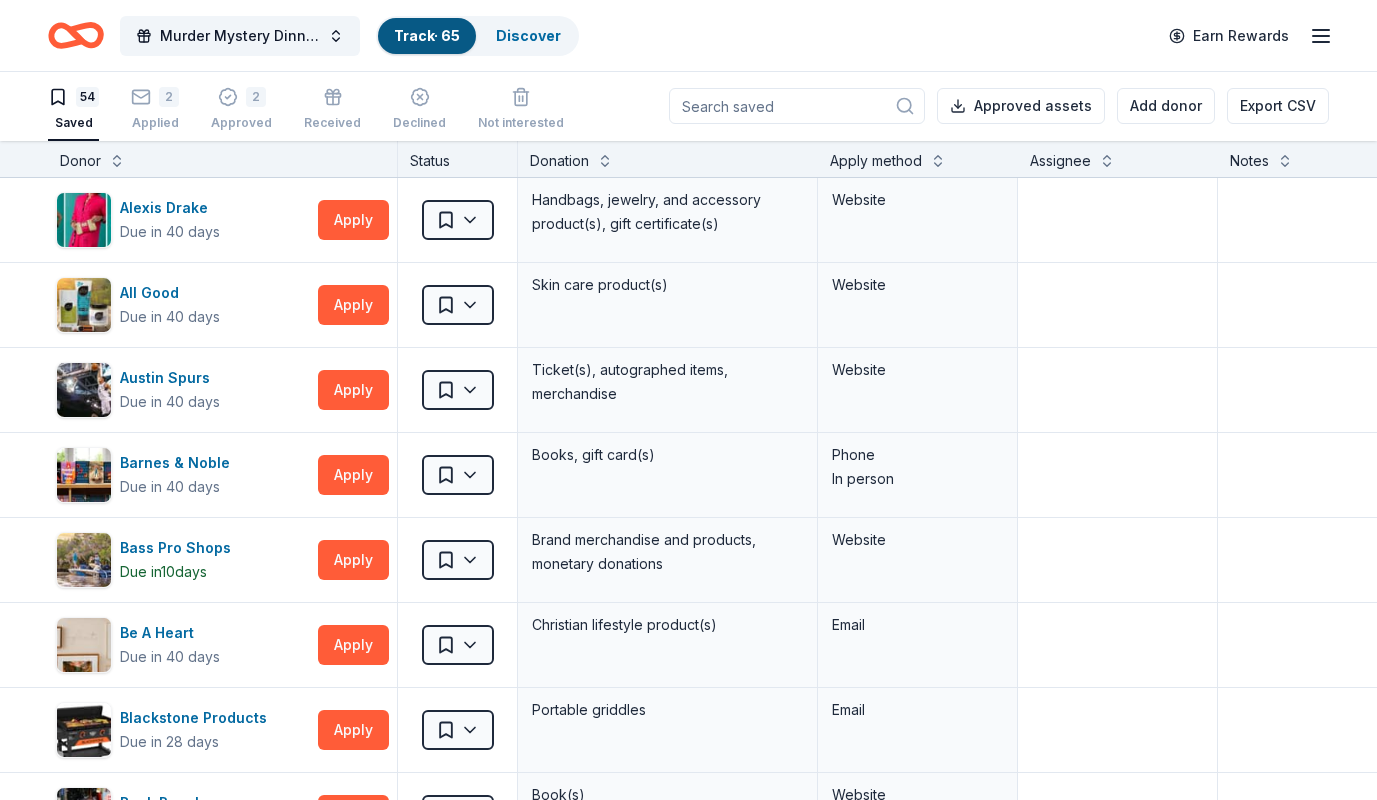 click on "2" at bounding box center [241, 97] 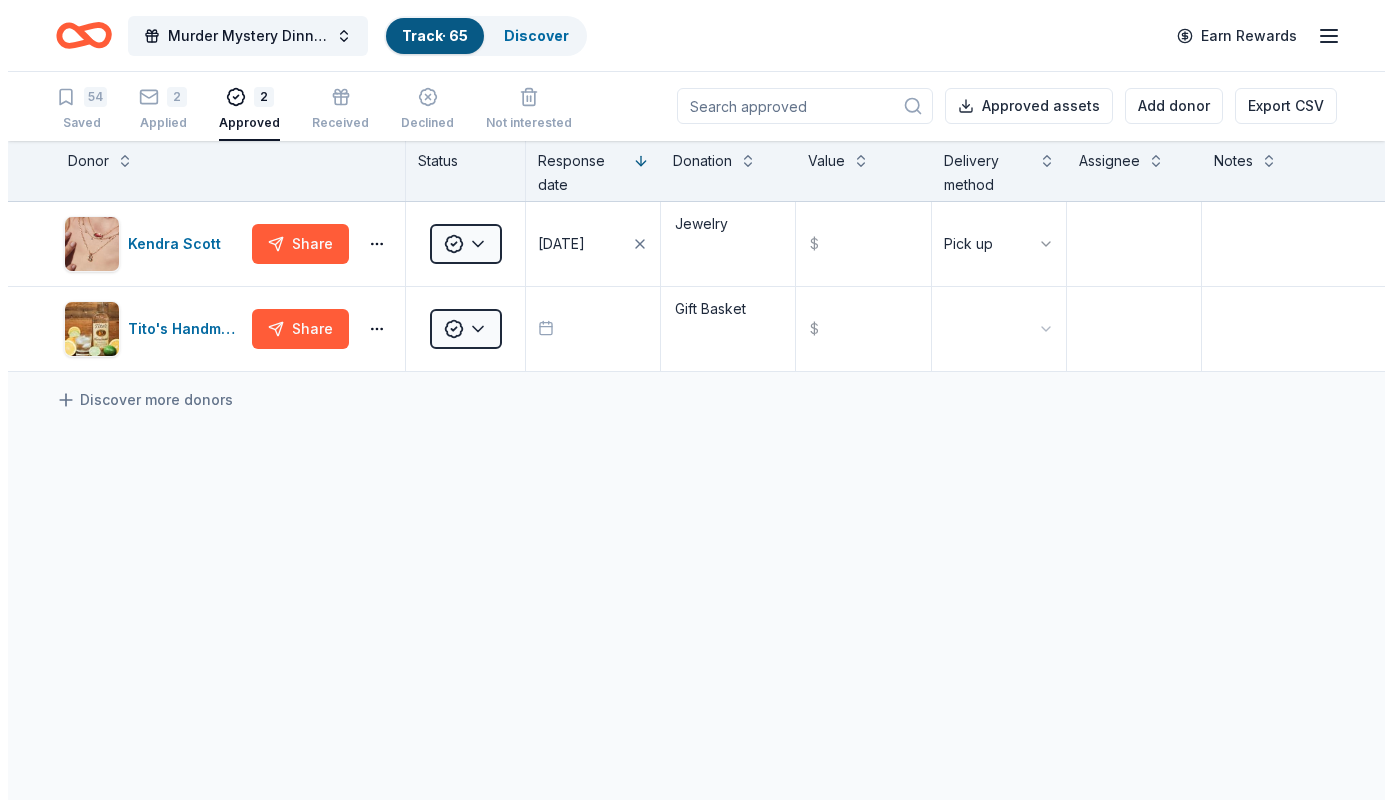 scroll, scrollTop: 0, scrollLeft: 0, axis: both 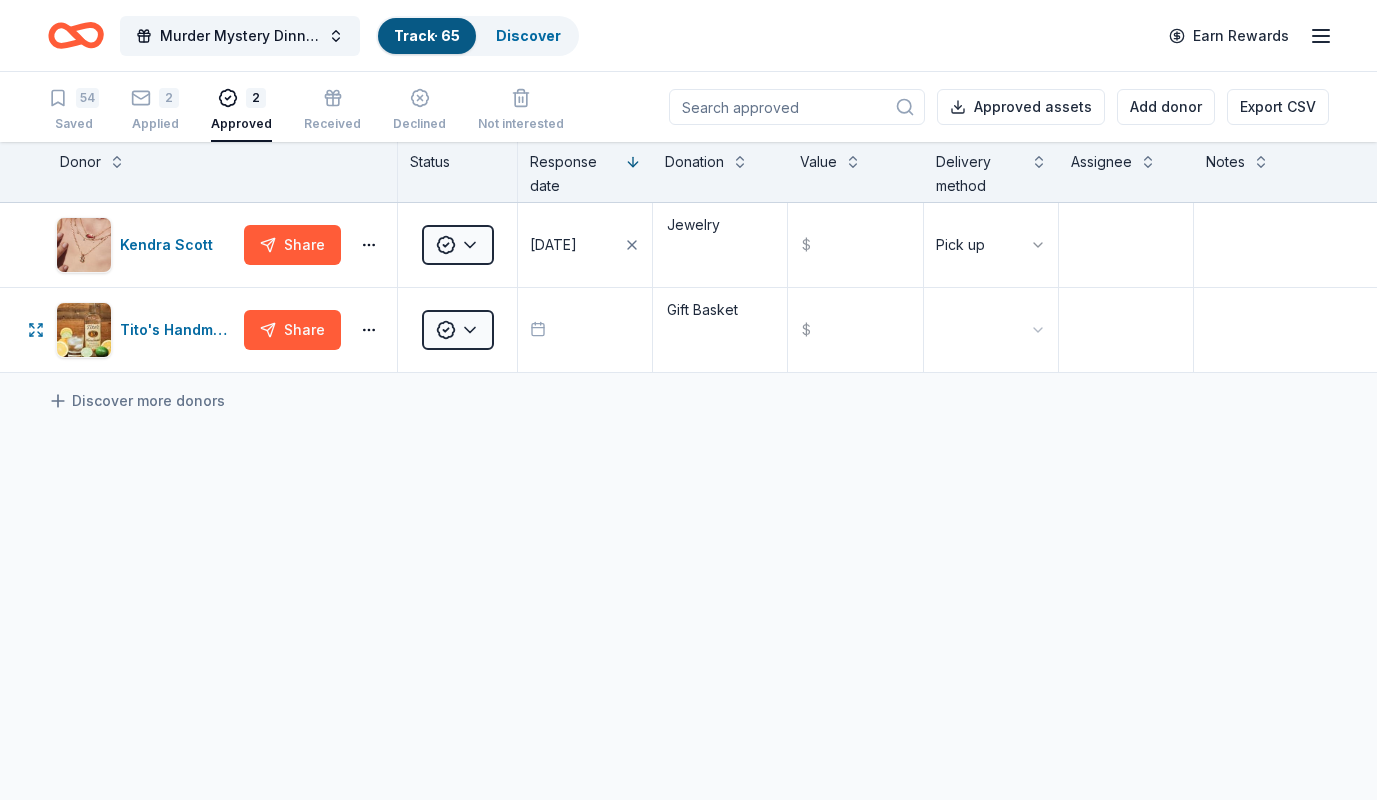 click on "Murder Mystery Dinner and Silent Auction Track  · 65 Discover Earn Rewards 54 Saved 2 Applied 2 Approved Received Declined Not interested  Approved assets Add donor Export CSV Donor Status Response date Donation Value Delivery method Assignee Notes Kendra Scott  Share Approved 06/04/2025 Jewelry $ Pick up Tito's Handmade Vodka  Share Approved   Gift Basket $   Discover more donors Saved" at bounding box center [688, 400] 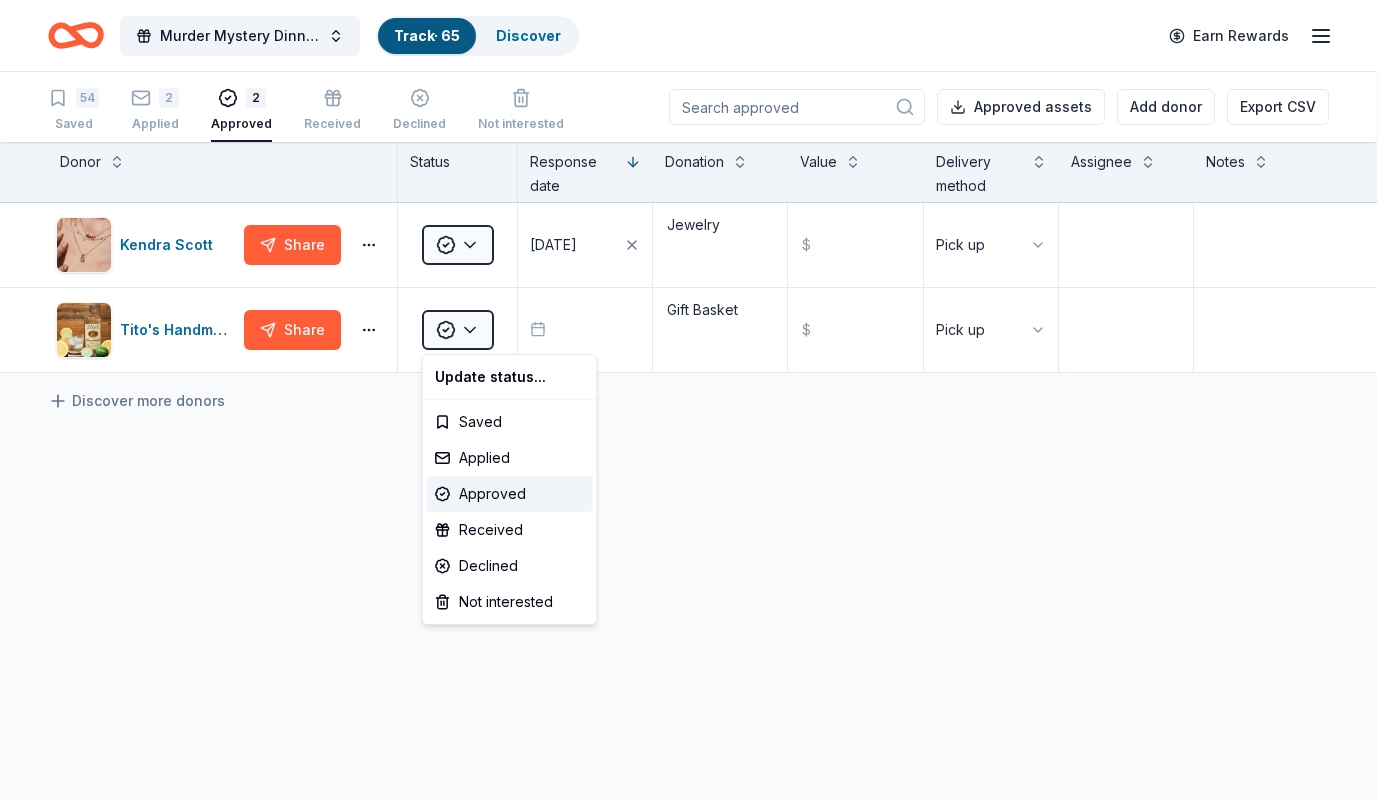 click on "Murder Mystery Dinner and Silent Auction Track  · 65 Discover Earn Rewards 54 Saved 2 Applied 2 Approved Received Declined Not interested  Approved assets Add donor Export CSV Donor Status Response date Donation Value Delivery method Assignee Notes Kendra Scott  Share Approved 06/04/2025 Jewelry $ Pick up Tito's Handmade Vodka  Share Approved   Gift Basket $ Pick up   Discover more donors Saved Update status... Saved Applied Approved Received Declined Not interested" at bounding box center (696, 400) 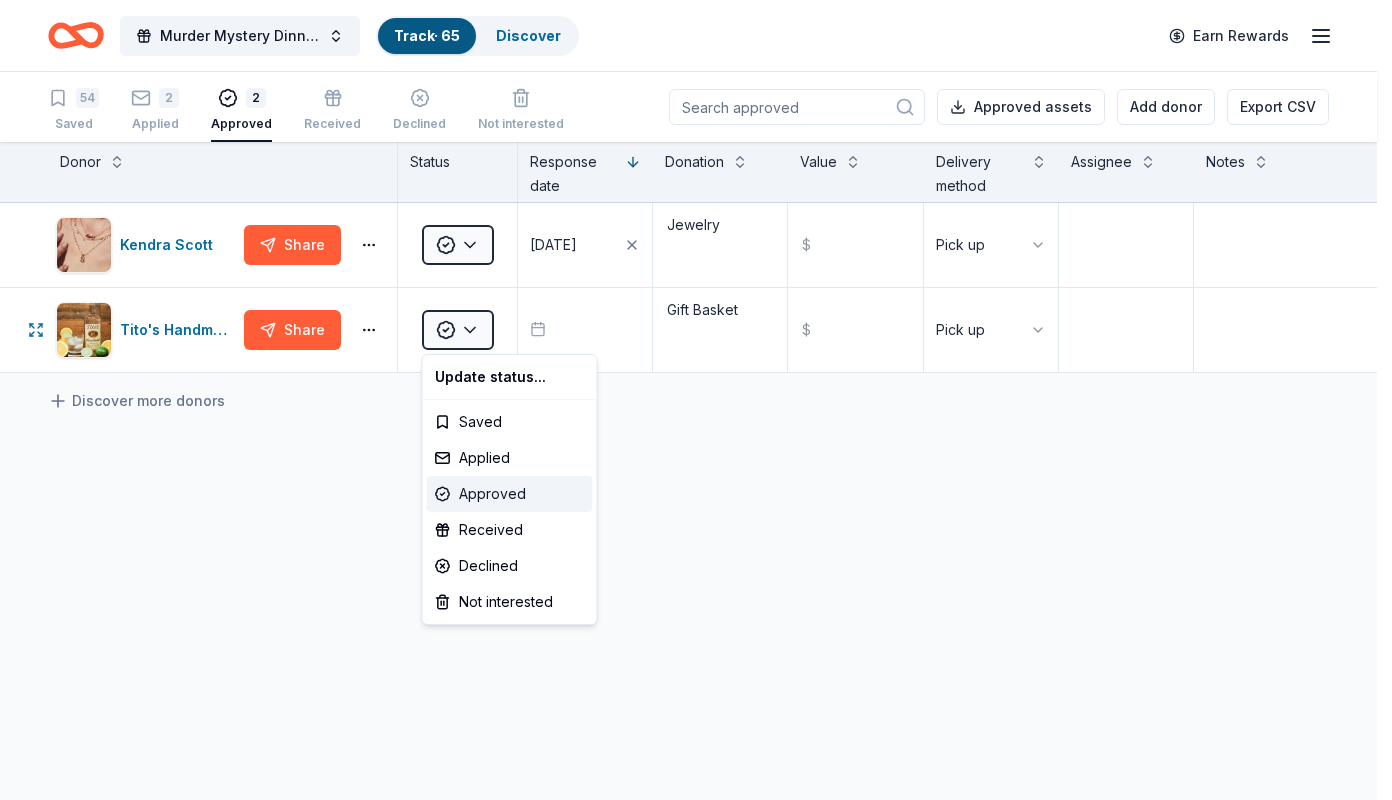 click on "Approved" at bounding box center [510, 494] 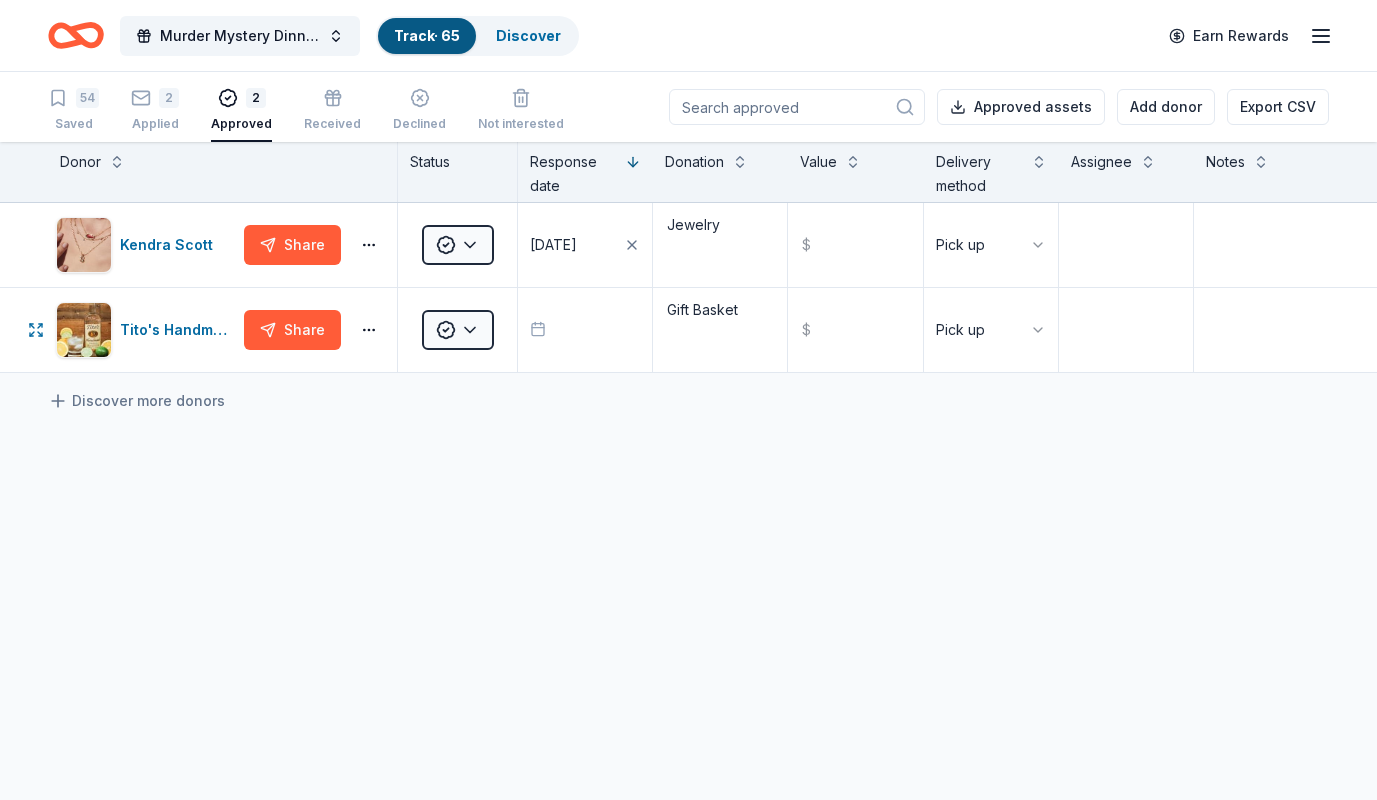 click at bounding box center (585, 330) 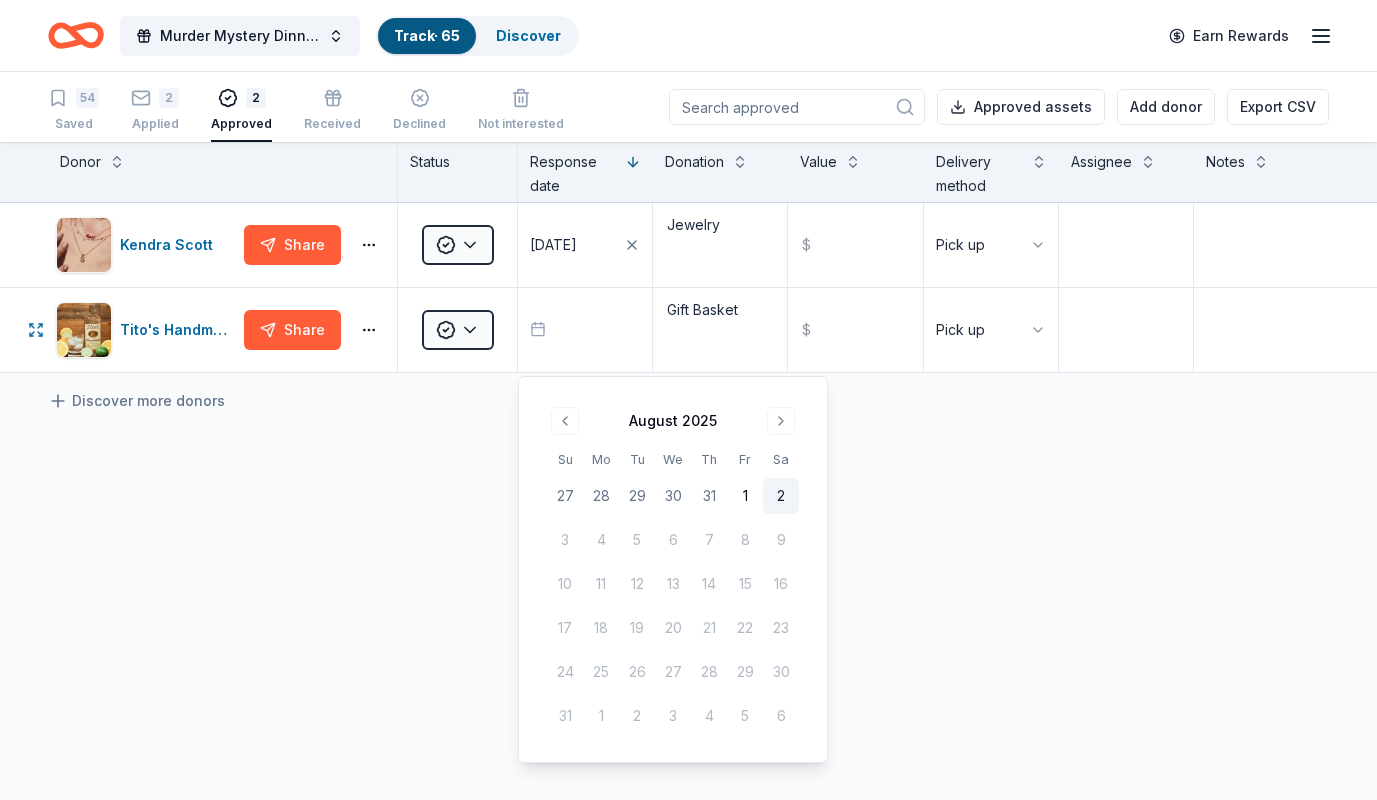 type 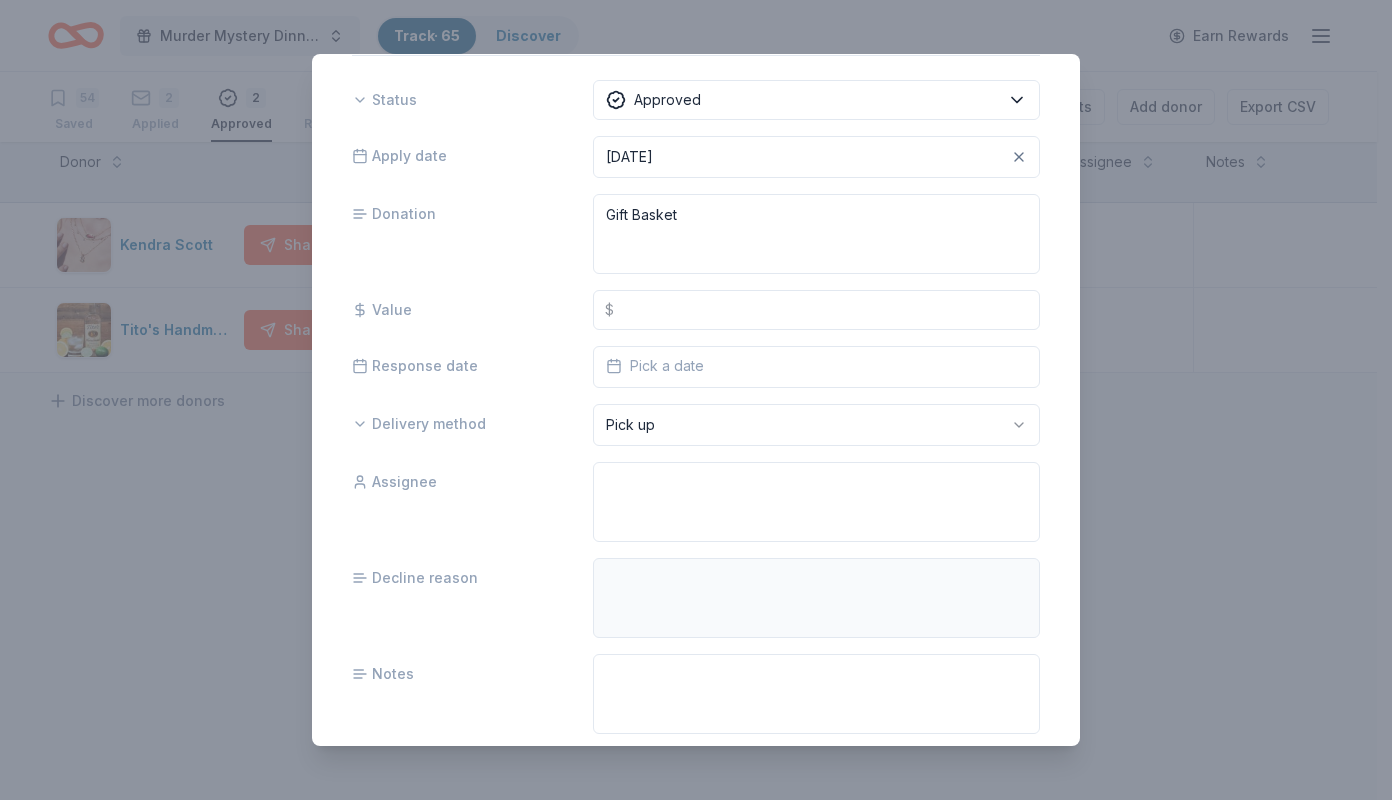 scroll, scrollTop: 0, scrollLeft: 0, axis: both 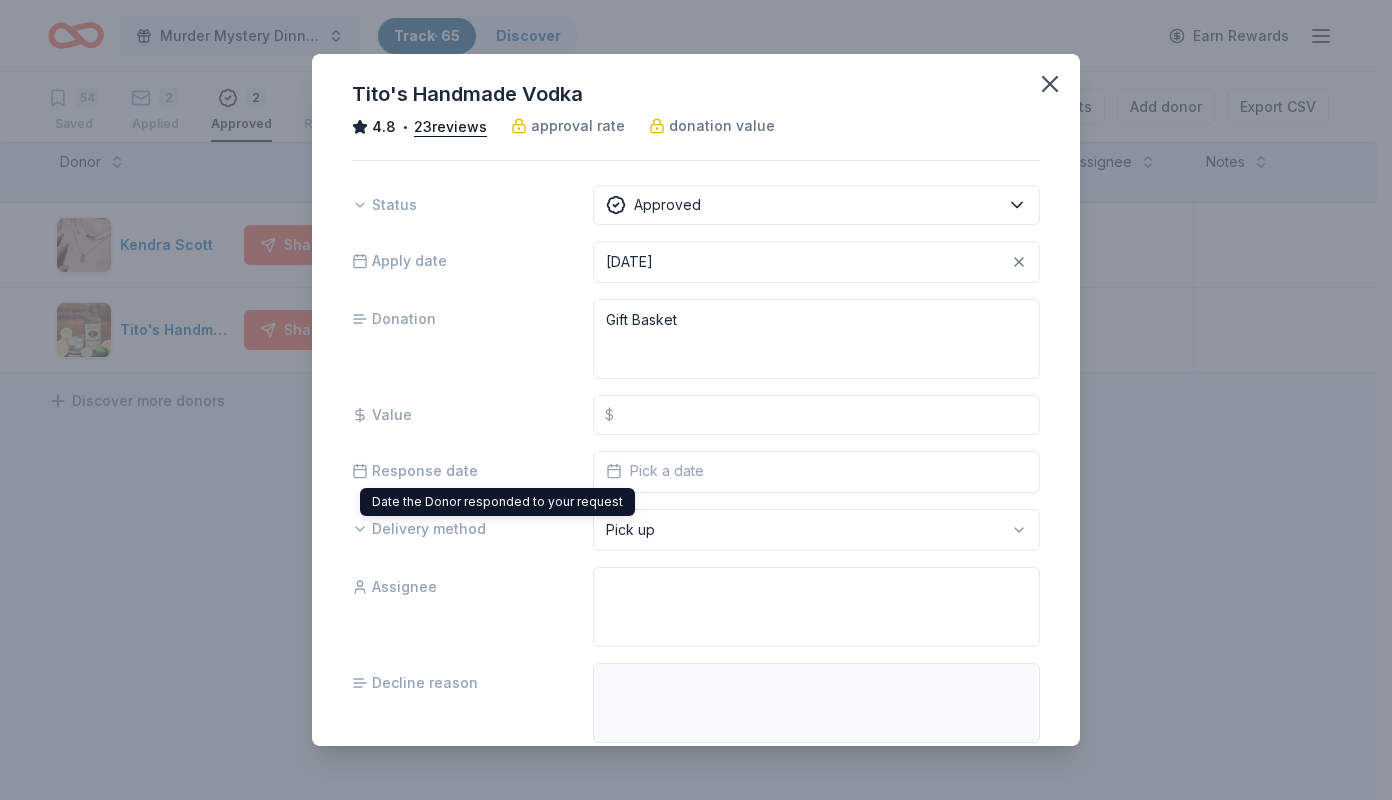 click on "Response date" at bounding box center [415, 471] 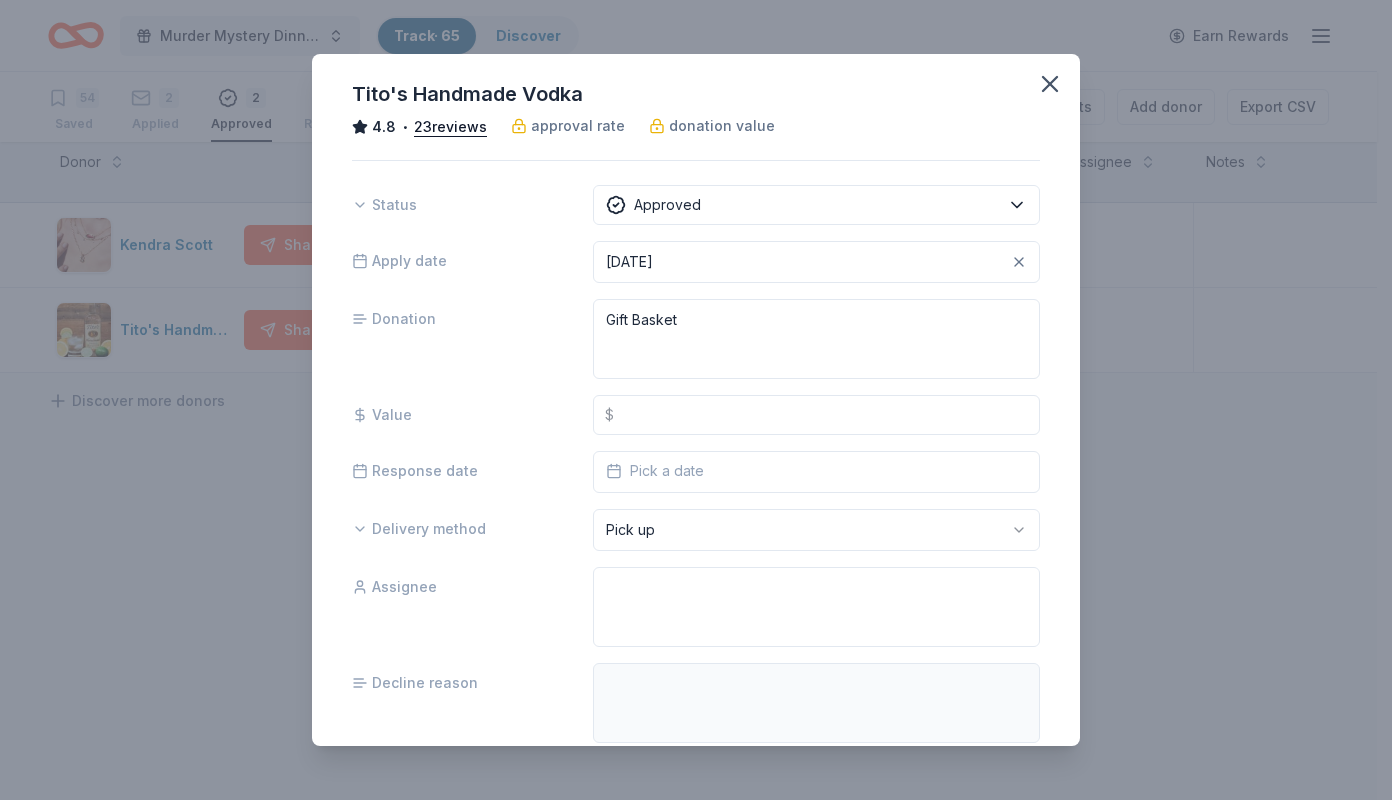 click on "Pick a date" at bounding box center [655, 471] 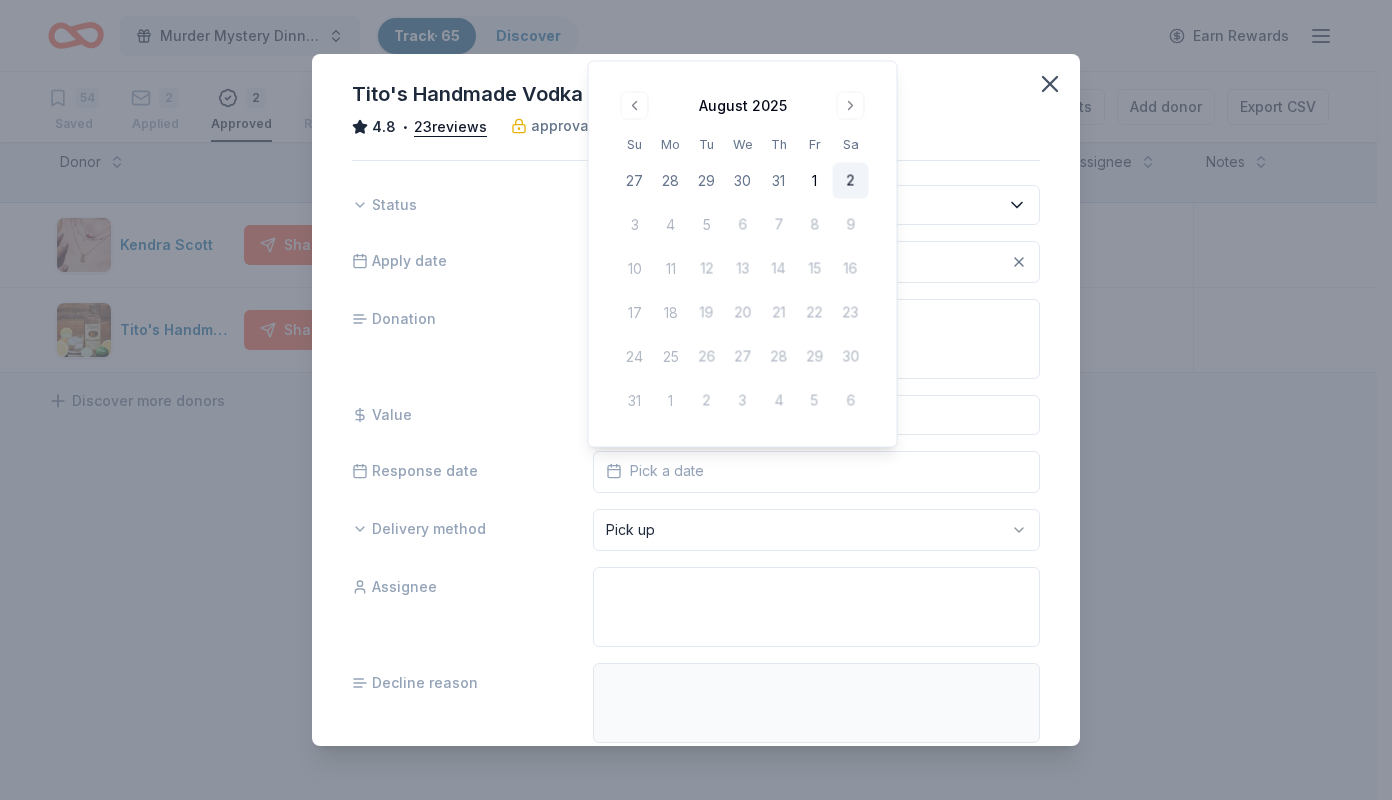click at bounding box center (635, 106) 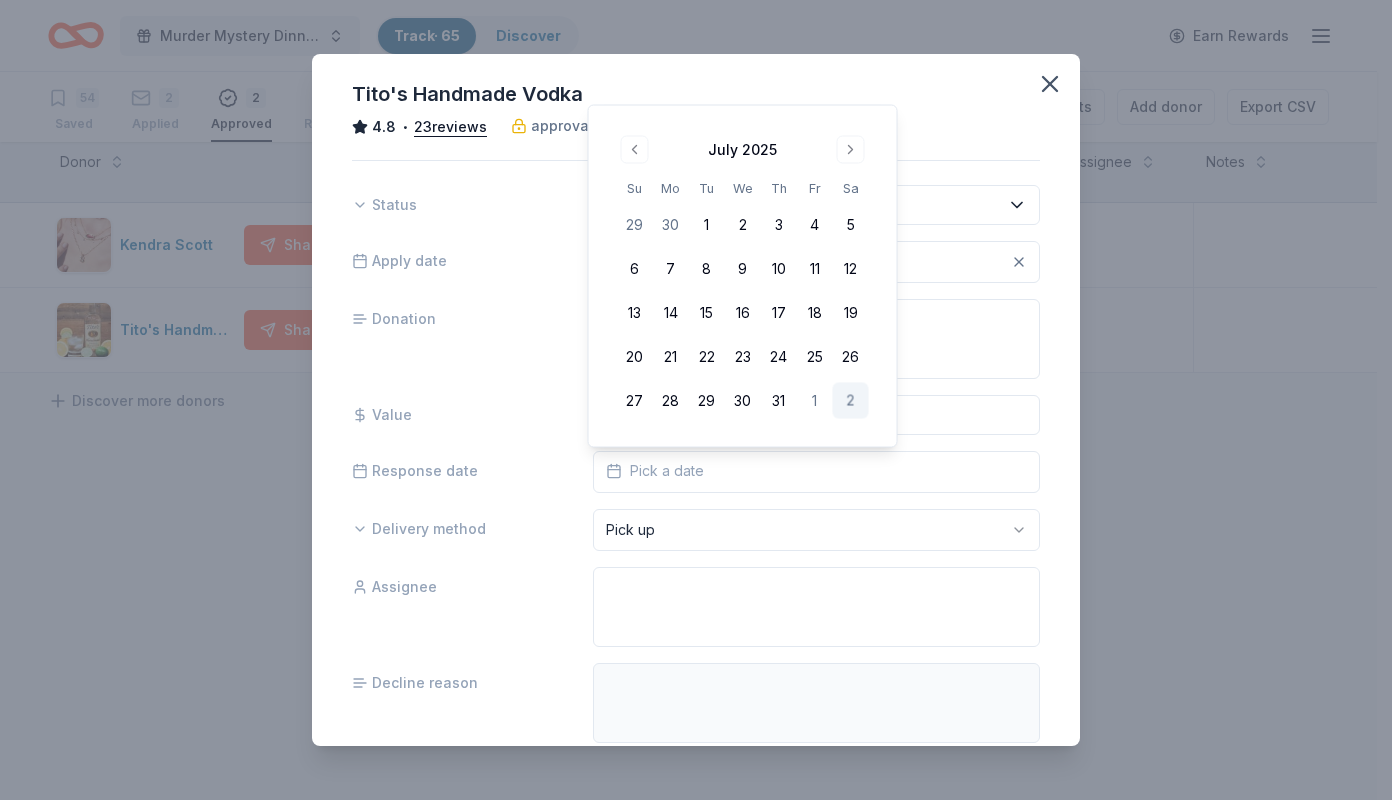 click on "14" at bounding box center [671, 313] 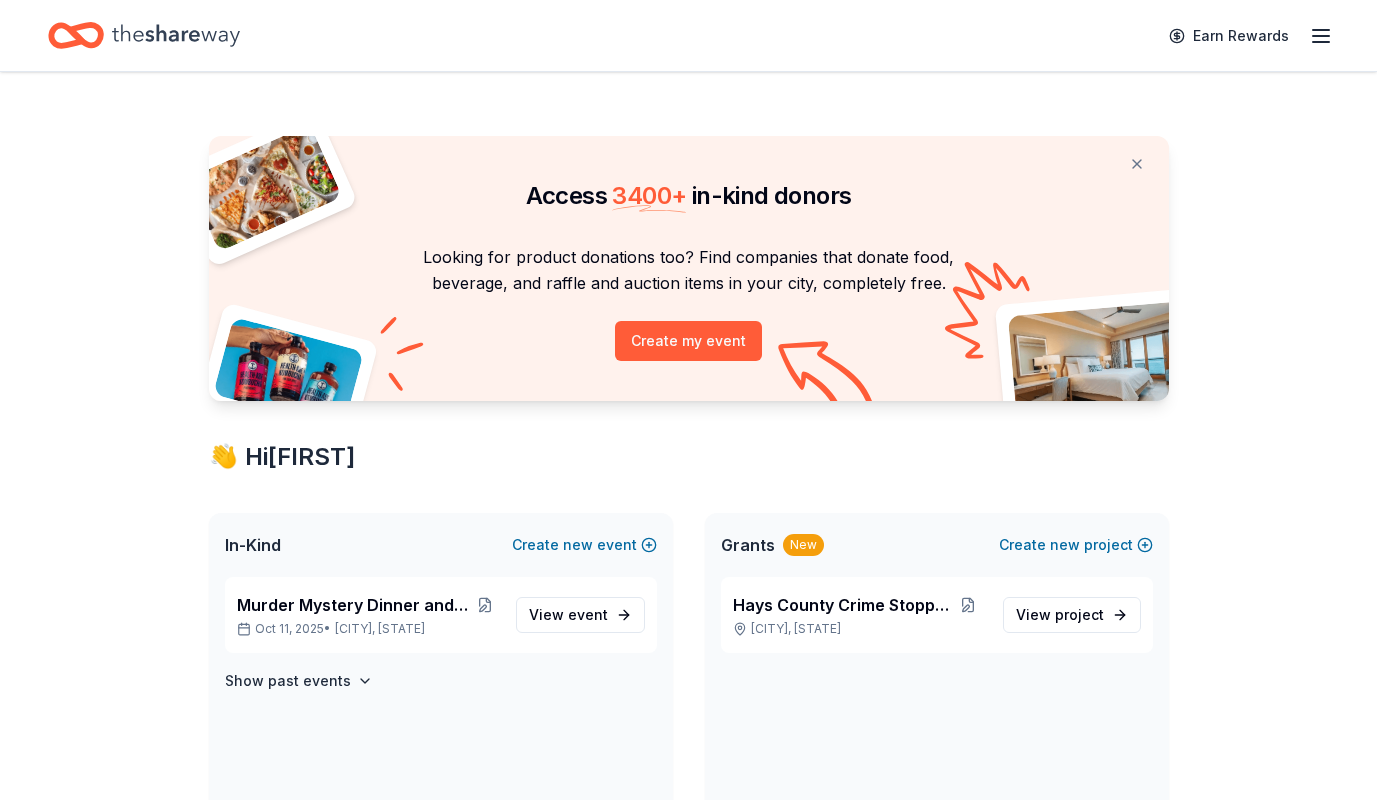 scroll, scrollTop: 0, scrollLeft: 0, axis: both 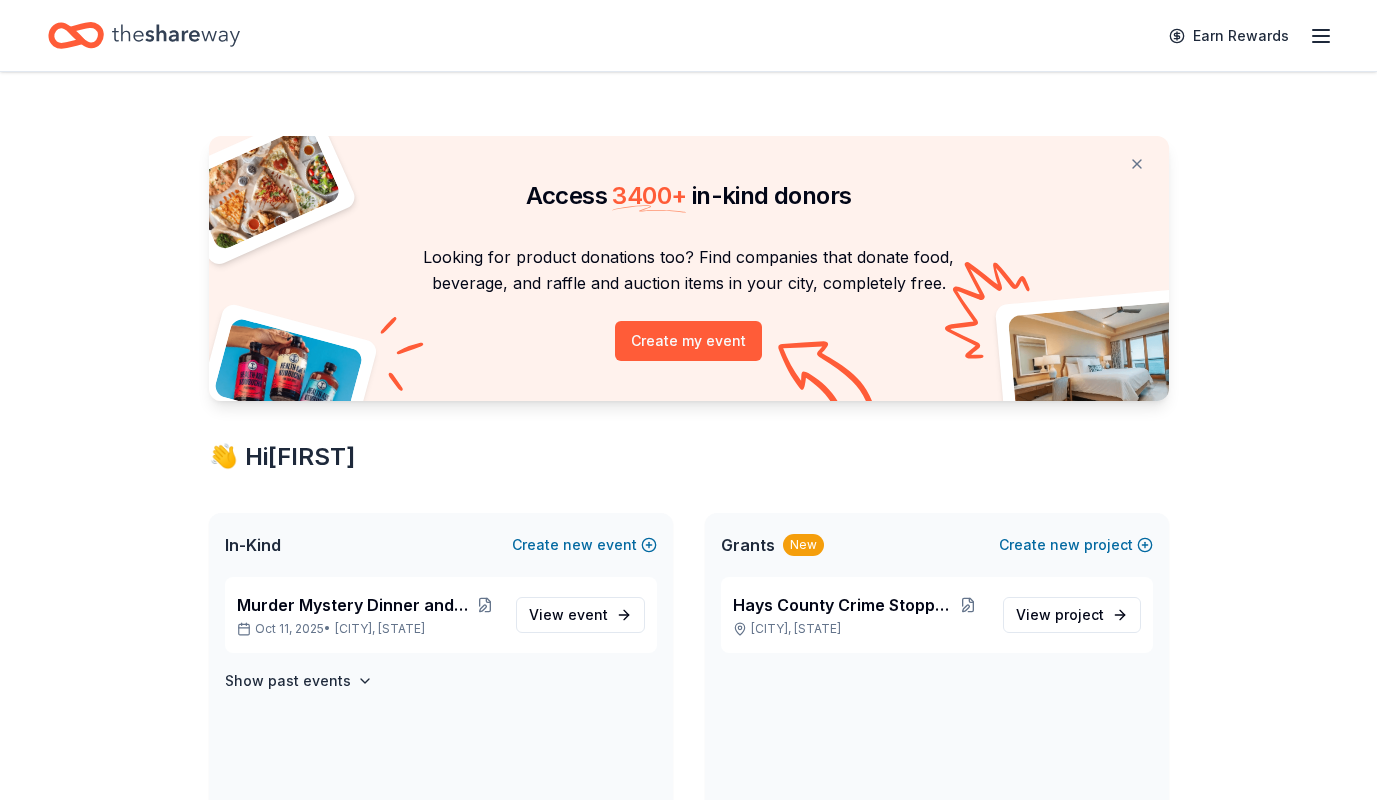 click on "Murder Mystery Dinner and Silent Auction" at bounding box center [354, 605] 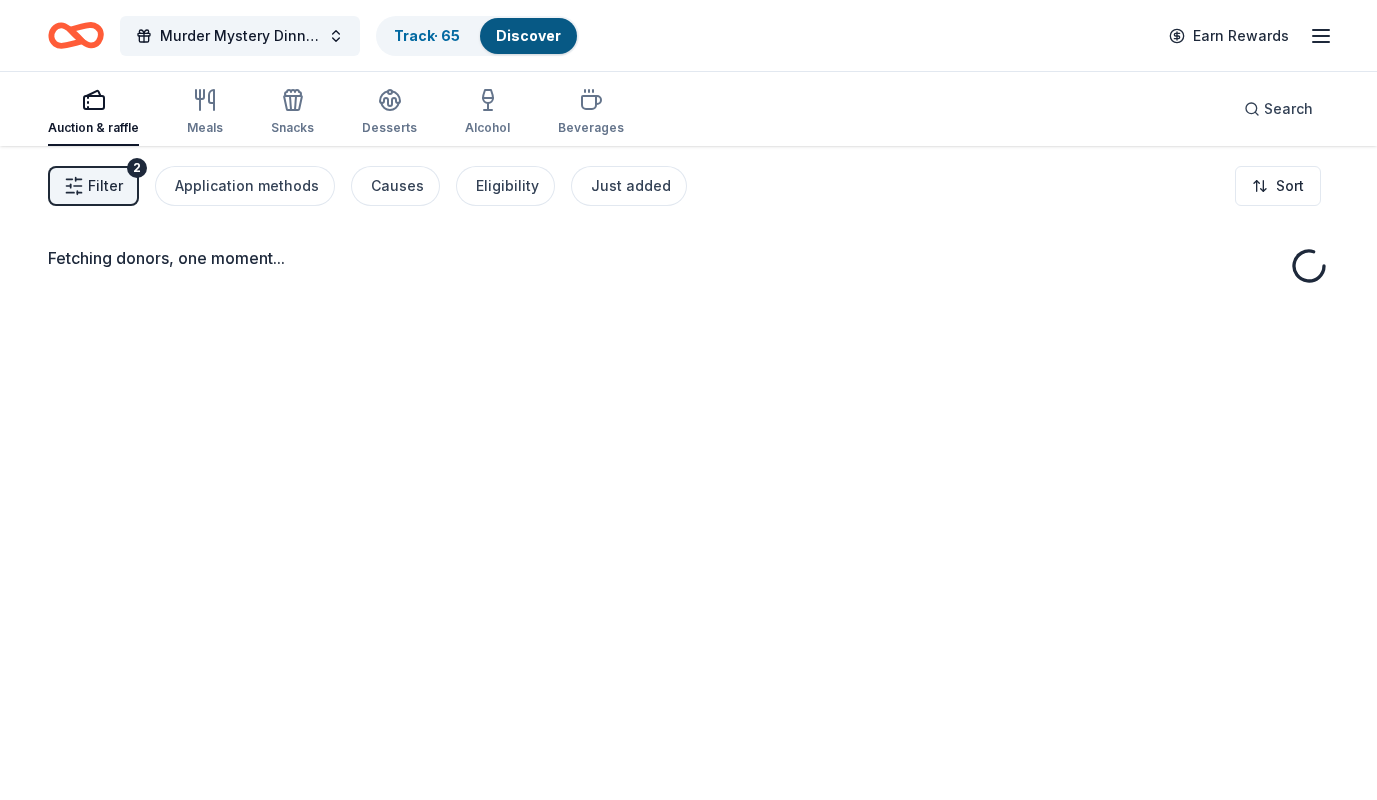 click on "Track  · 65" at bounding box center [427, 35] 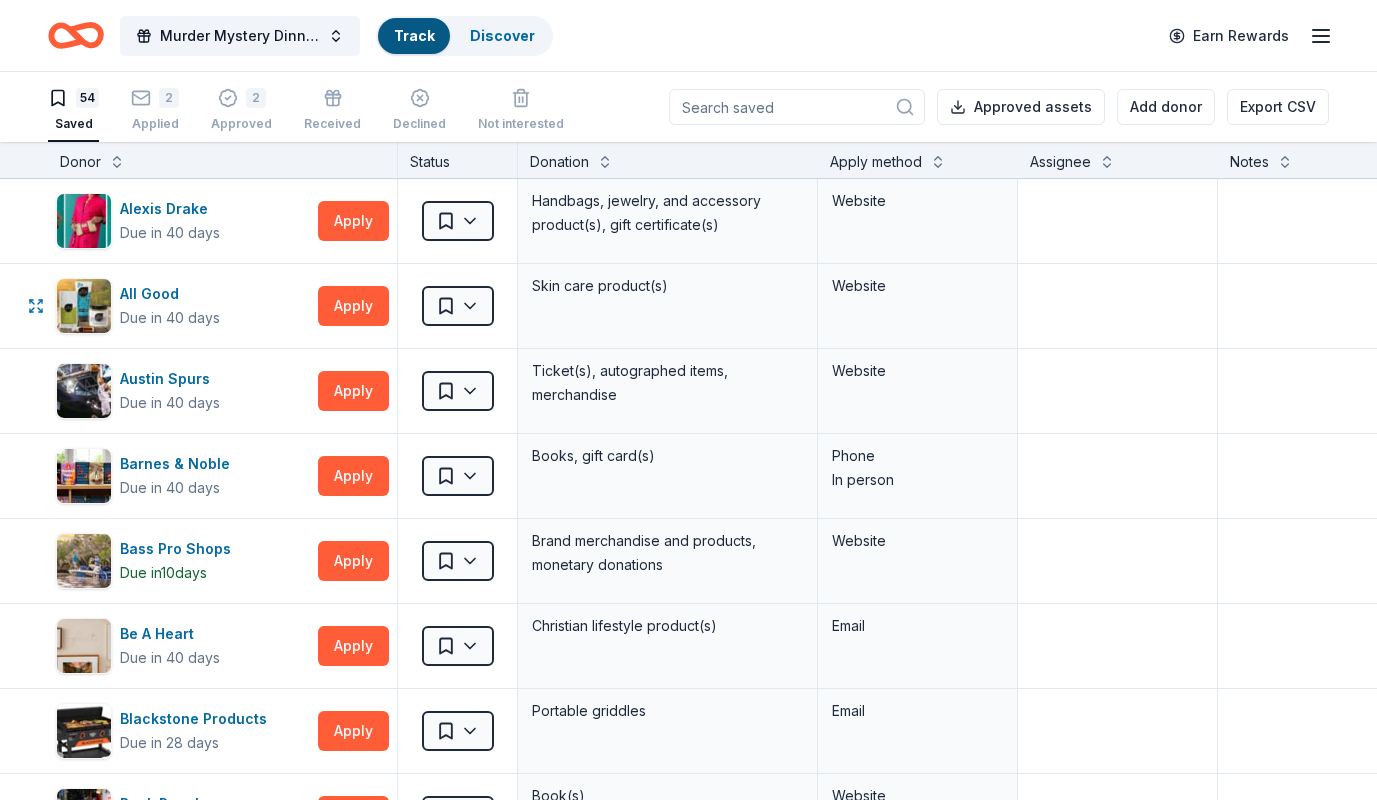 scroll, scrollTop: 1, scrollLeft: 0, axis: vertical 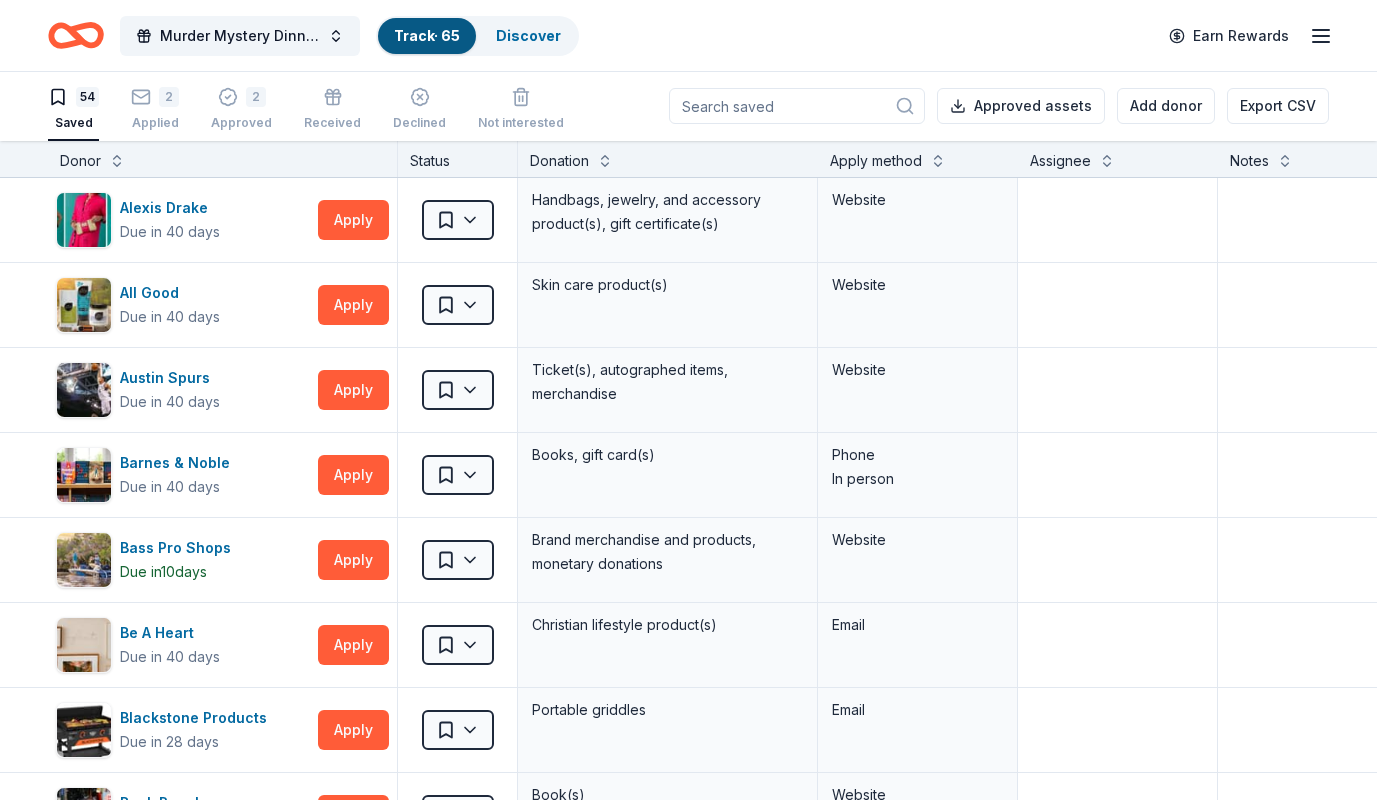 click on "2" at bounding box center [241, 97] 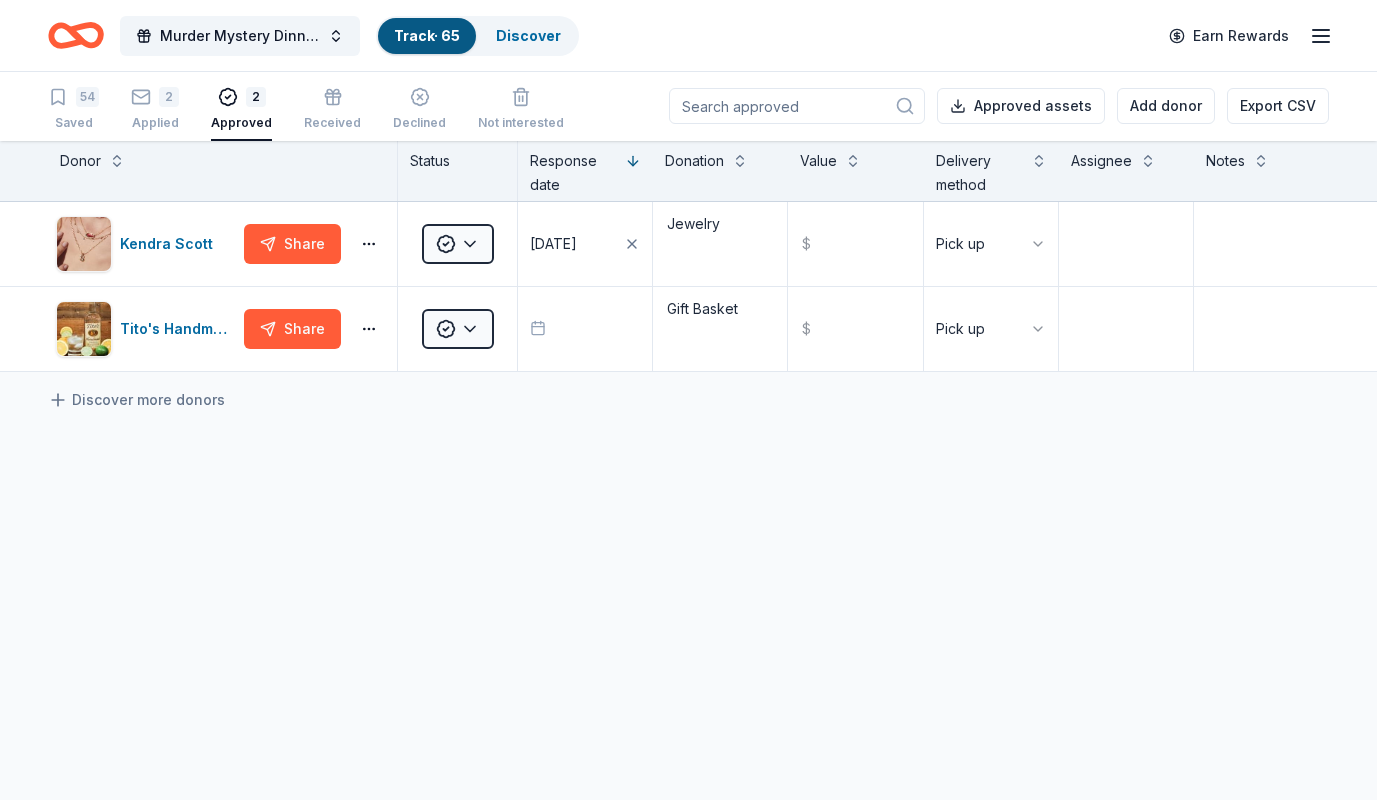 scroll, scrollTop: 0, scrollLeft: 0, axis: both 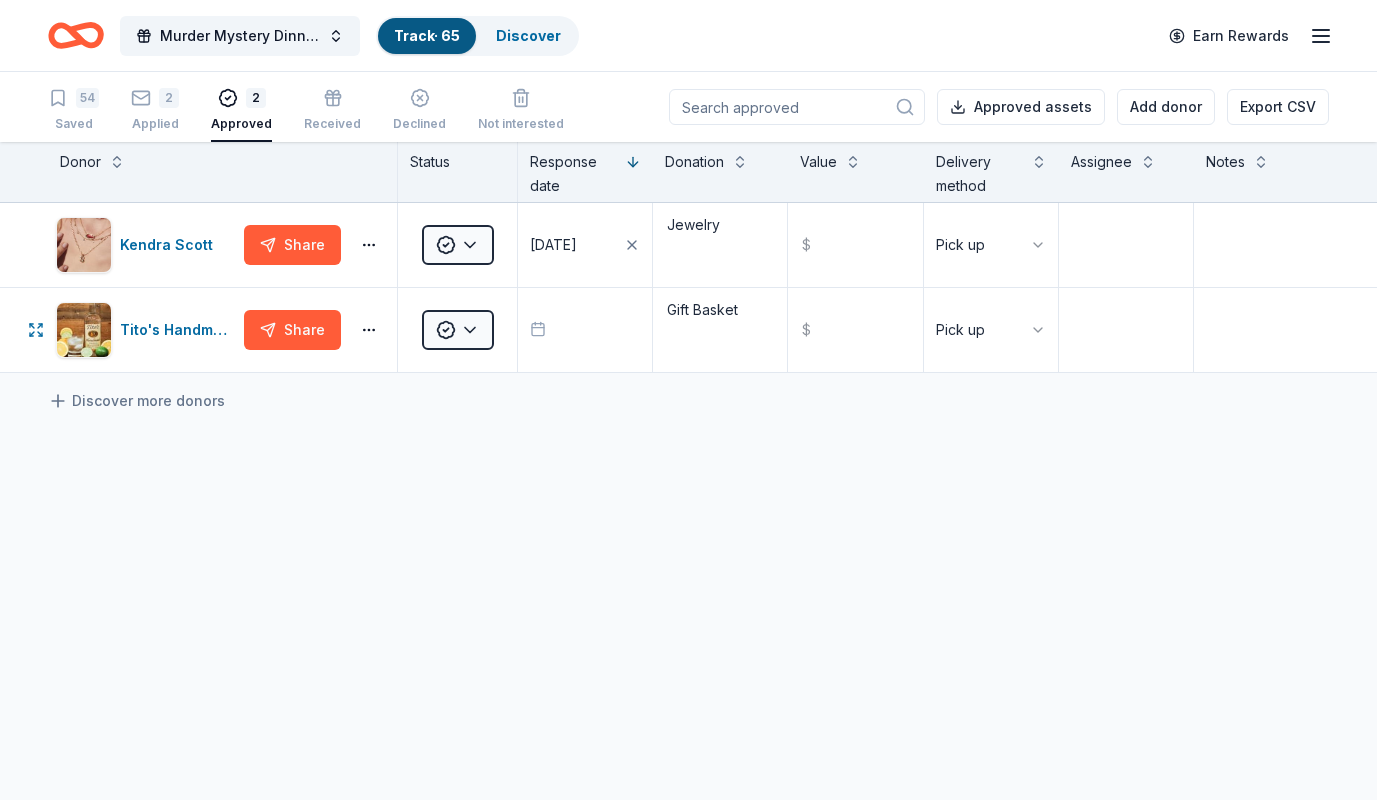 click 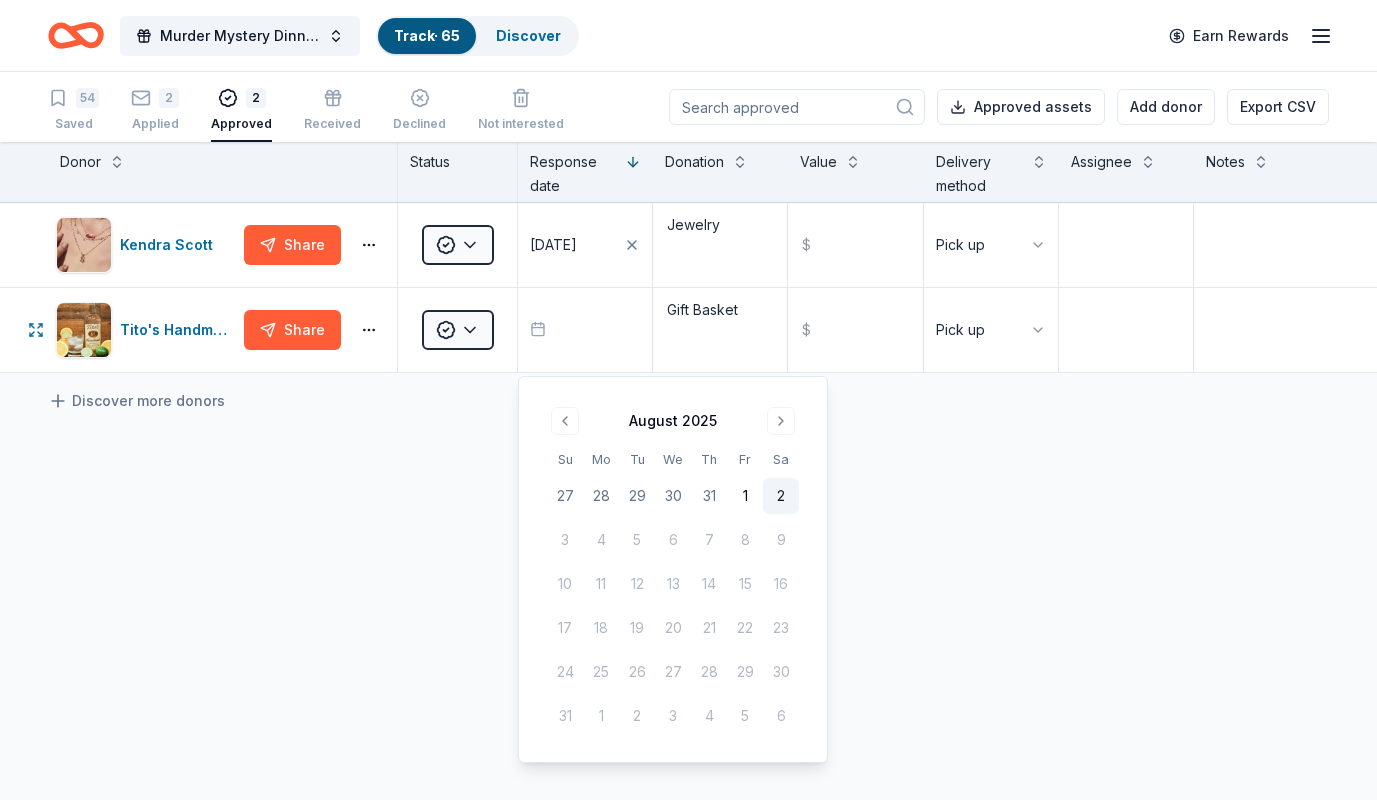 click at bounding box center (565, 421) 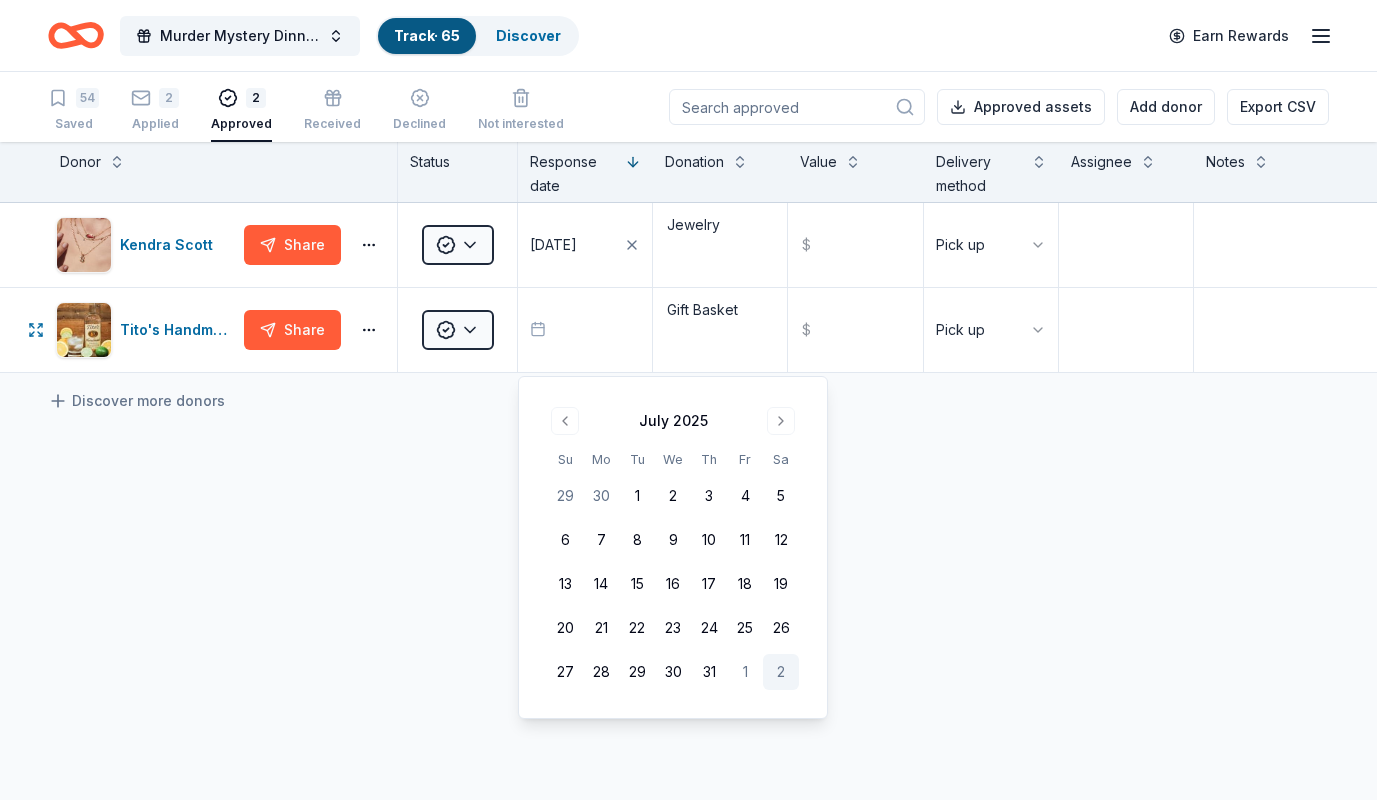 click on "July 2025" at bounding box center (673, 421) 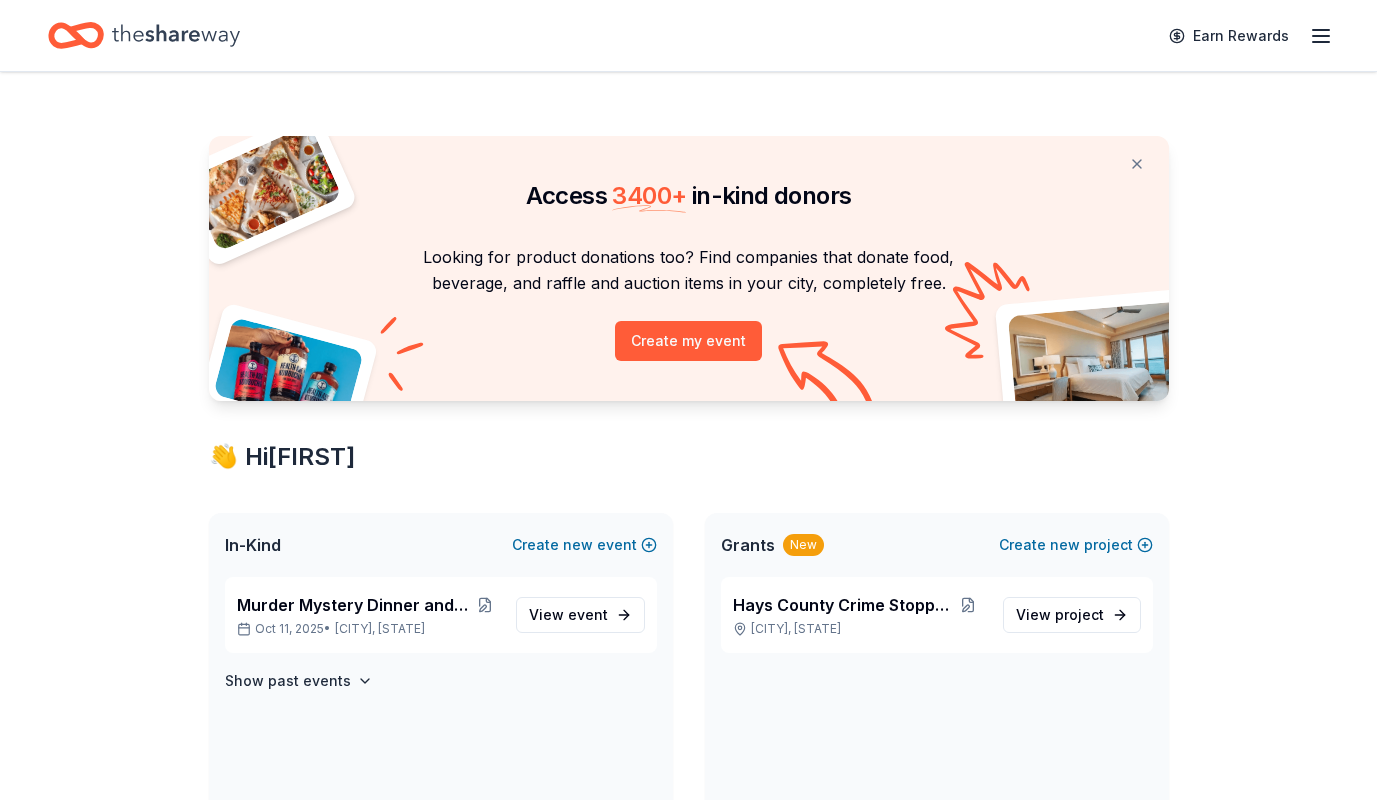 scroll, scrollTop: 0, scrollLeft: 0, axis: both 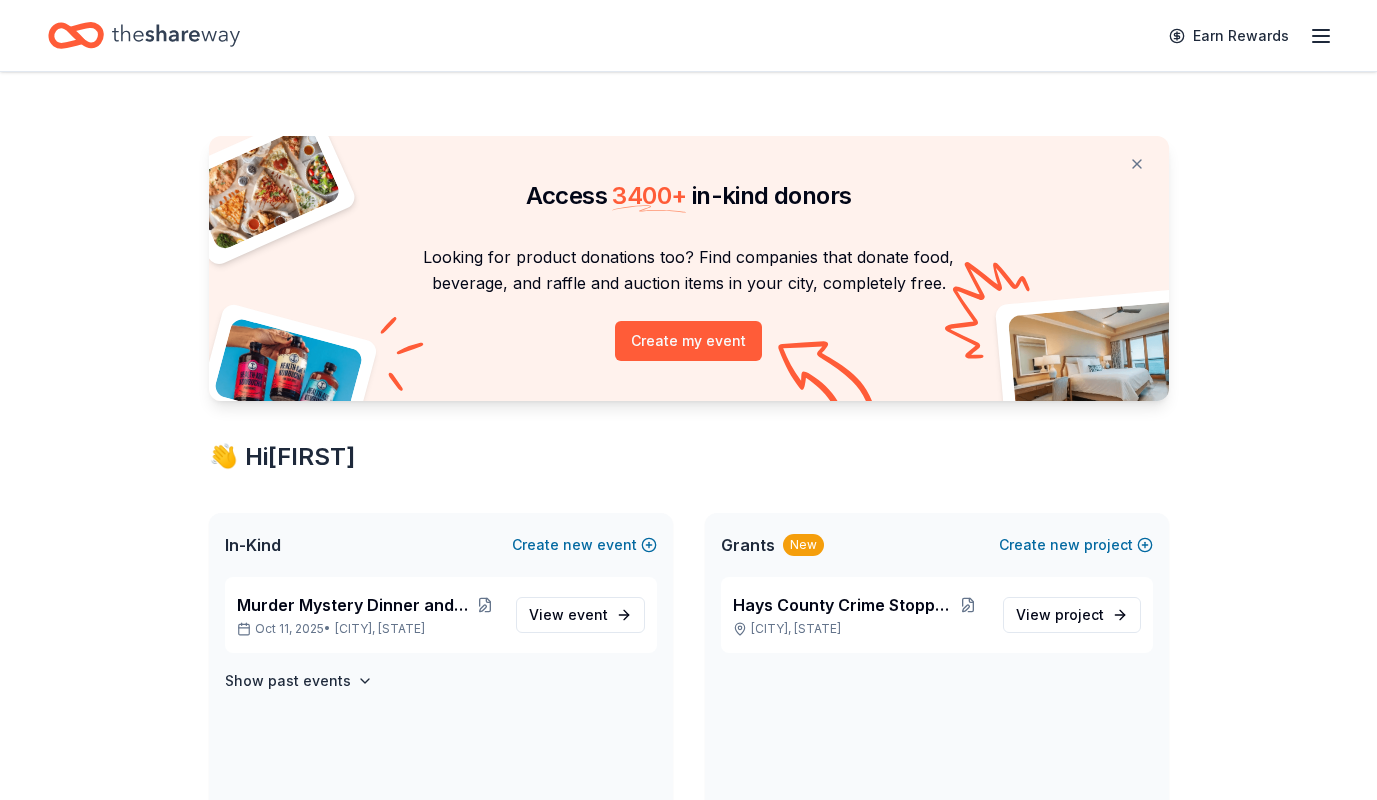 click on "Murder Mystery Dinner and Silent Auction" at bounding box center (354, 605) 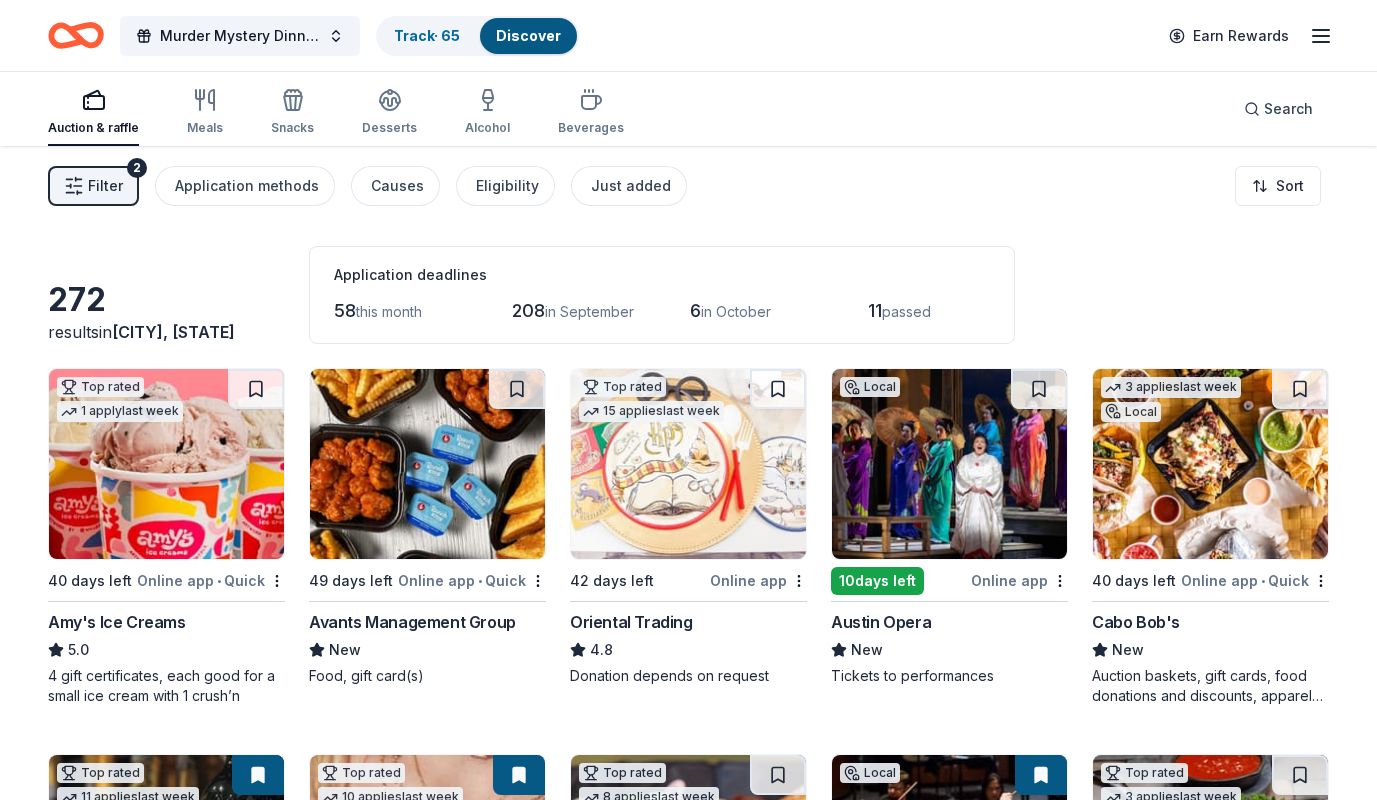 click on "Track  · 65" at bounding box center (427, 35) 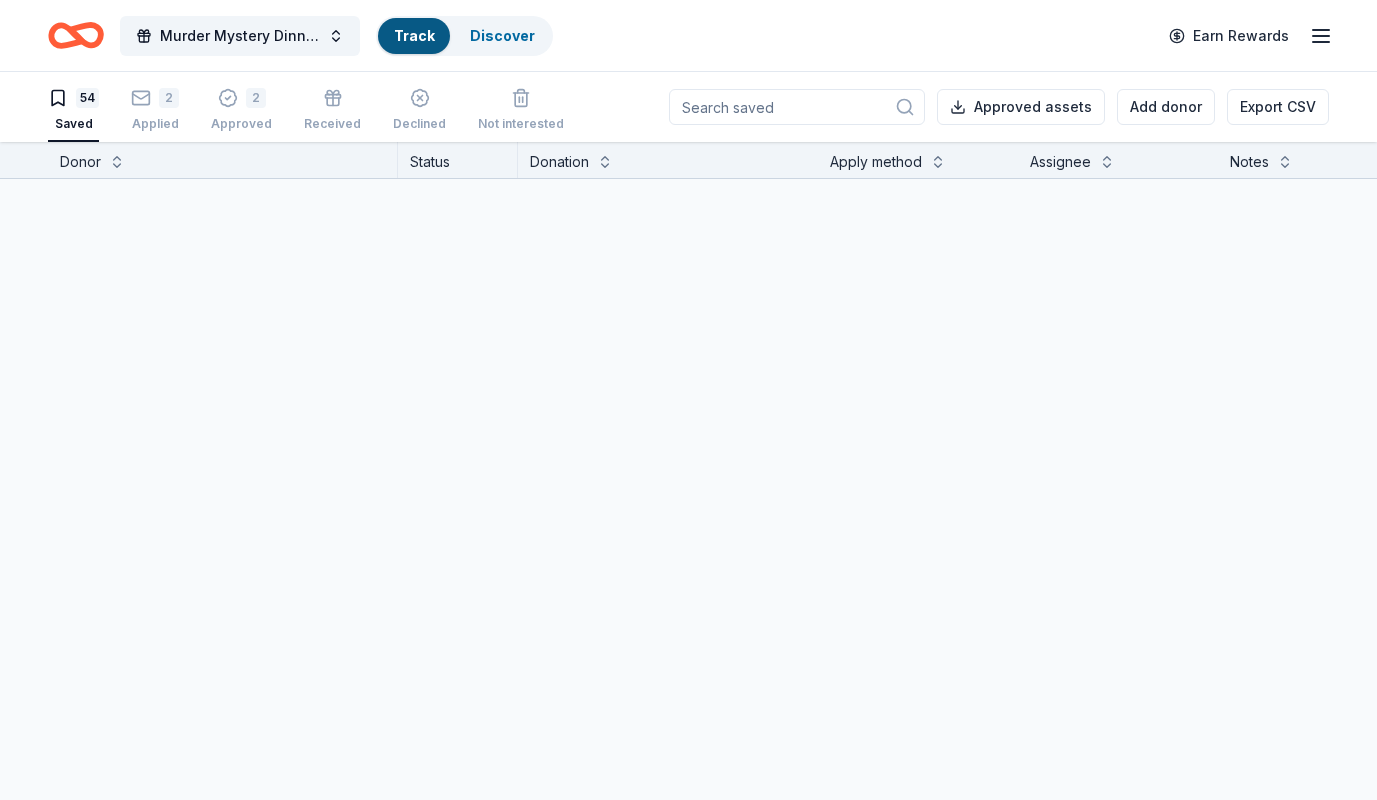 scroll, scrollTop: 1, scrollLeft: 0, axis: vertical 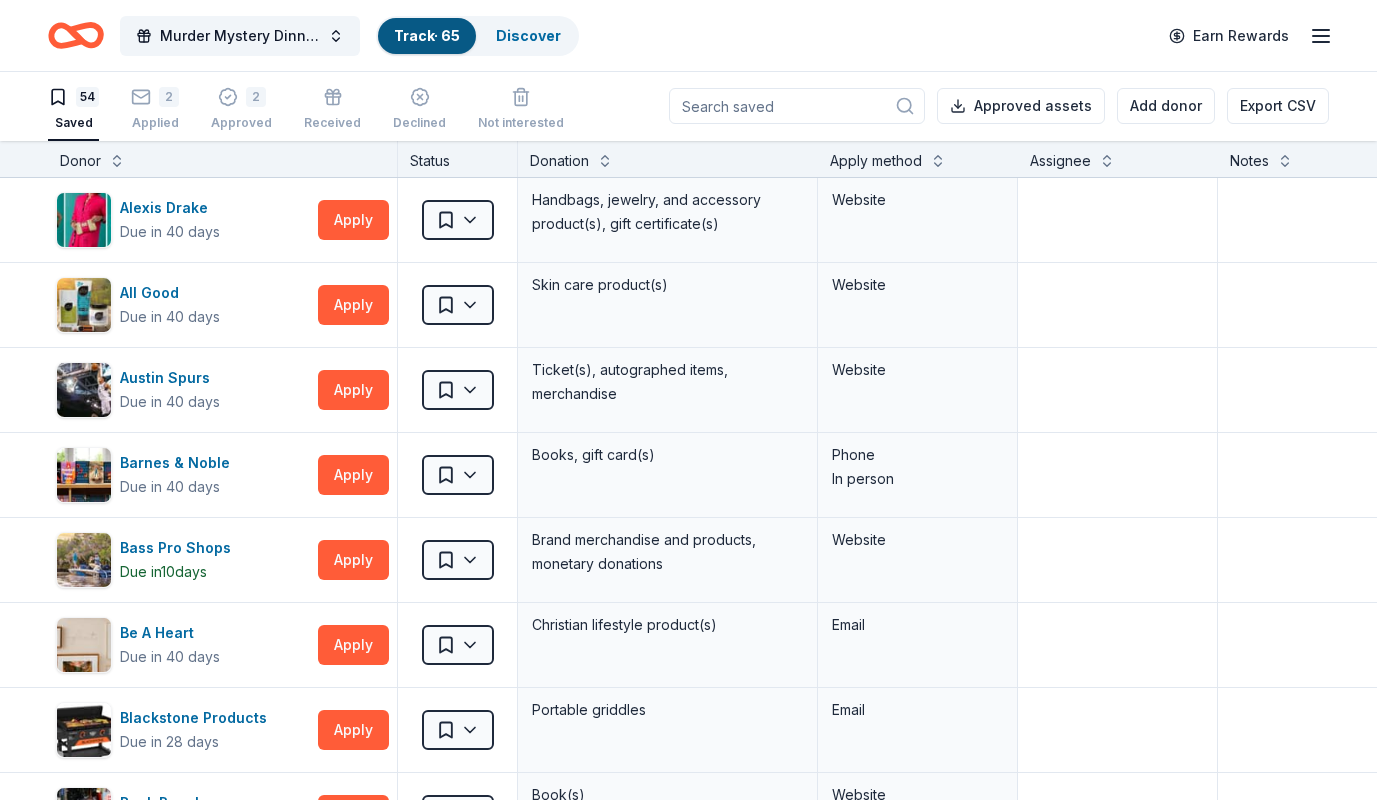 click on "Discover" at bounding box center (528, 35) 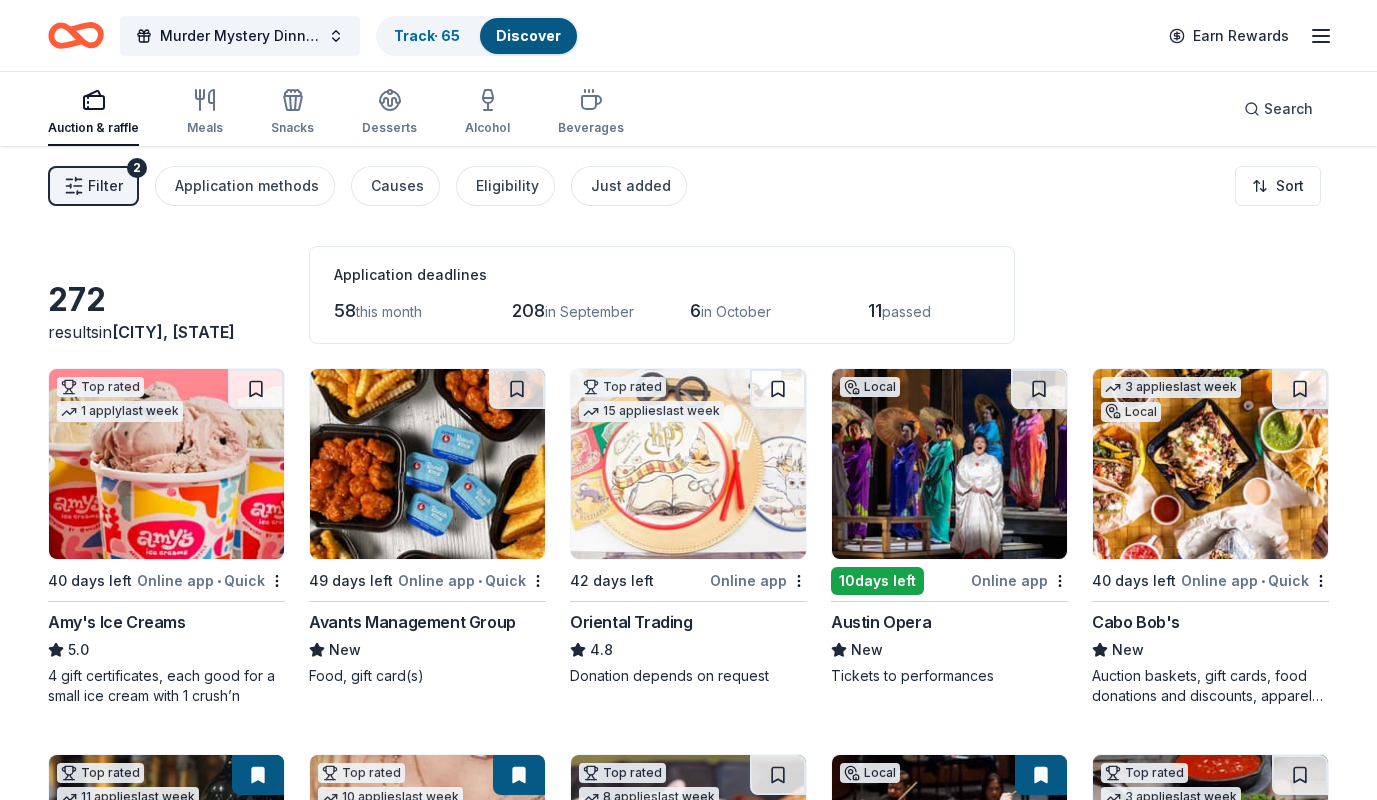 drag, startPoint x: 1373, startPoint y: 197, endPoint x: 1389, endPoint y: 251, distance: 56.32051 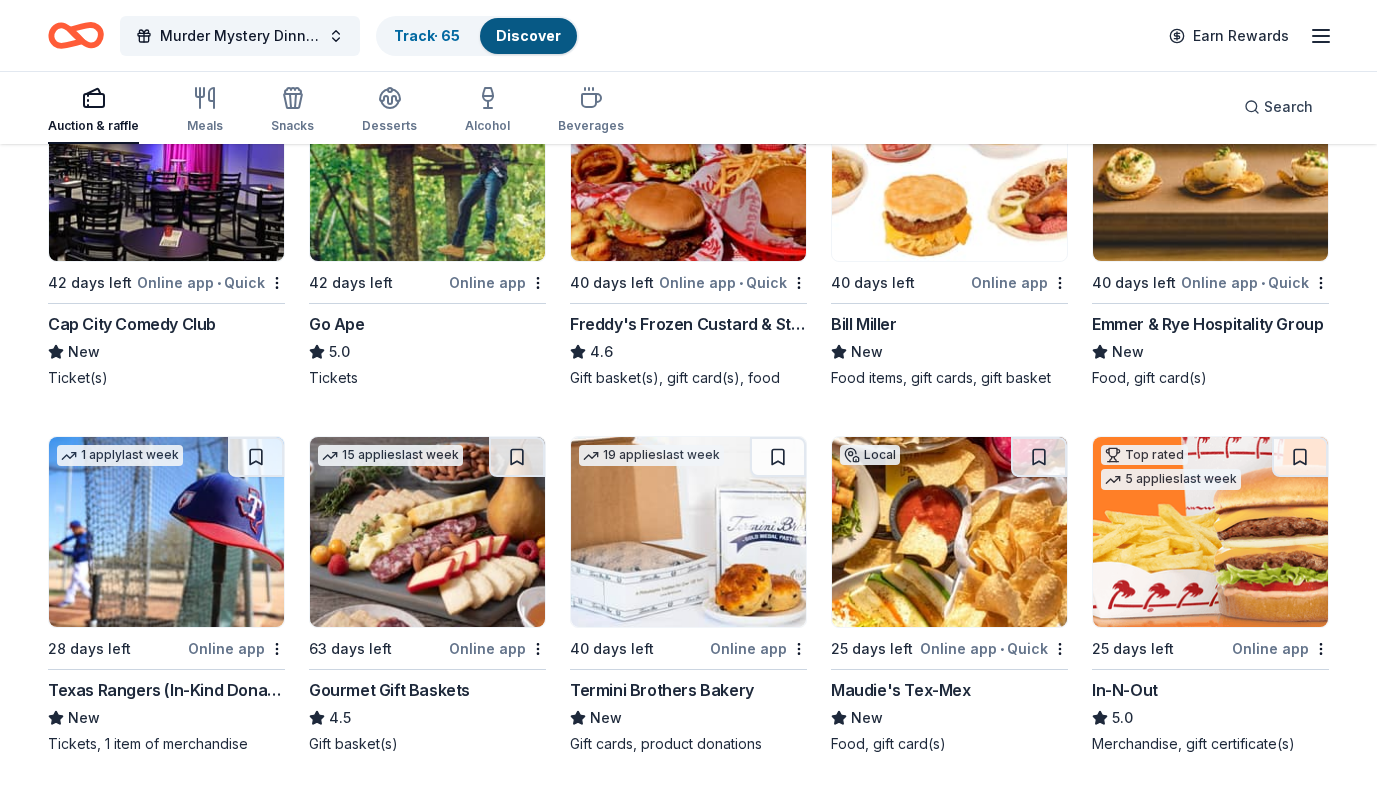 scroll, scrollTop: 1837, scrollLeft: 0, axis: vertical 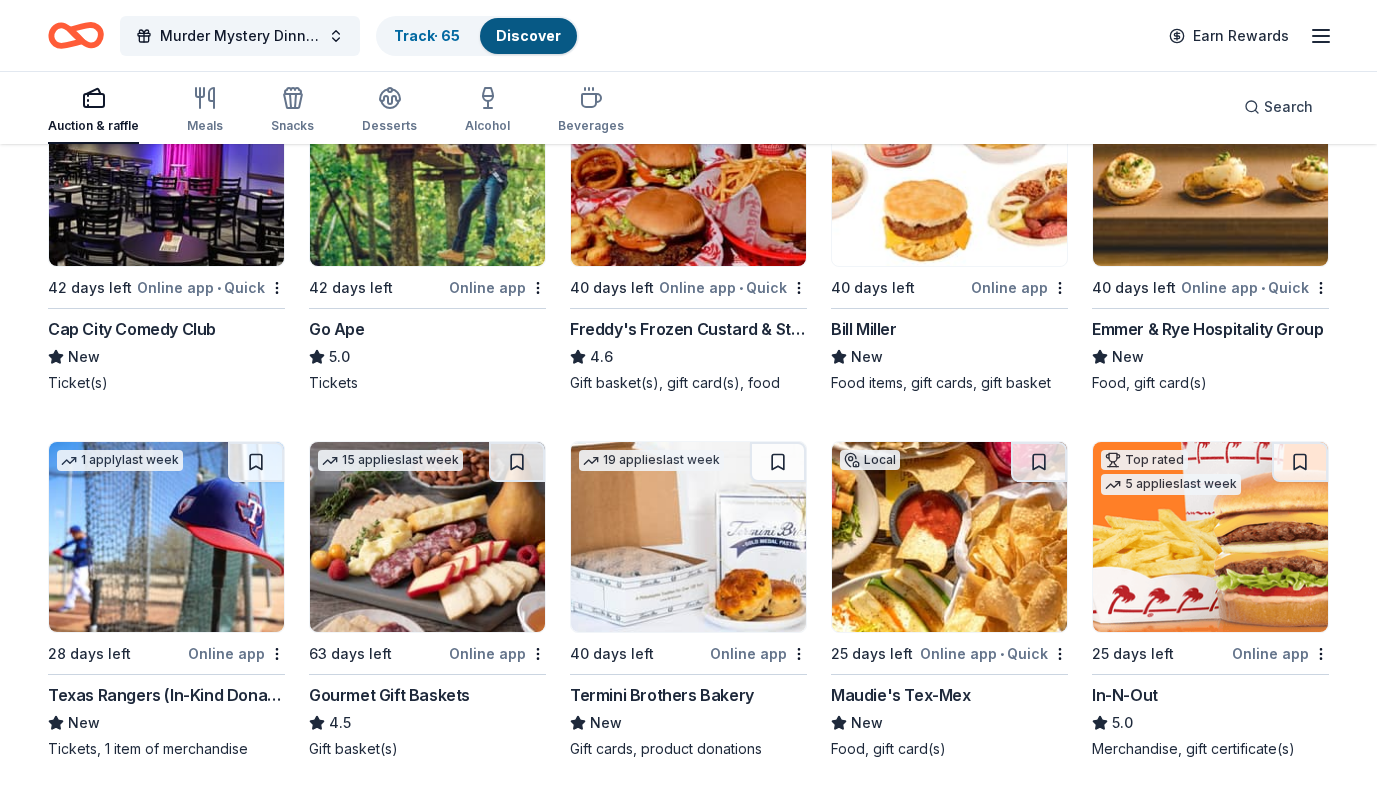 click on "Track  · 65" at bounding box center [427, 35] 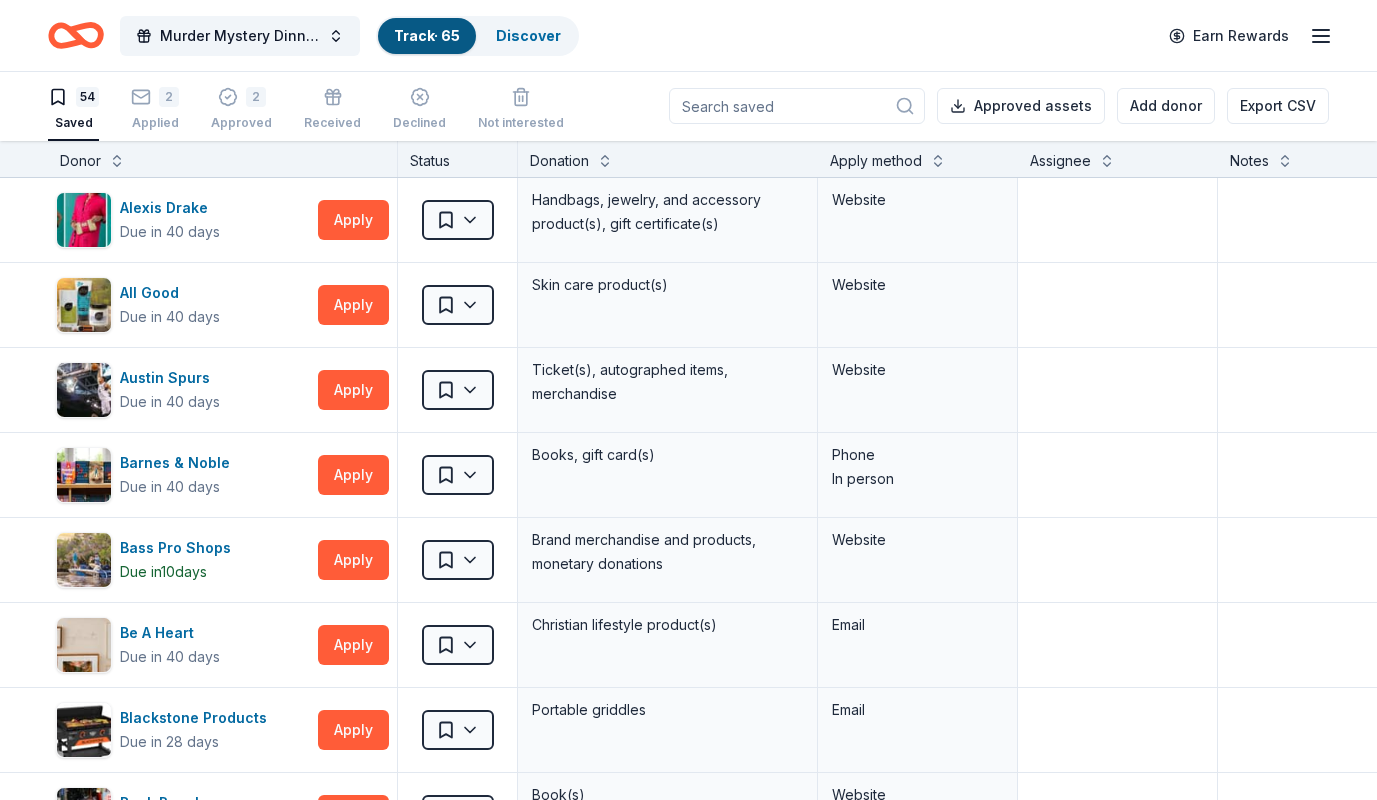 click on "2" at bounding box center (155, 97) 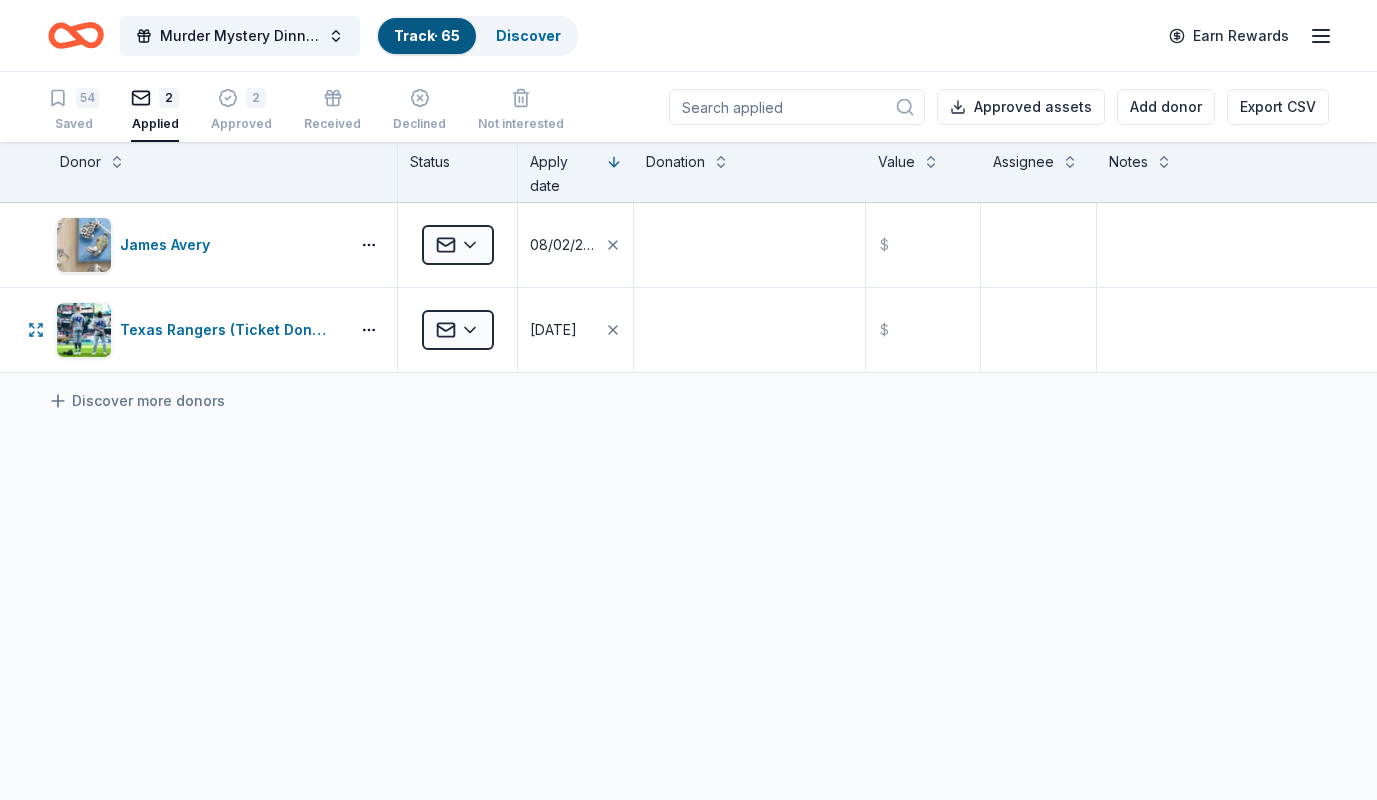 click on "Texas Rangers (Ticket Donation)" at bounding box center (198, 330) 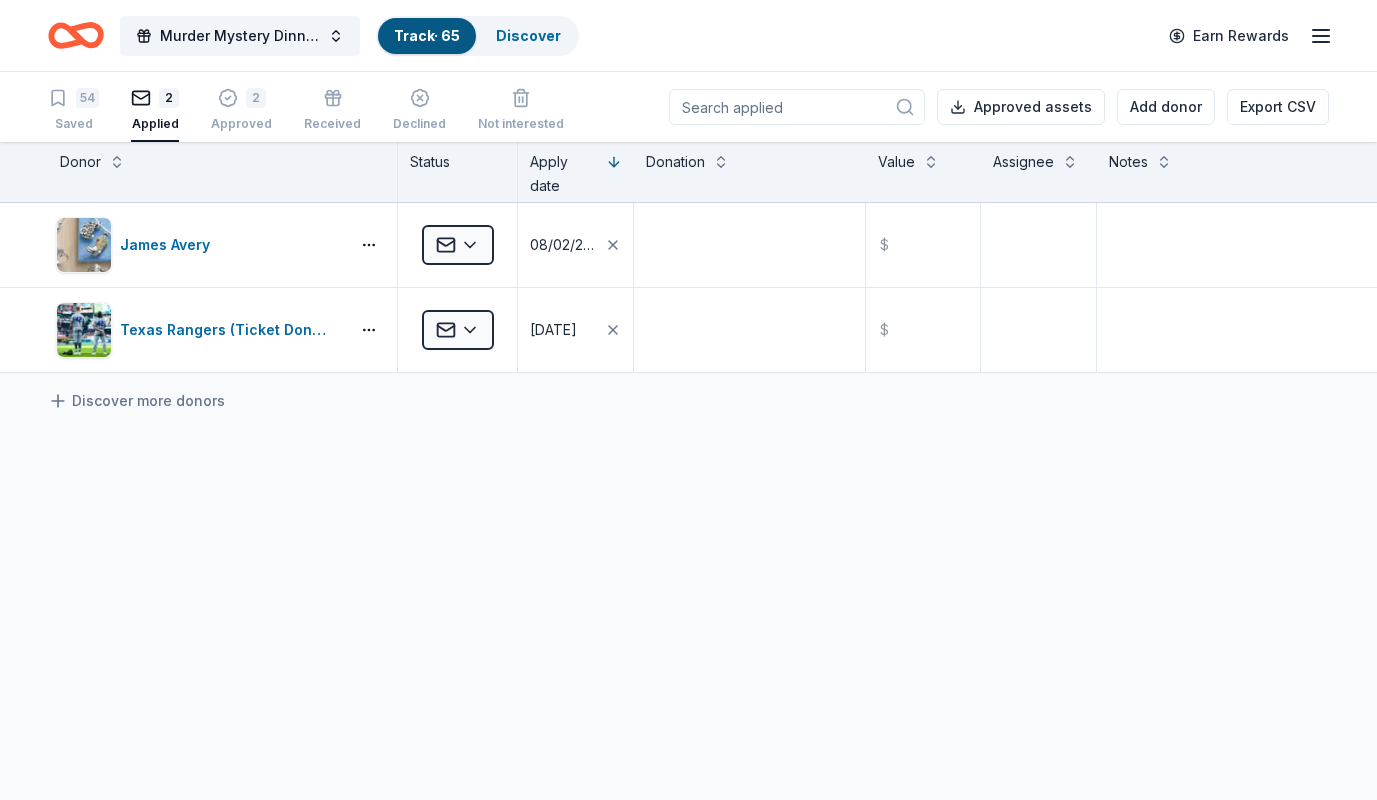 click on "54 Saved" at bounding box center [73, 110] 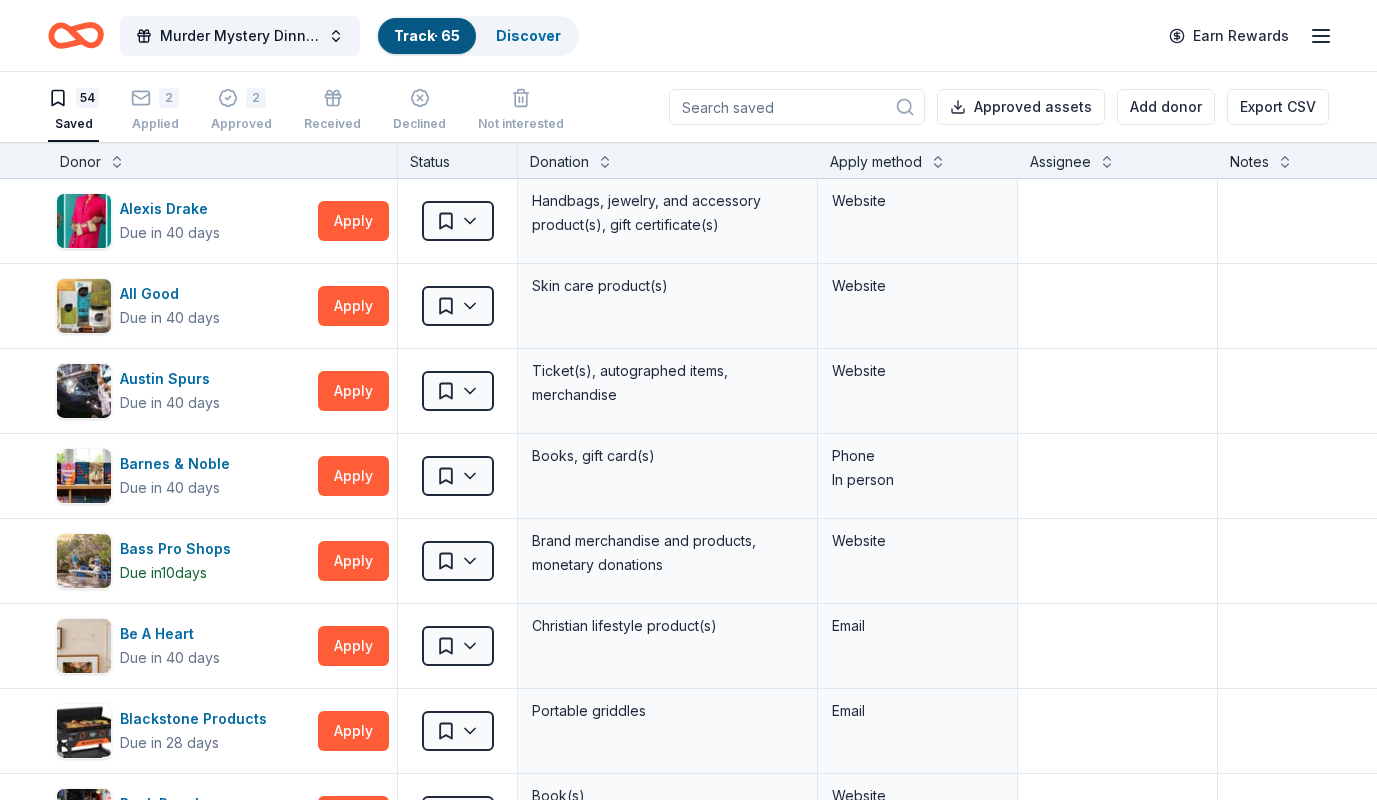 click on "Discover" at bounding box center (528, 36) 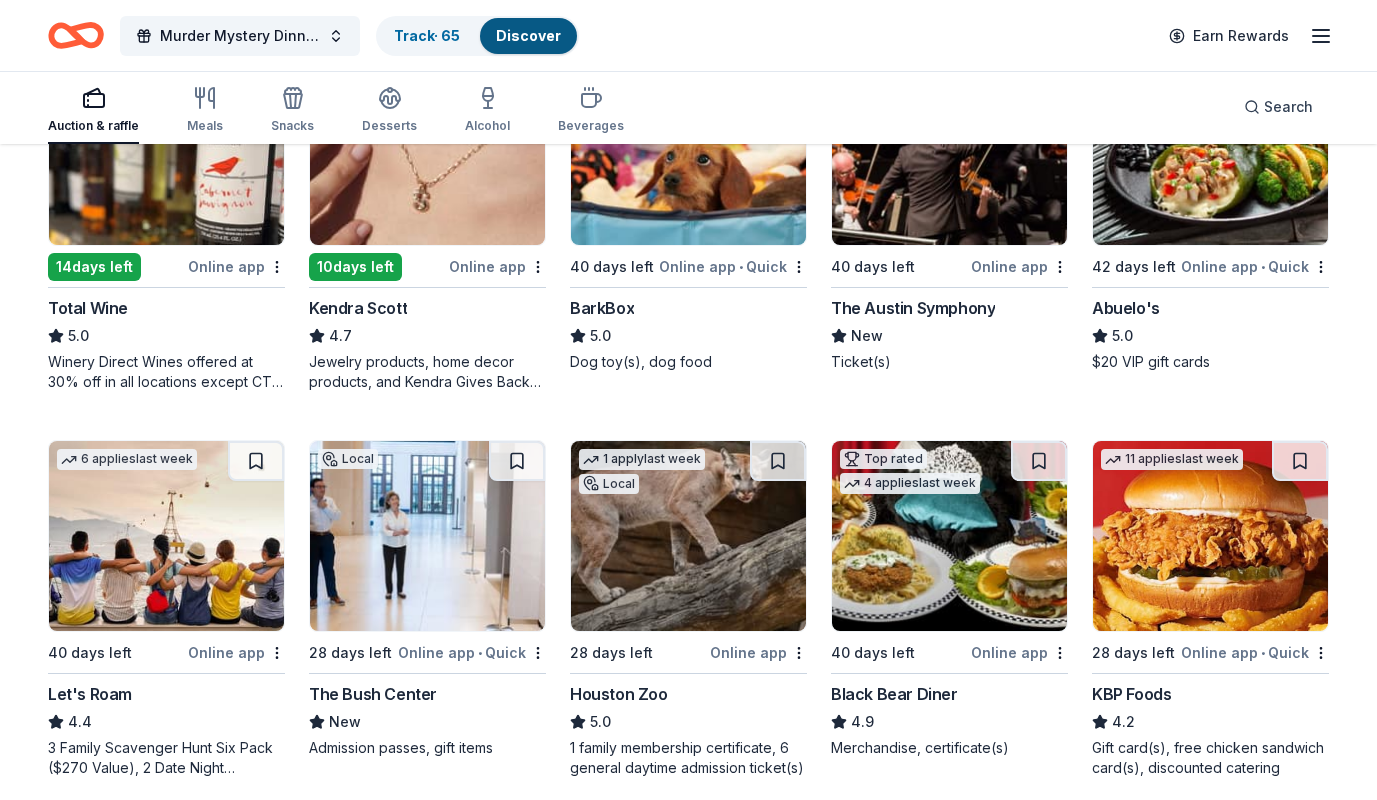scroll, scrollTop: 1400, scrollLeft: 0, axis: vertical 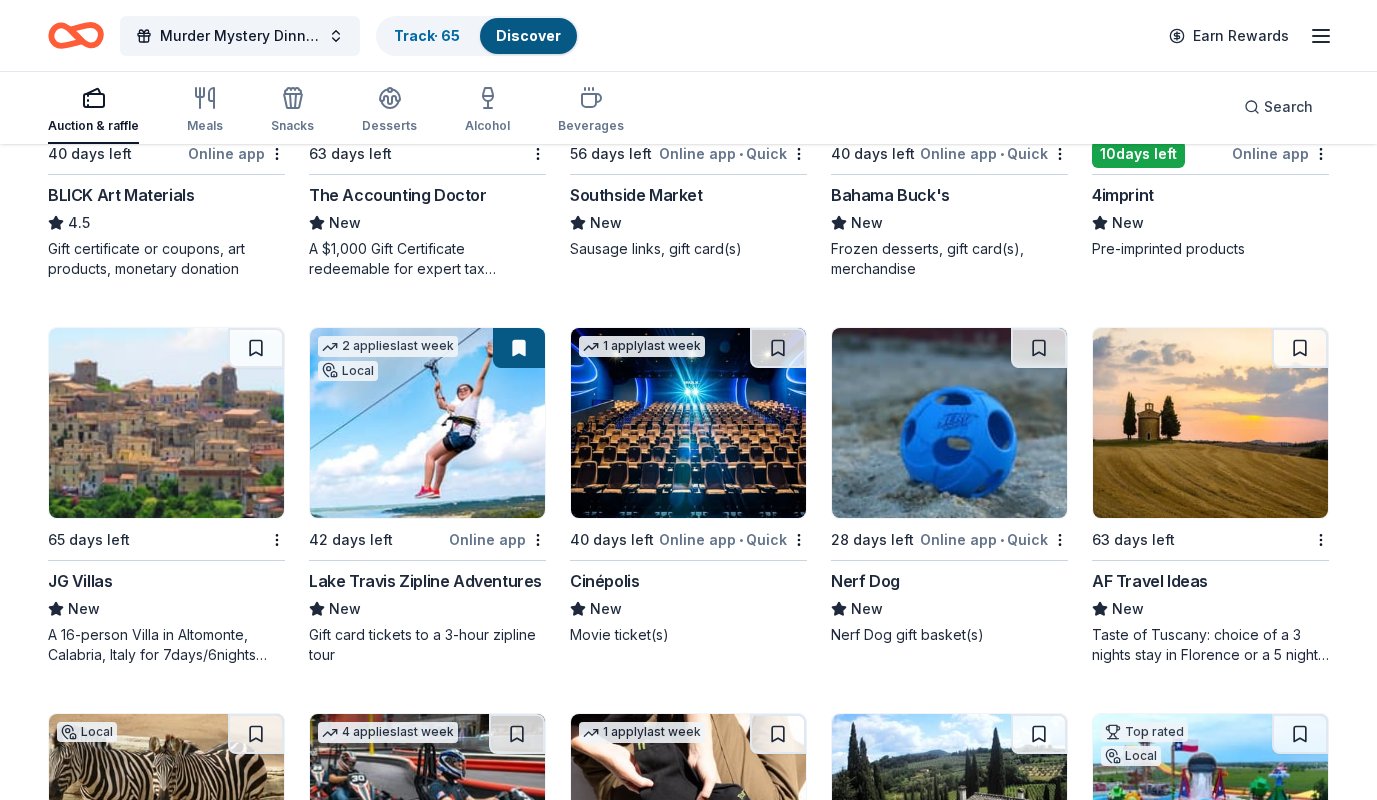 click on "A 16-person Villa in Altomonte, Calabria, Italy for 7days/6nights (Retail value is $20k; you keep any proceeds above our charity rate of $8k), includes an epicurean breakfast prepared daily by a local chef, free all-inclusive access to the wine cellar, a privately guided walking tour of the town of Altomonte, a private cooking class featuring world-famous Southern Italian cuisine" at bounding box center [166, 645] 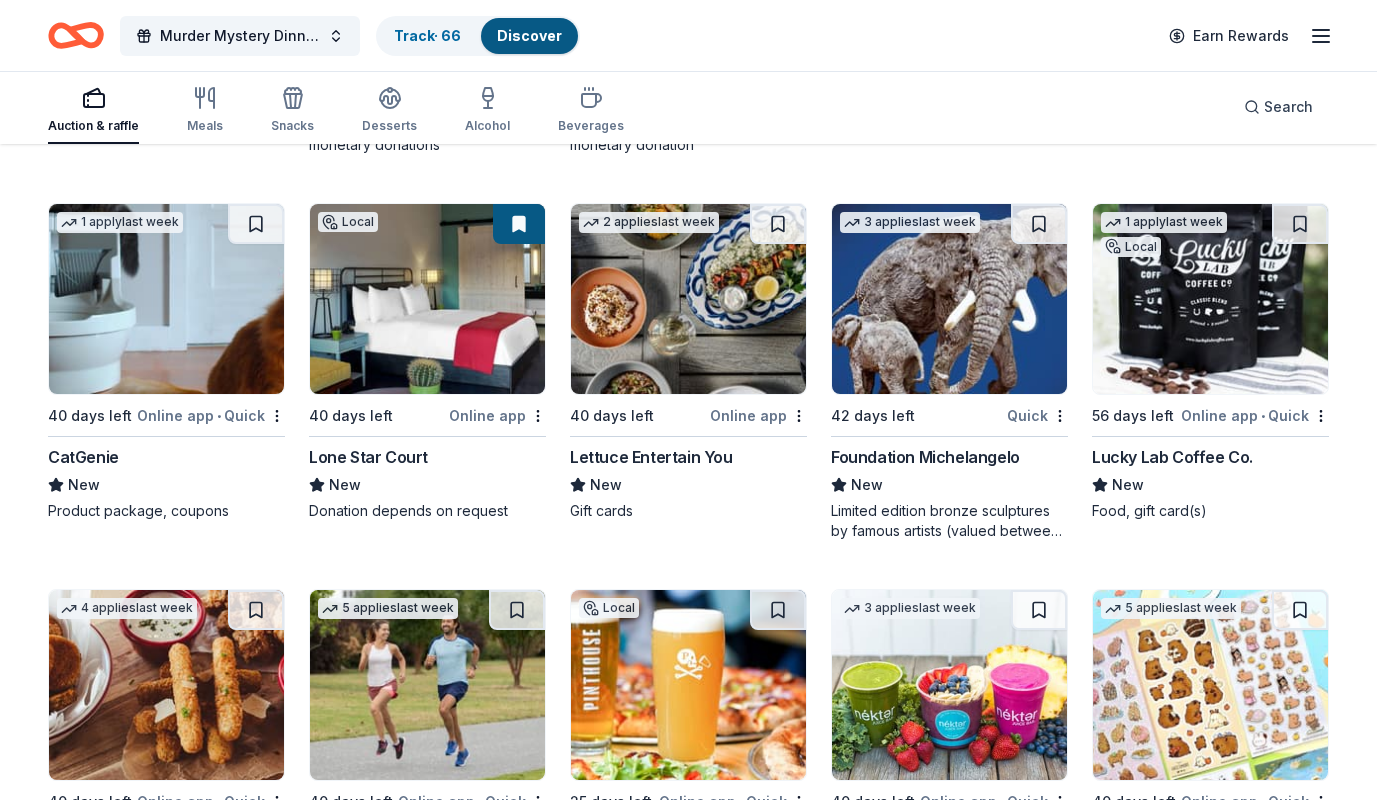 scroll, scrollTop: 6332, scrollLeft: 0, axis: vertical 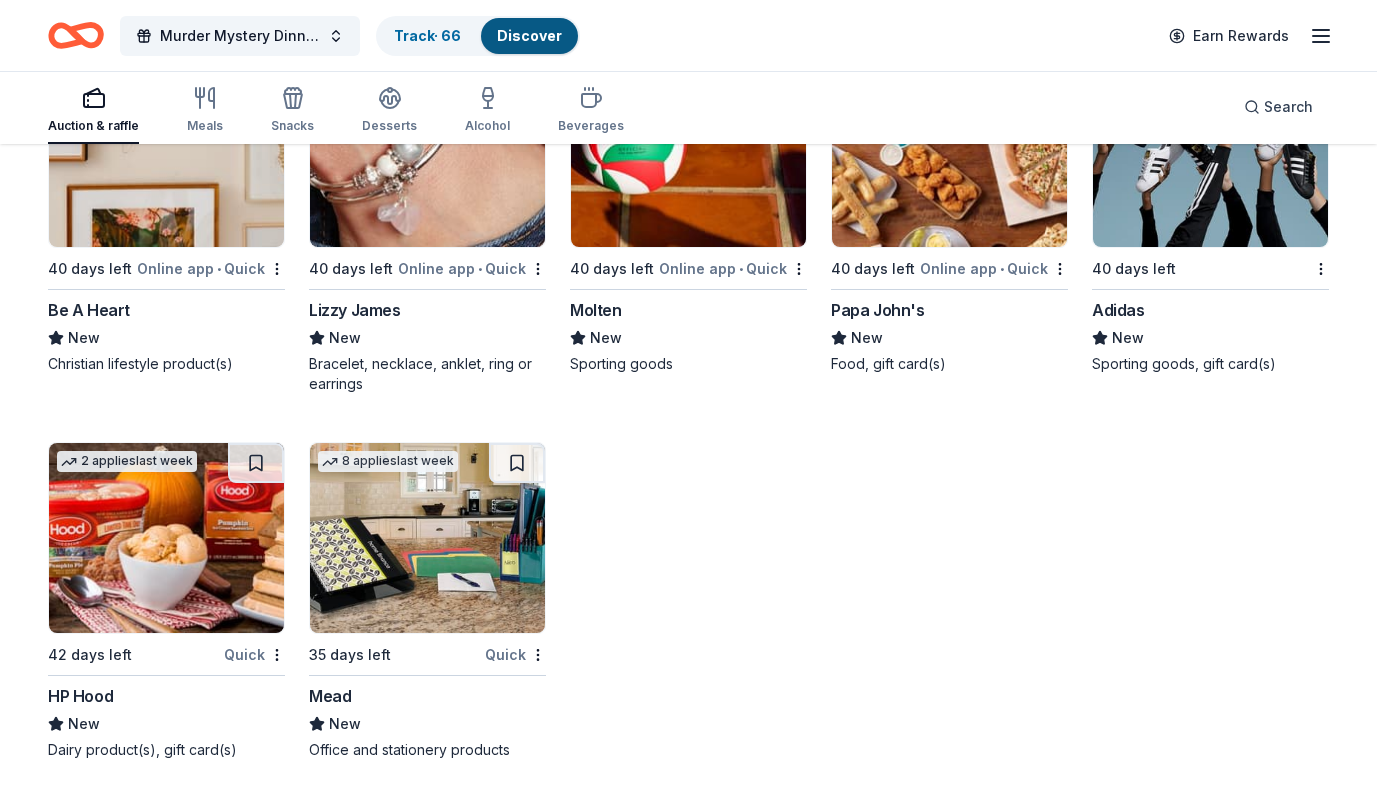 click on "Be A Heart" at bounding box center [89, 310] 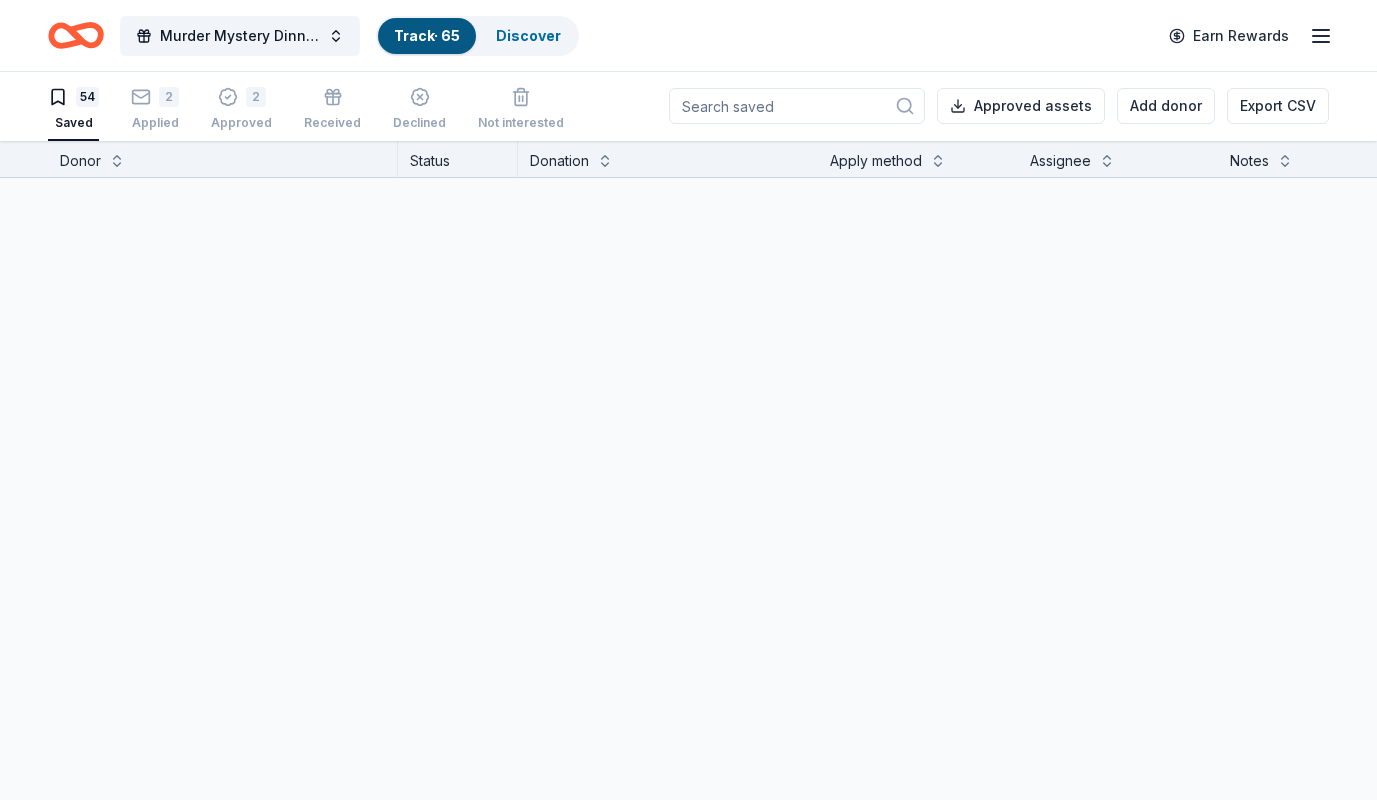 scroll, scrollTop: 1, scrollLeft: 0, axis: vertical 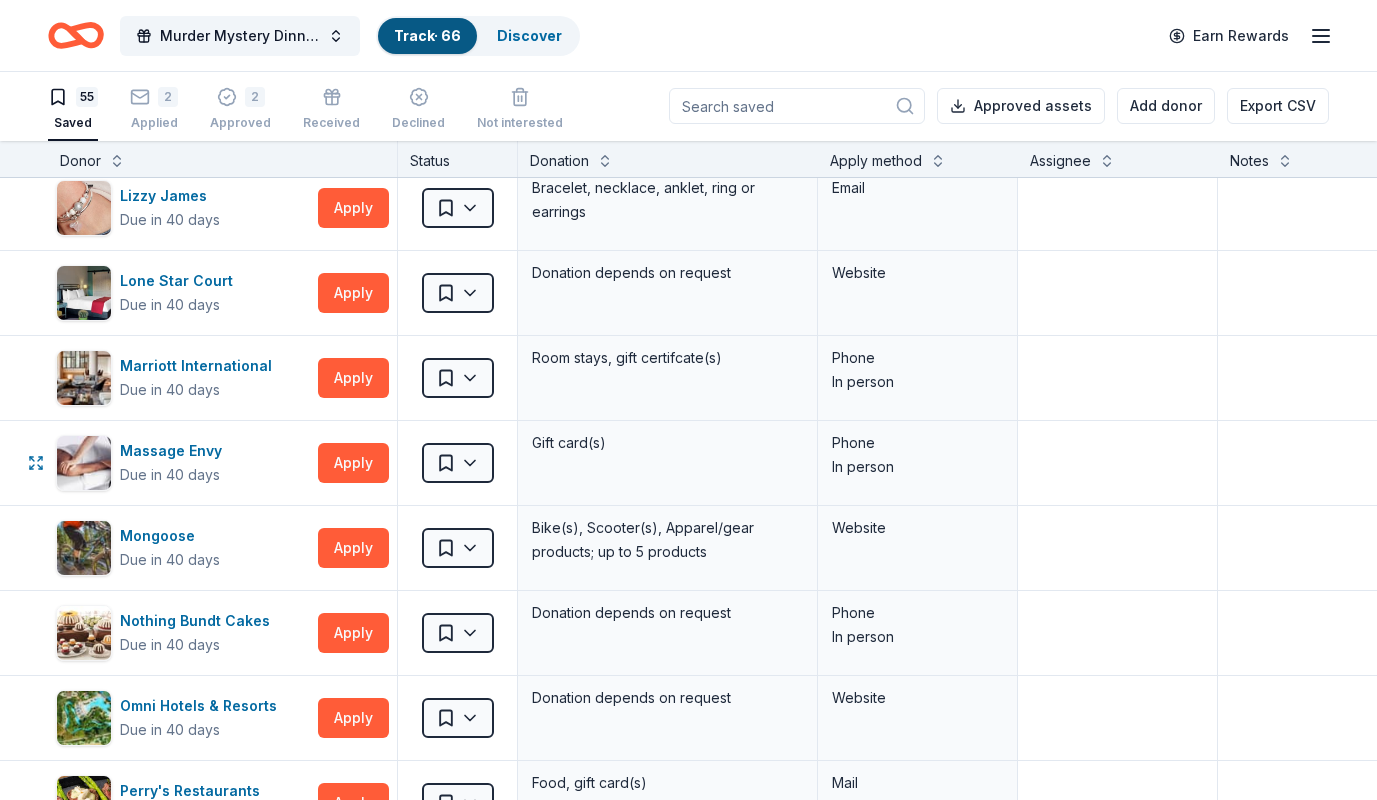 click at bounding box center [1367, 463] 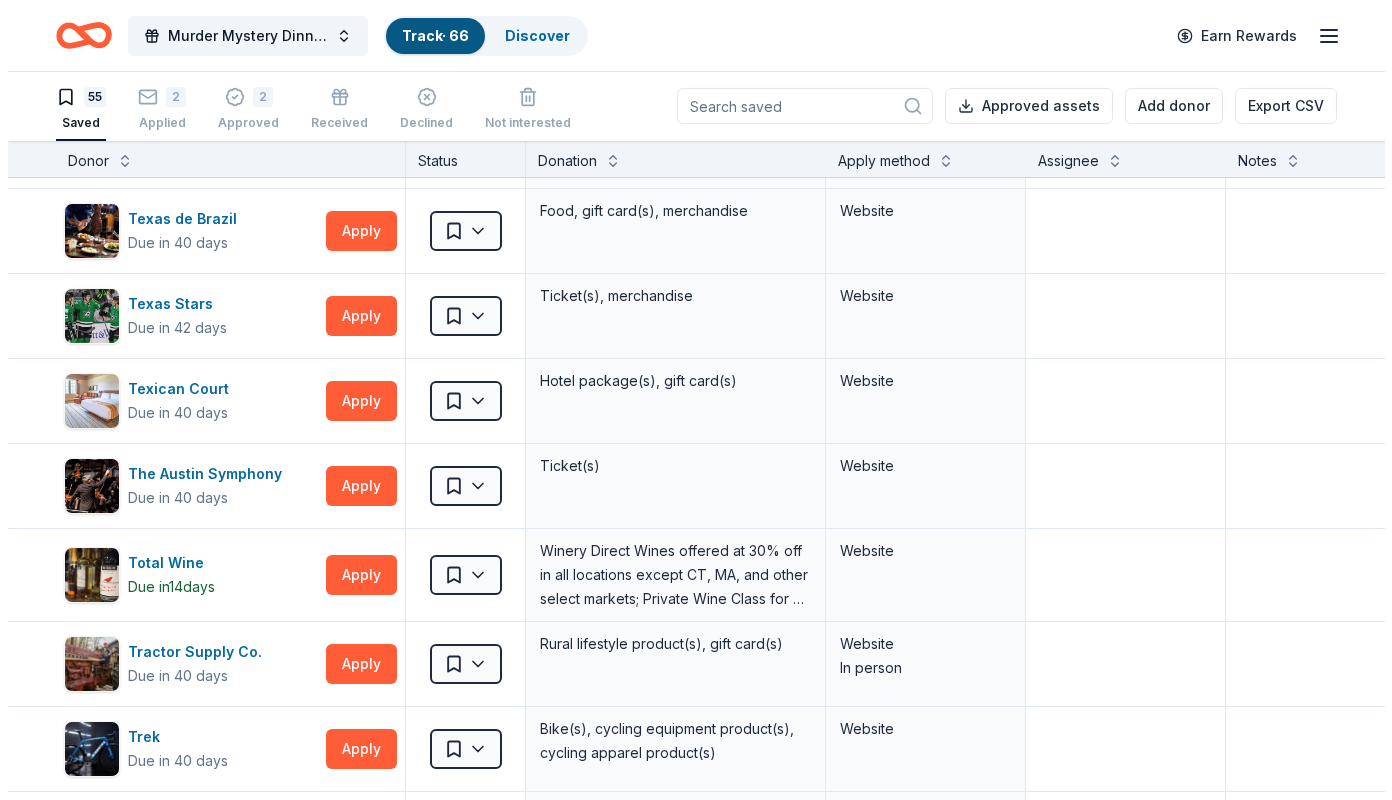 scroll, scrollTop: 4045, scrollLeft: 0, axis: vertical 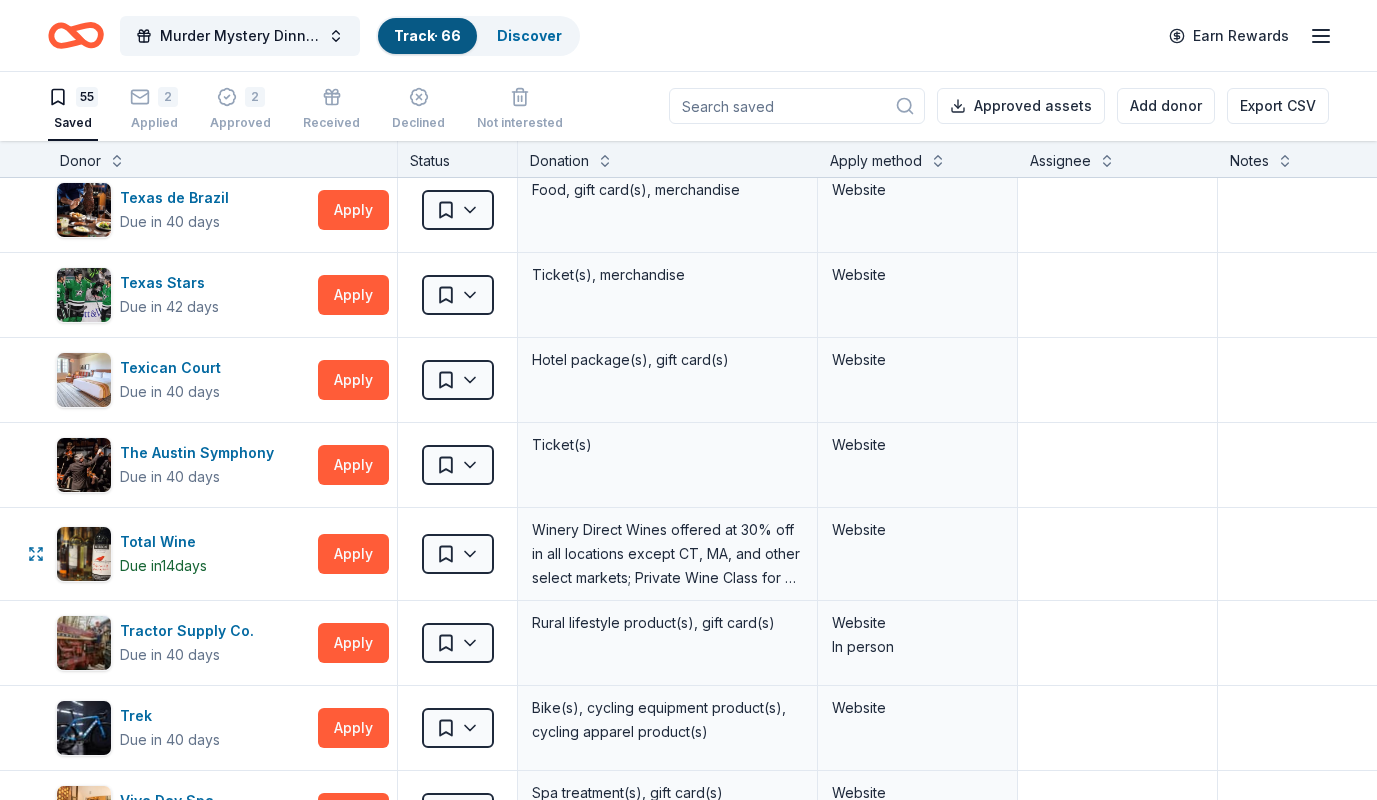 click on "Apply" at bounding box center [353, 554] 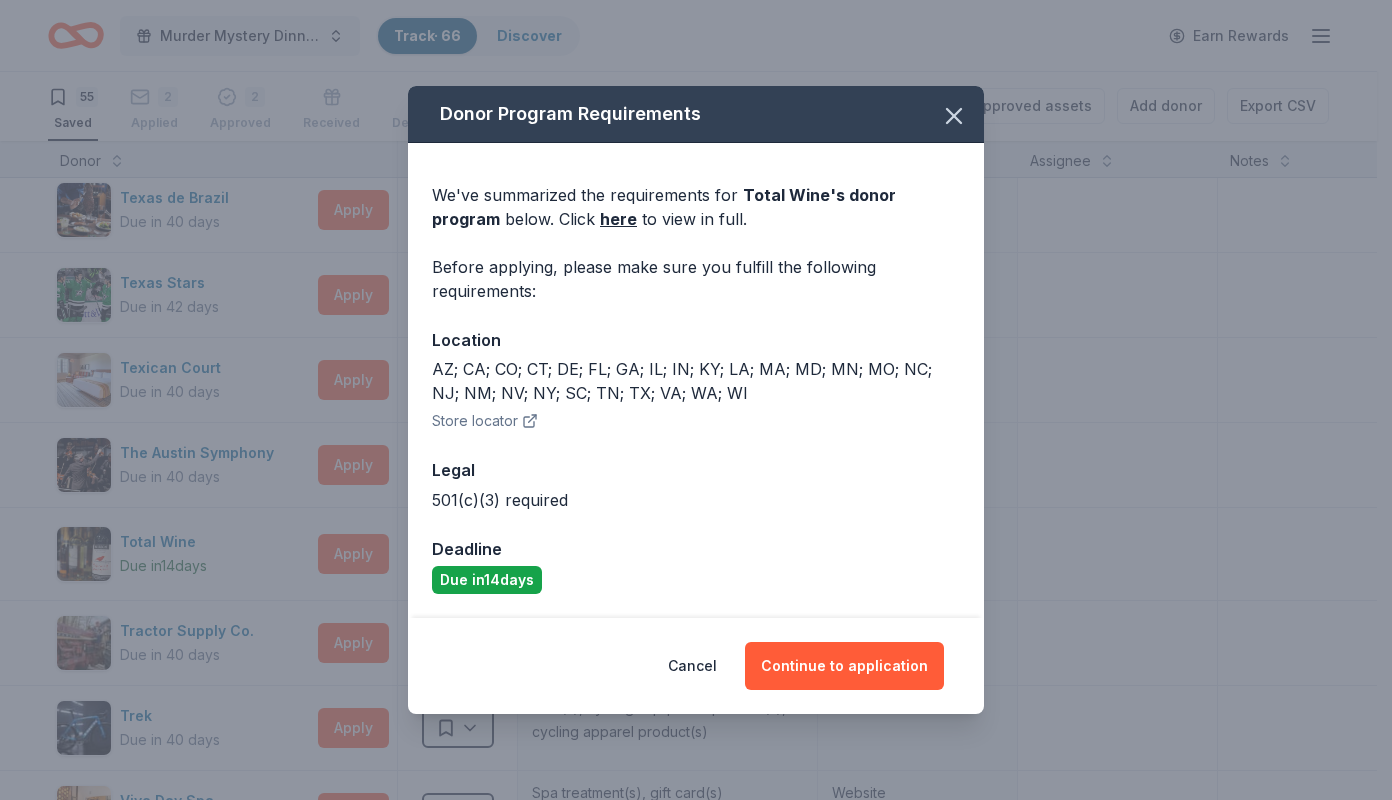 click on "Continue to application" at bounding box center (844, 666) 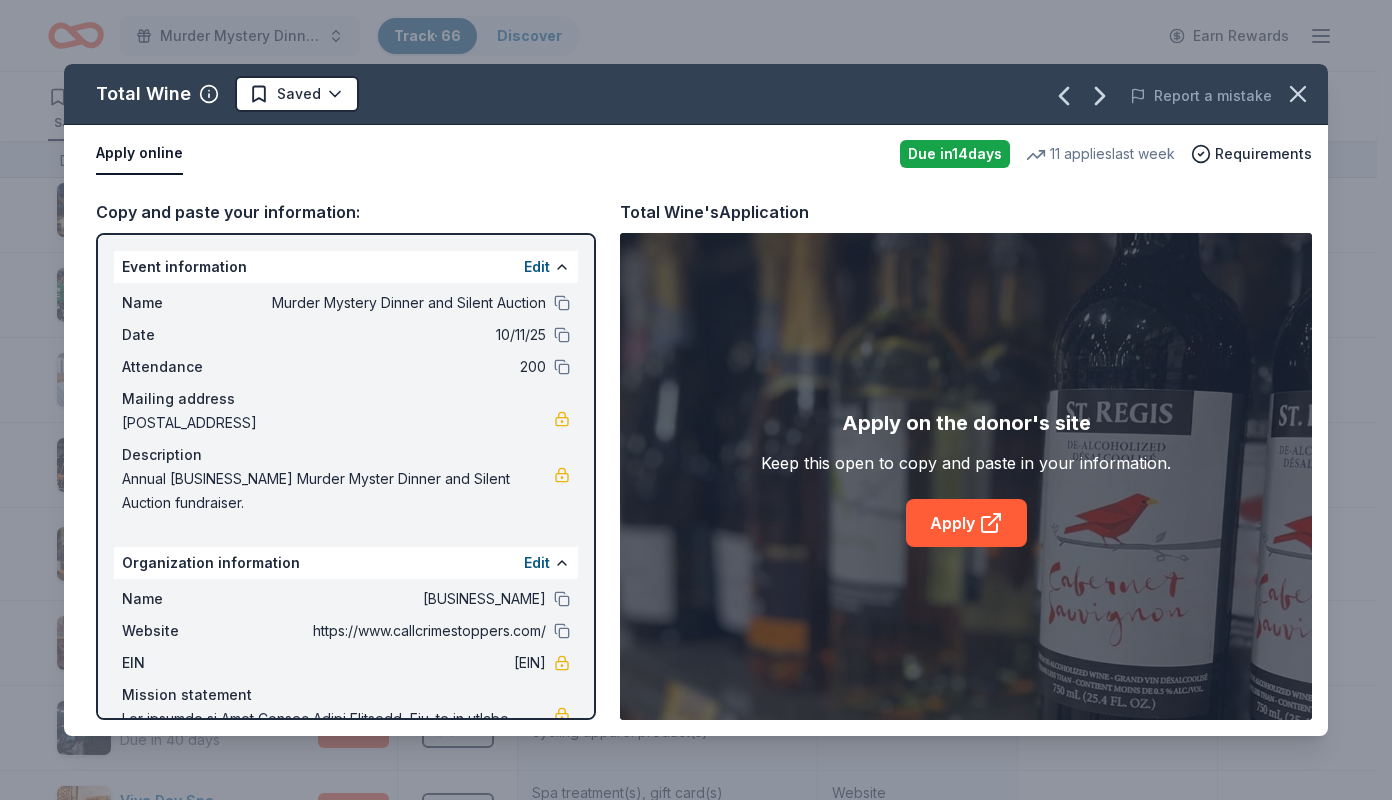 click 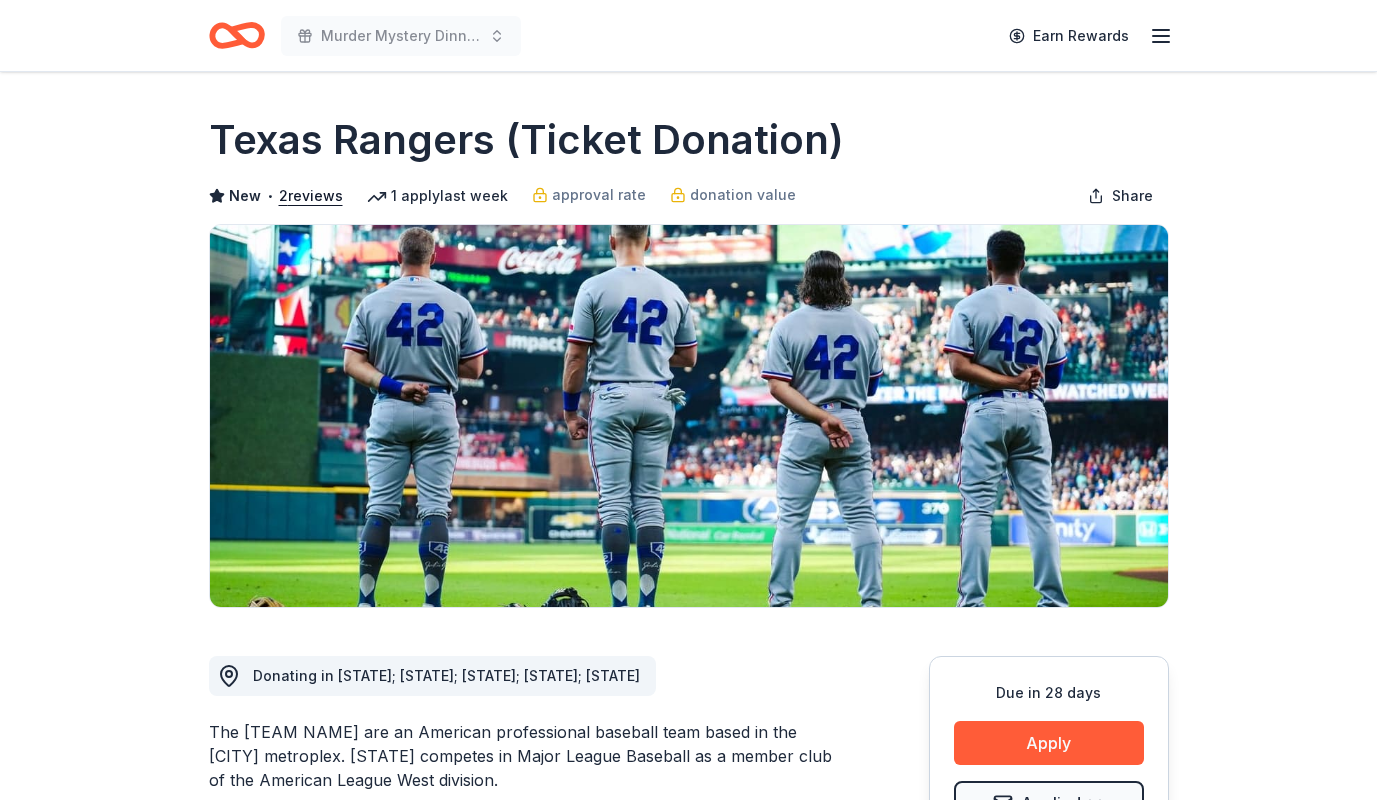 scroll, scrollTop: 0, scrollLeft: 0, axis: both 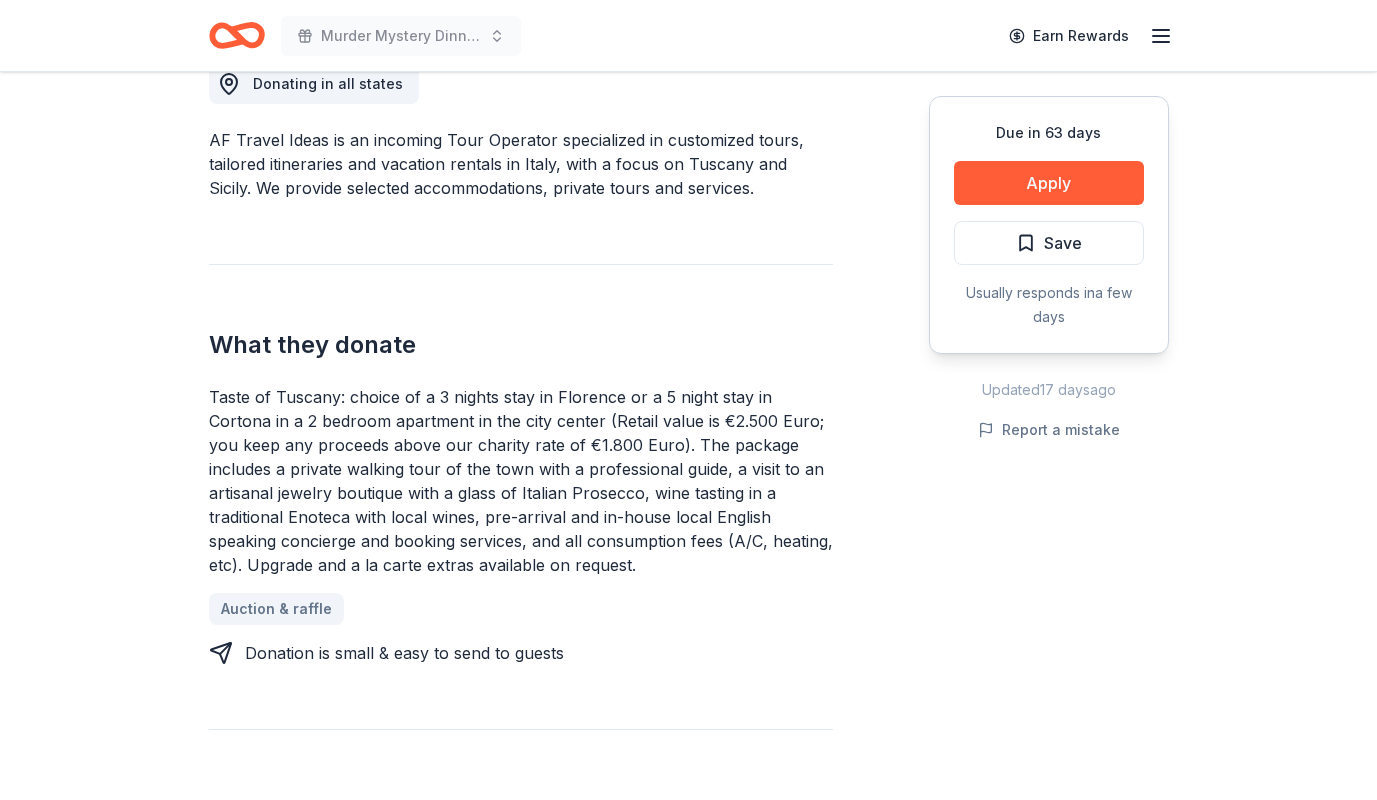 click on "Apply" at bounding box center [1049, 183] 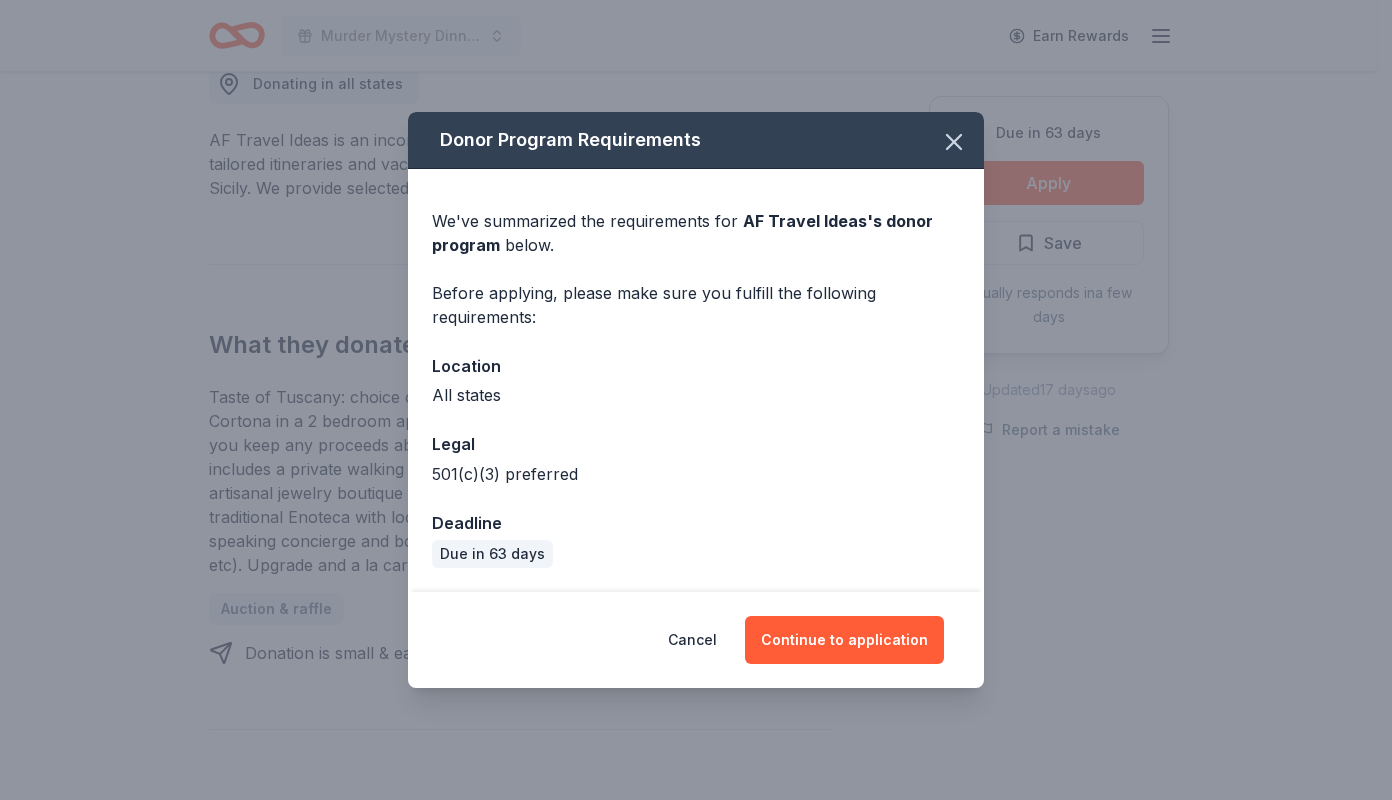 click on "Cancel" at bounding box center (692, 640) 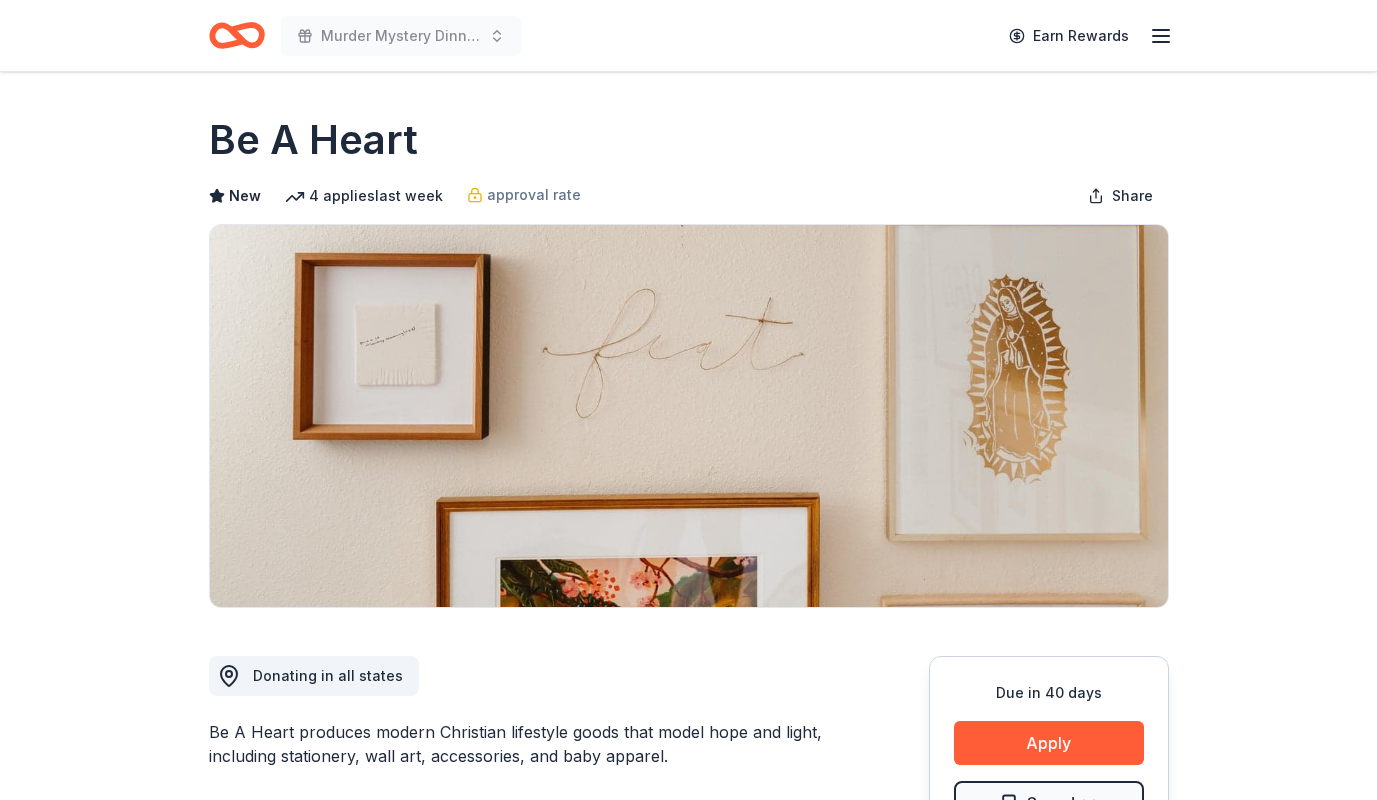 scroll, scrollTop: 0, scrollLeft: 0, axis: both 